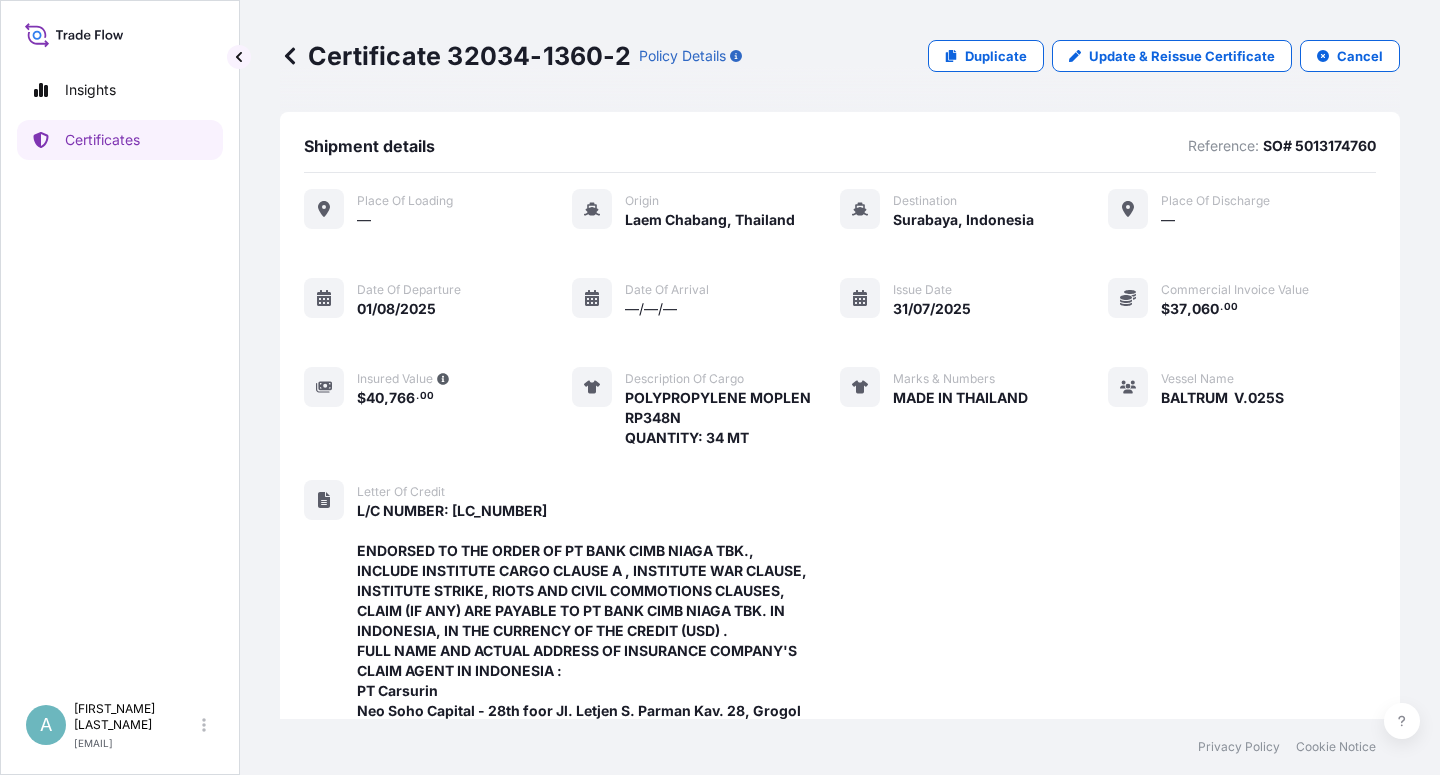 scroll, scrollTop: 0, scrollLeft: 0, axis: both 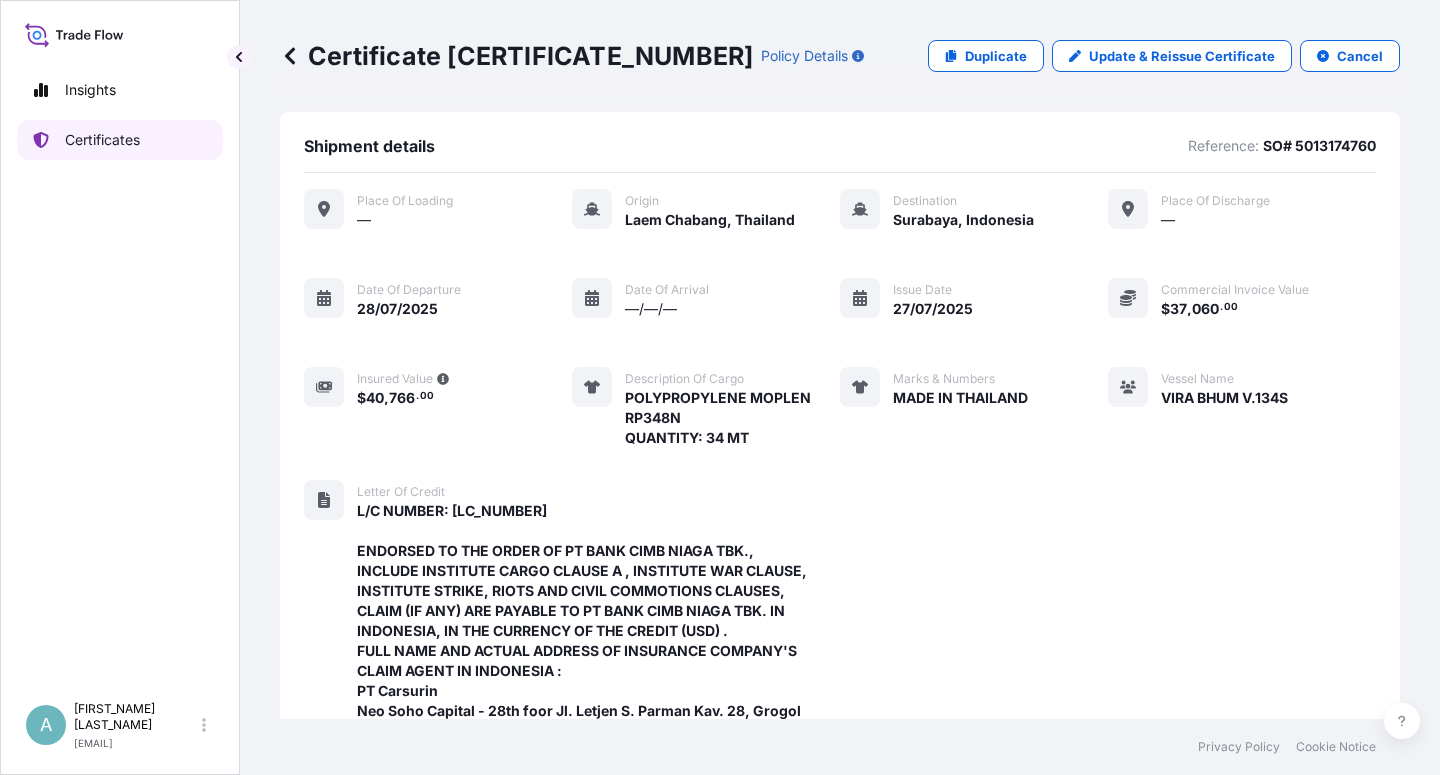 click on "Certificates" at bounding box center (102, 140) 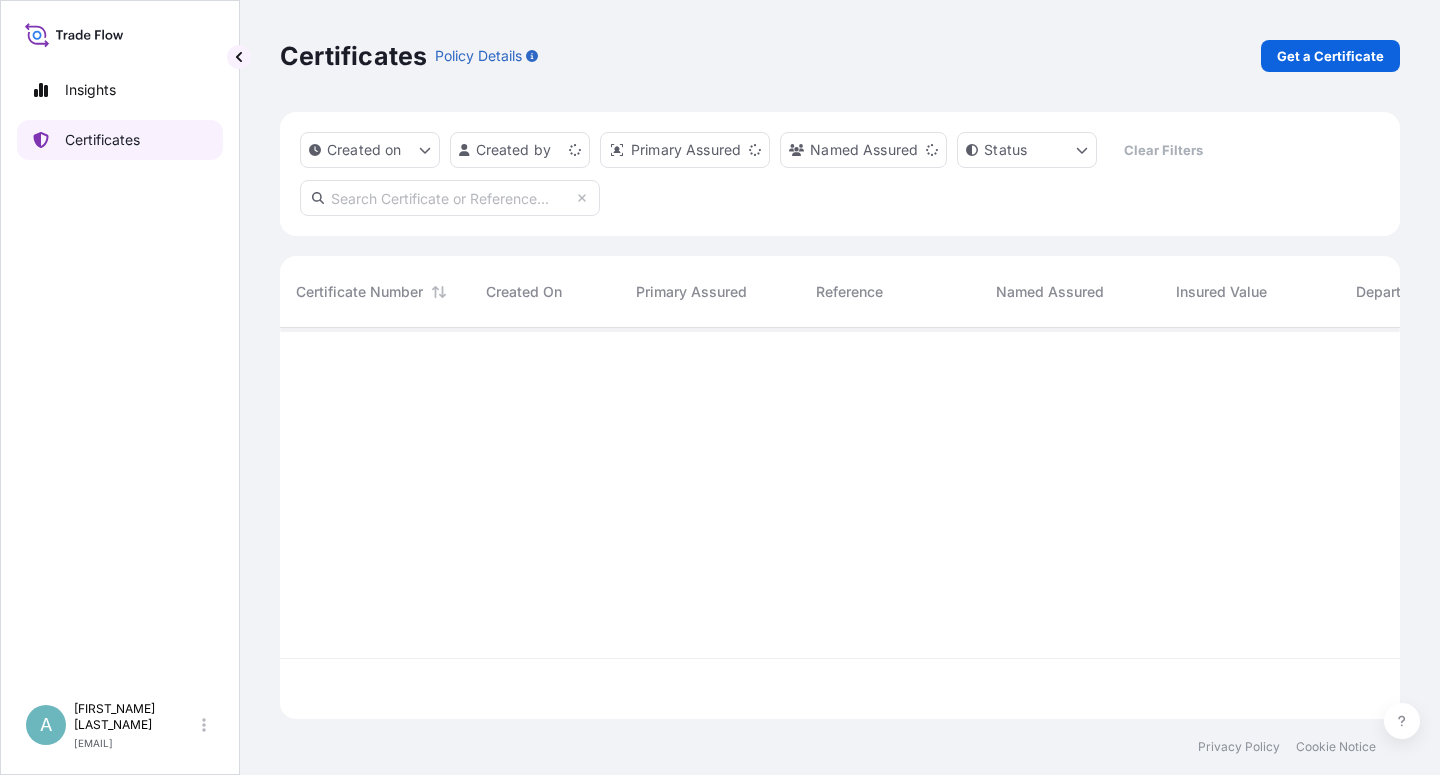 scroll, scrollTop: 18, scrollLeft: 18, axis: both 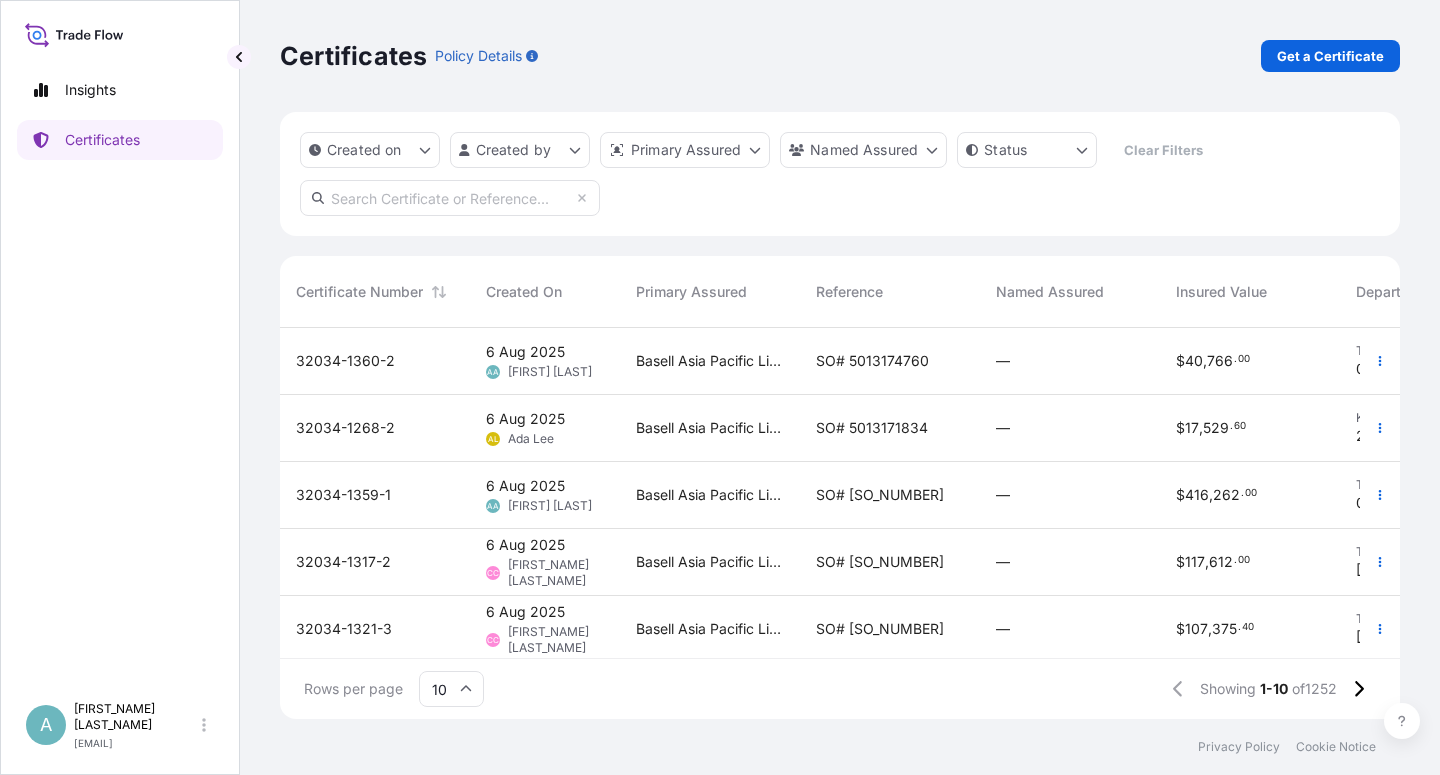 click at bounding box center (450, 198) 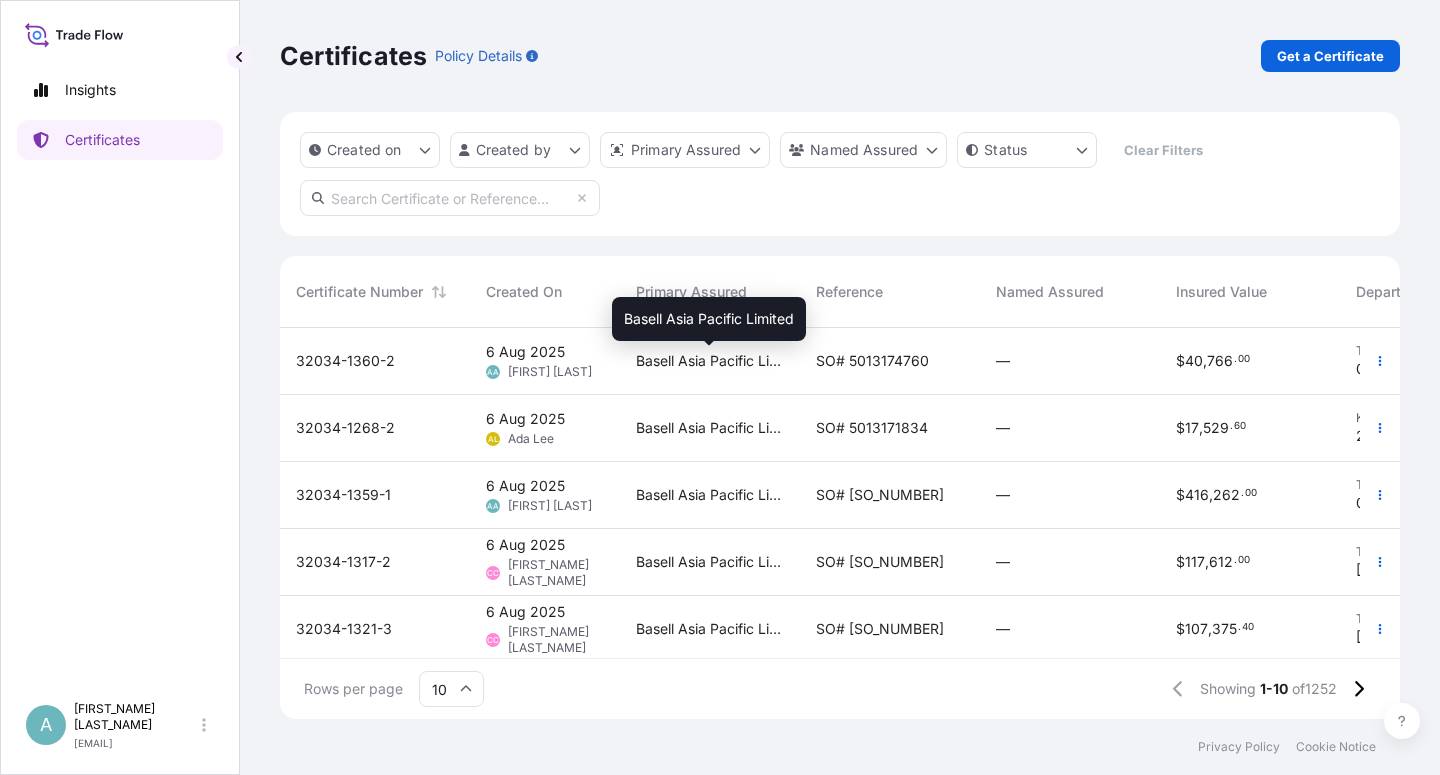 click on "Basell Asia Pacific Limited" at bounding box center (710, 361) 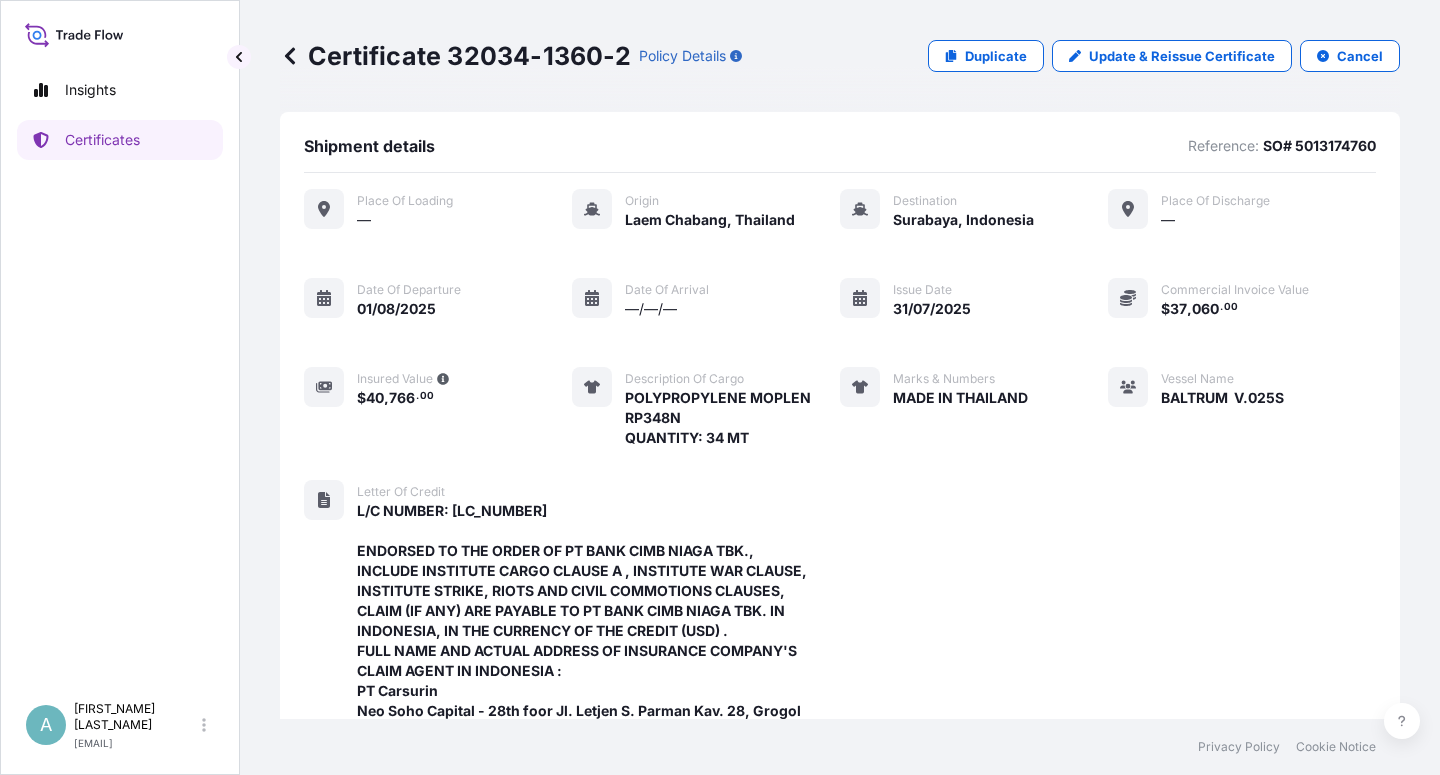 click on "Place of Loading — Origin [CITY], [COUNTRY] Destination [CITY], [COUNTRY] Place of discharge — Date of departure [DATE]/[YEAR] Date of arrival —/—/— Issue Date [DATE]/[YEAR] Commercial Invoice Value $ [AMOUNT] . 00 Insured Value $ [AMOUNT] . 00 Description of cargo POLYPROPYLENE MOPLEN RP348N
QUANTITY: 34 MT Marks & Numbers MADE IN THAILAND Vessel Name BALTRUM  V.025S" at bounding box center (840, 318) 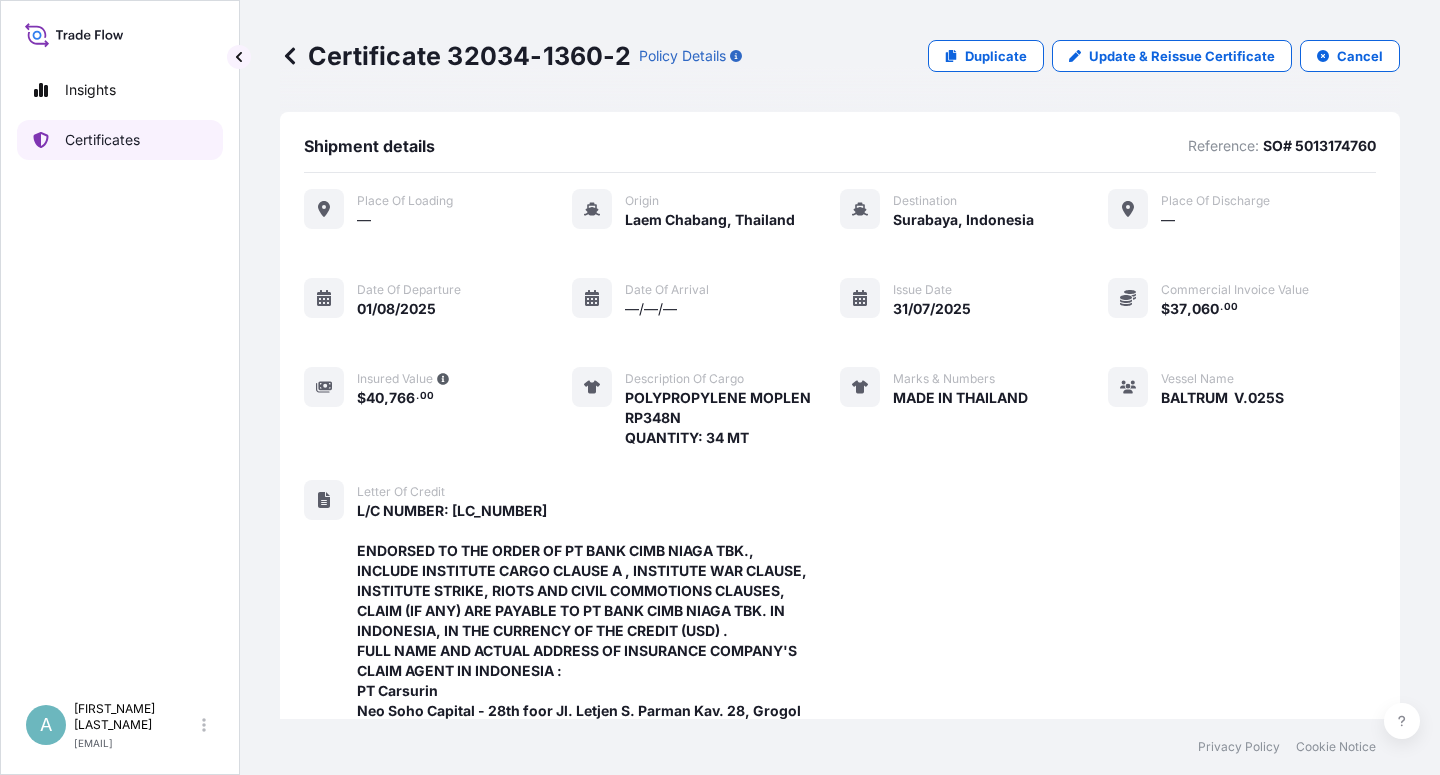 click on "Certificates" at bounding box center [102, 140] 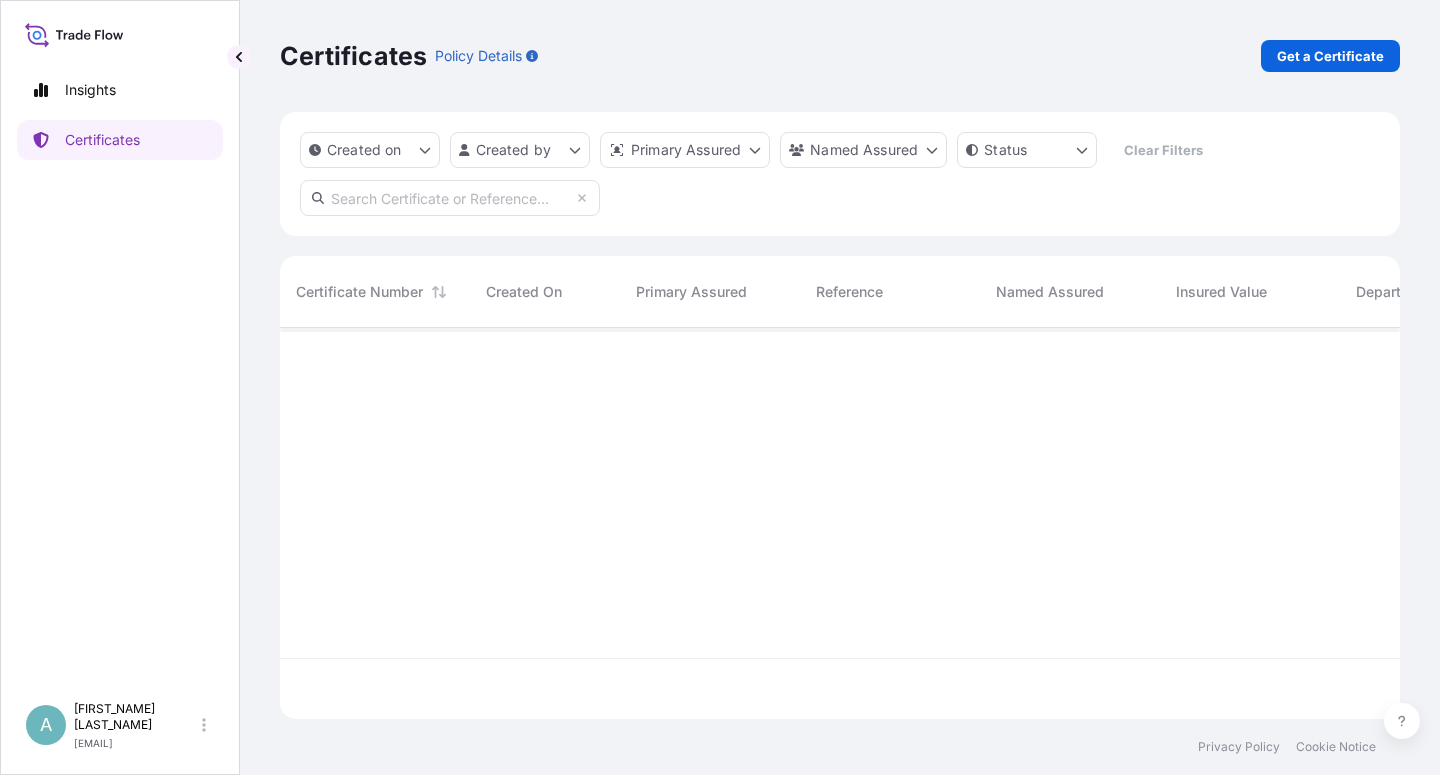scroll, scrollTop: 18, scrollLeft: 18, axis: both 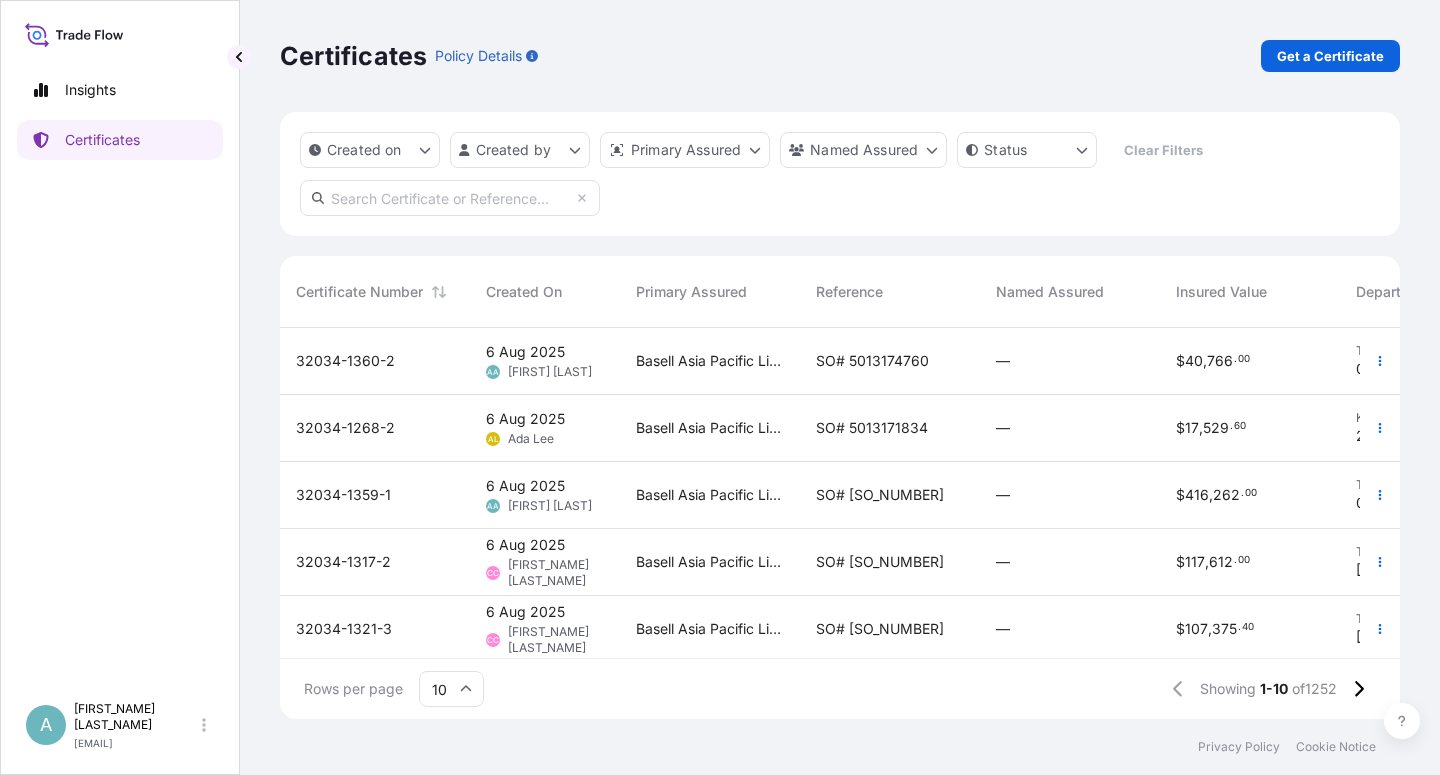 click at bounding box center [450, 198] 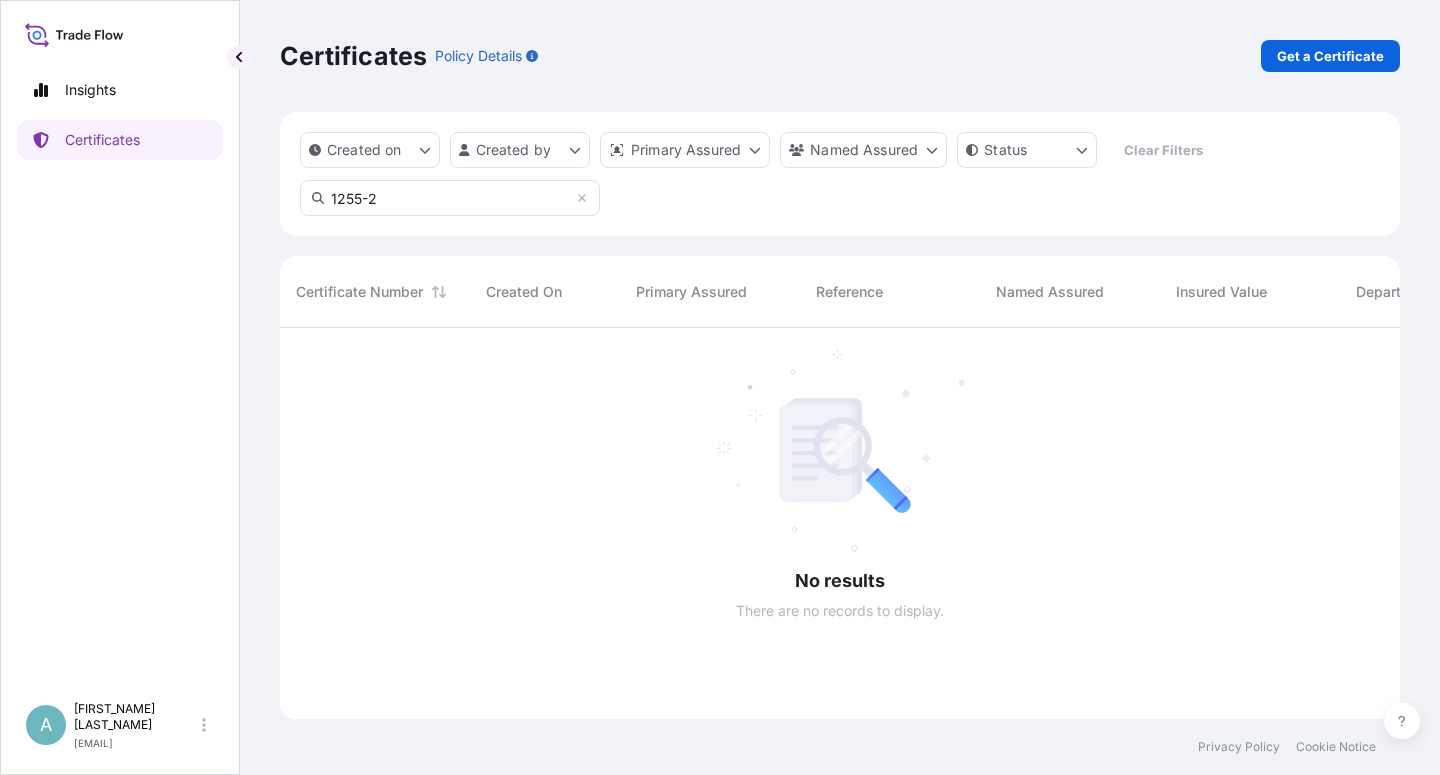 scroll, scrollTop: 18, scrollLeft: 18, axis: both 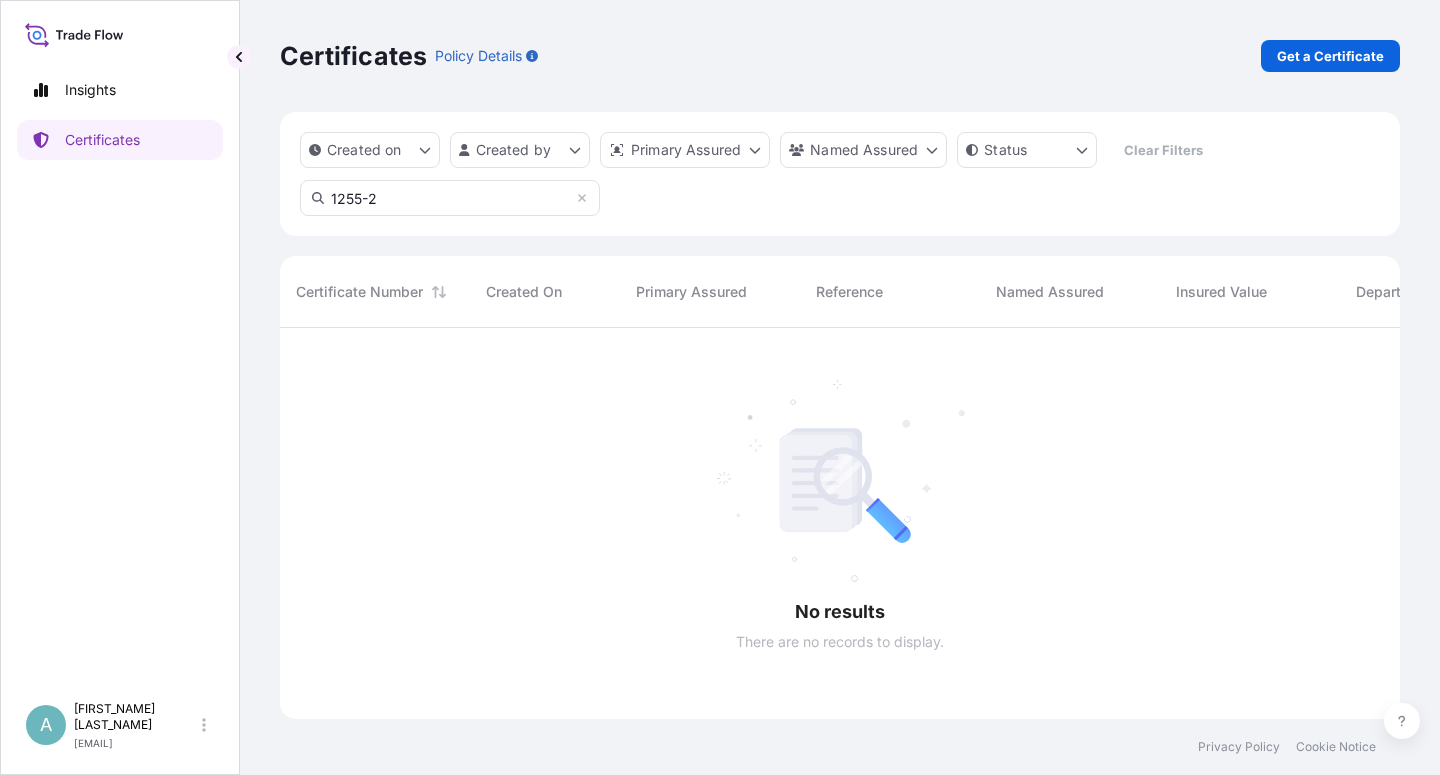 click on "1255-2" at bounding box center [450, 198] 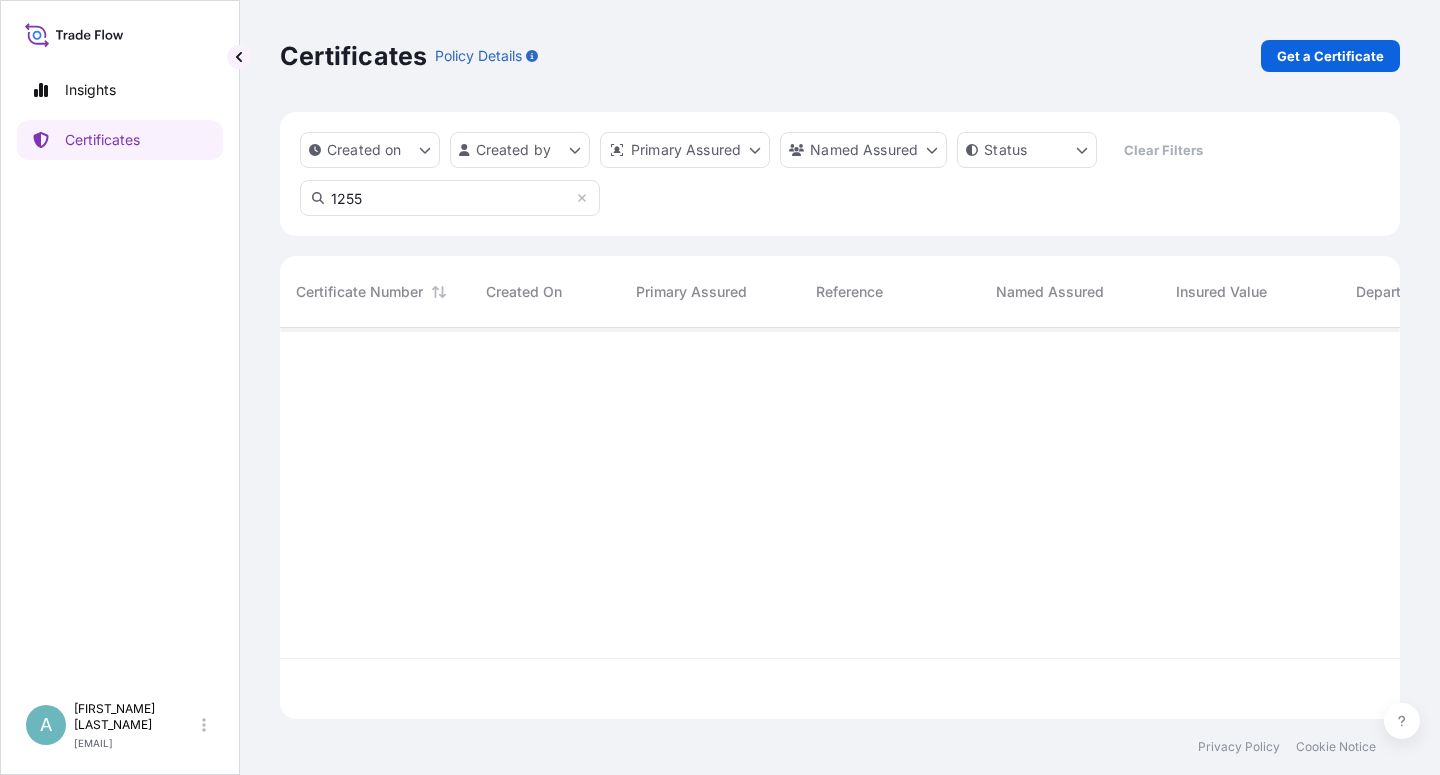 scroll, scrollTop: 385, scrollLeft: 1103, axis: both 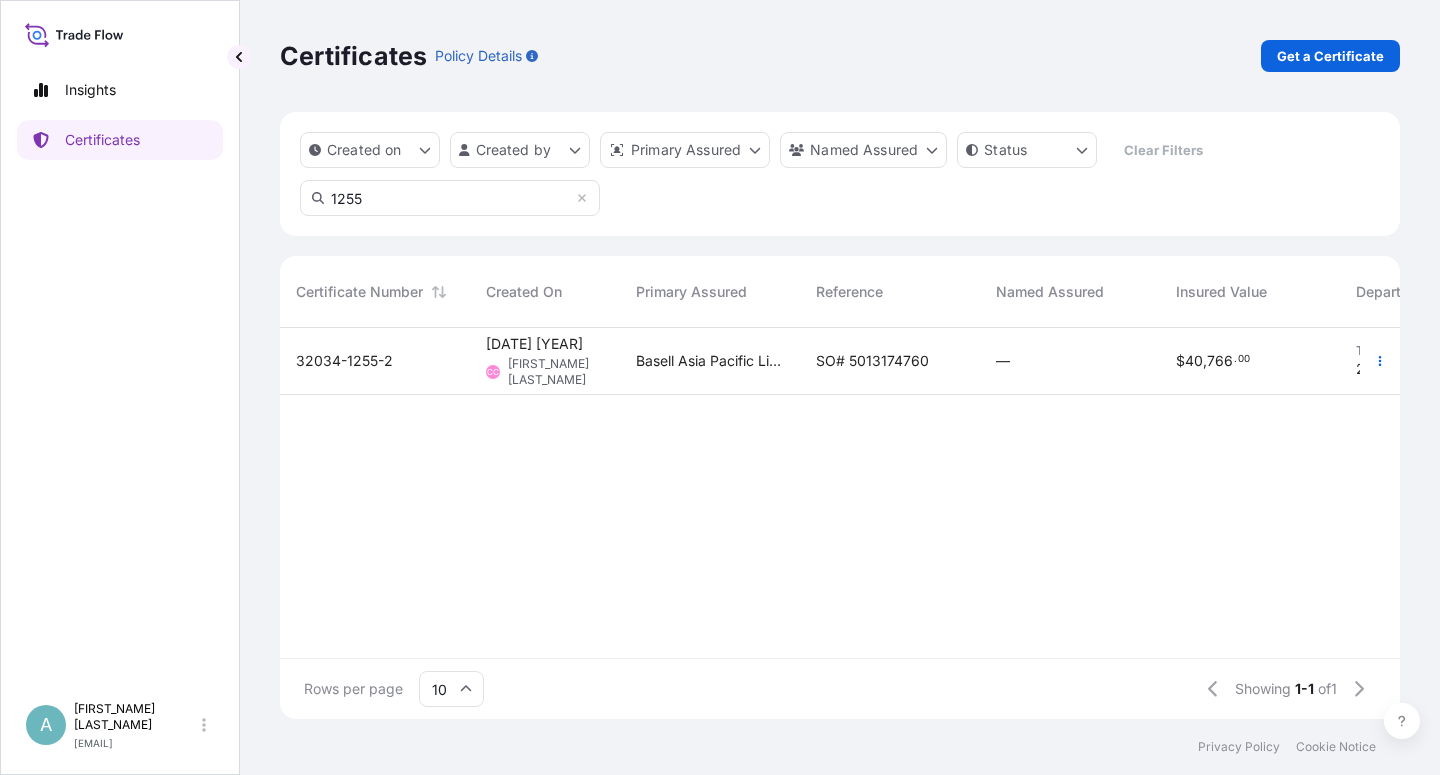 type on "1255" 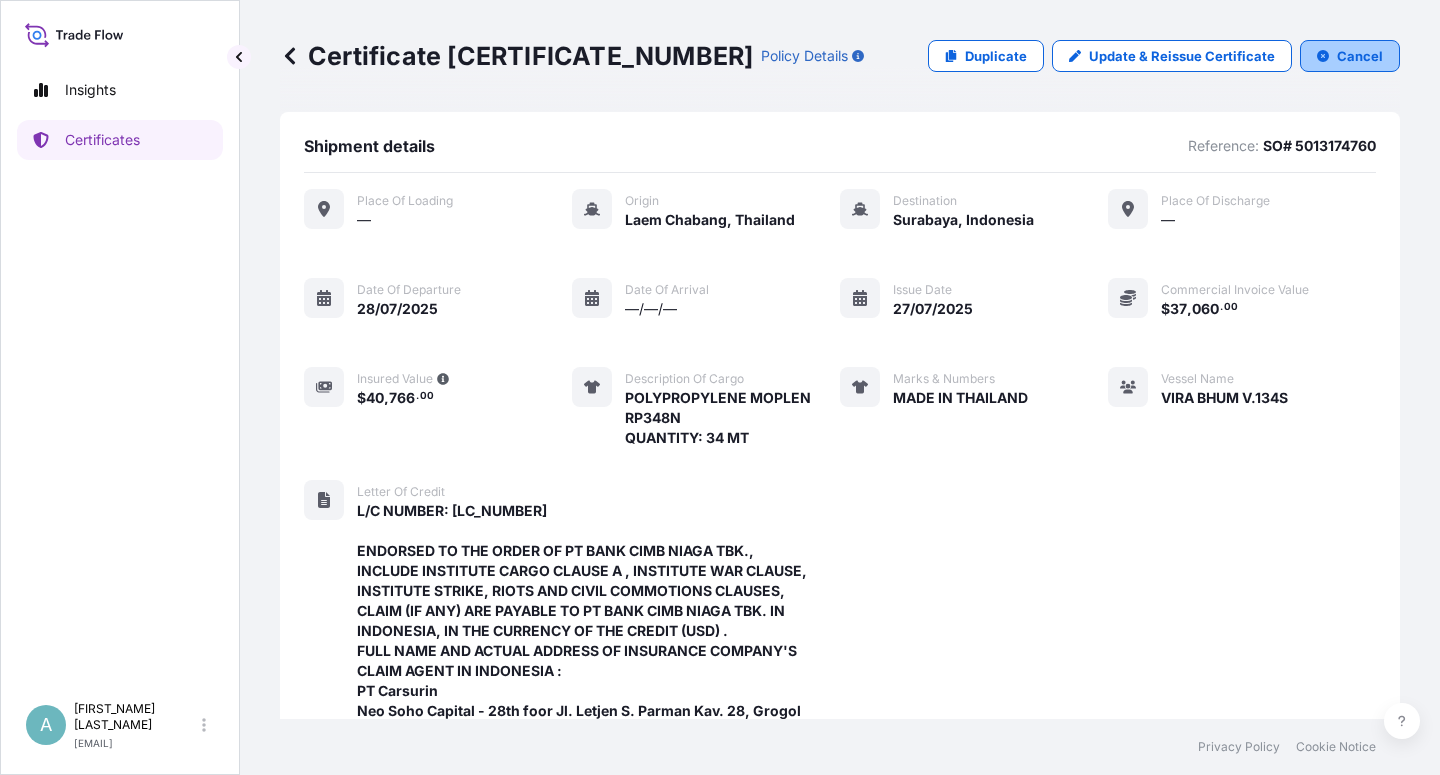 click on "Cancel" at bounding box center [1360, 56] 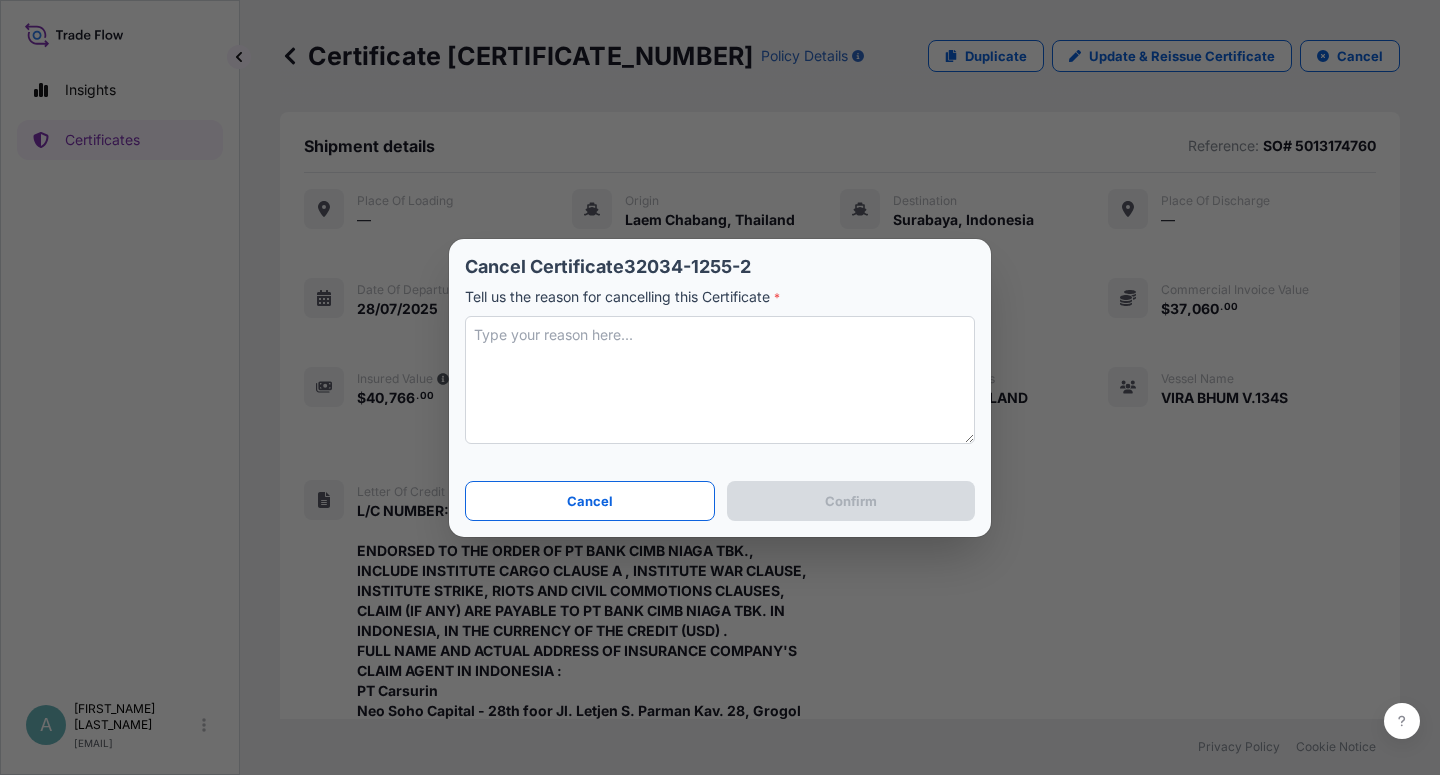 click at bounding box center (720, 380) 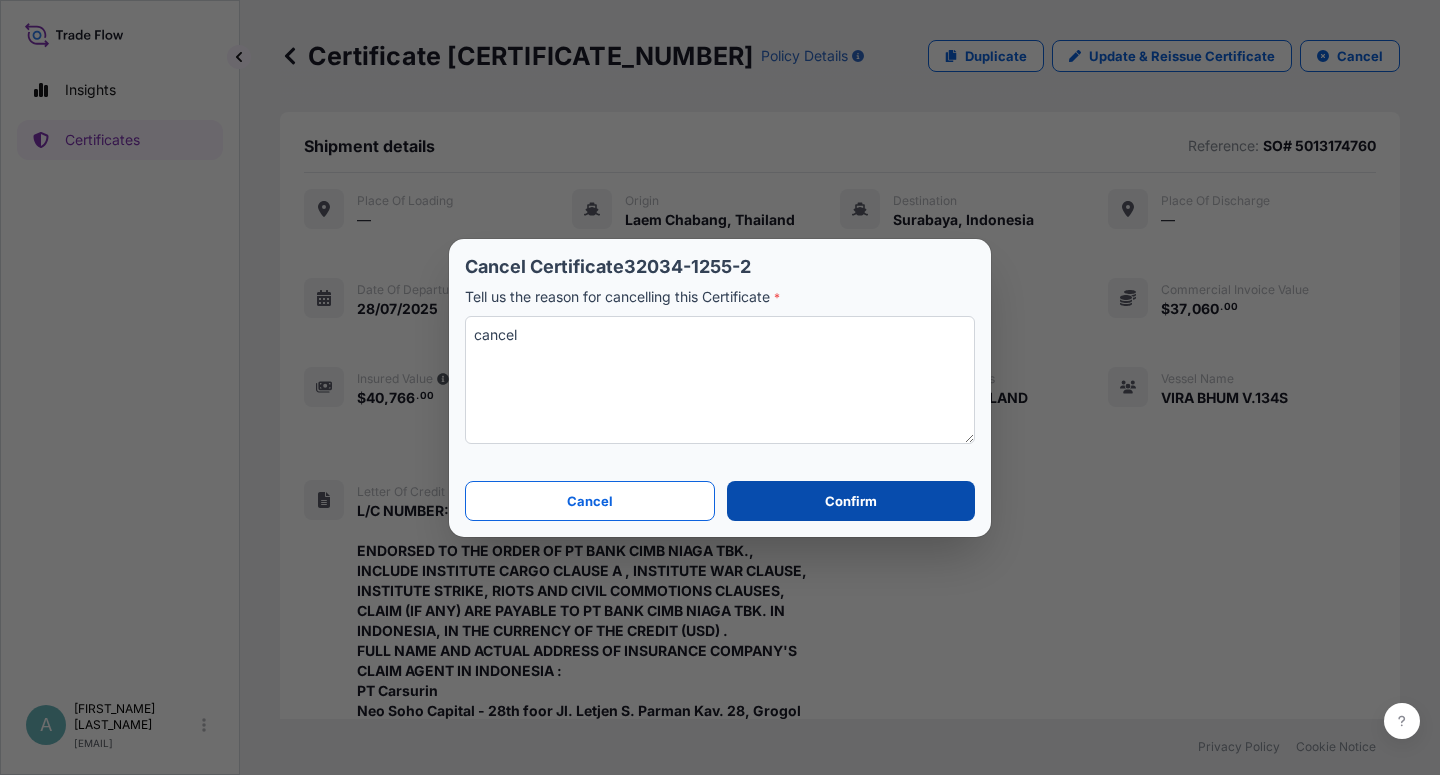 type on "cancel" 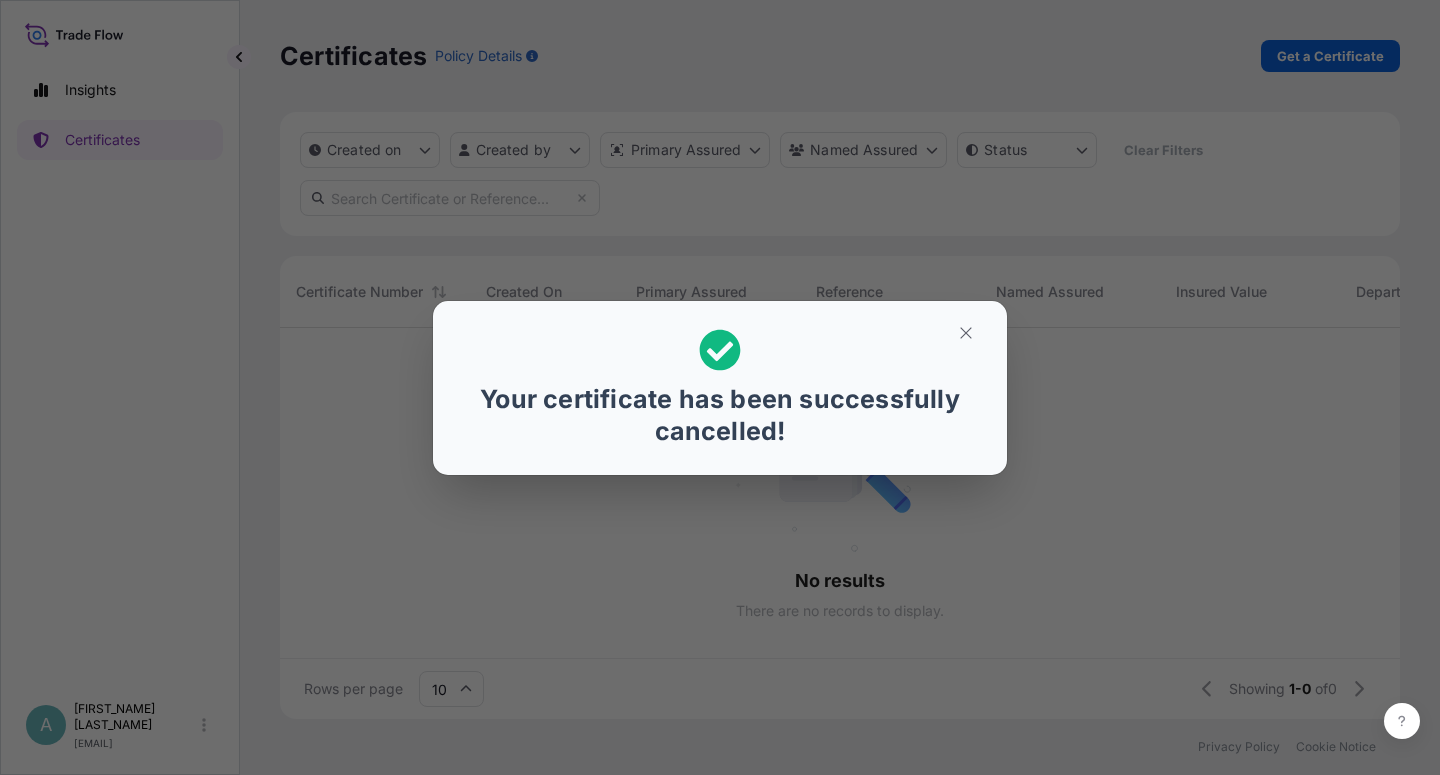 scroll, scrollTop: 18, scrollLeft: 18, axis: both 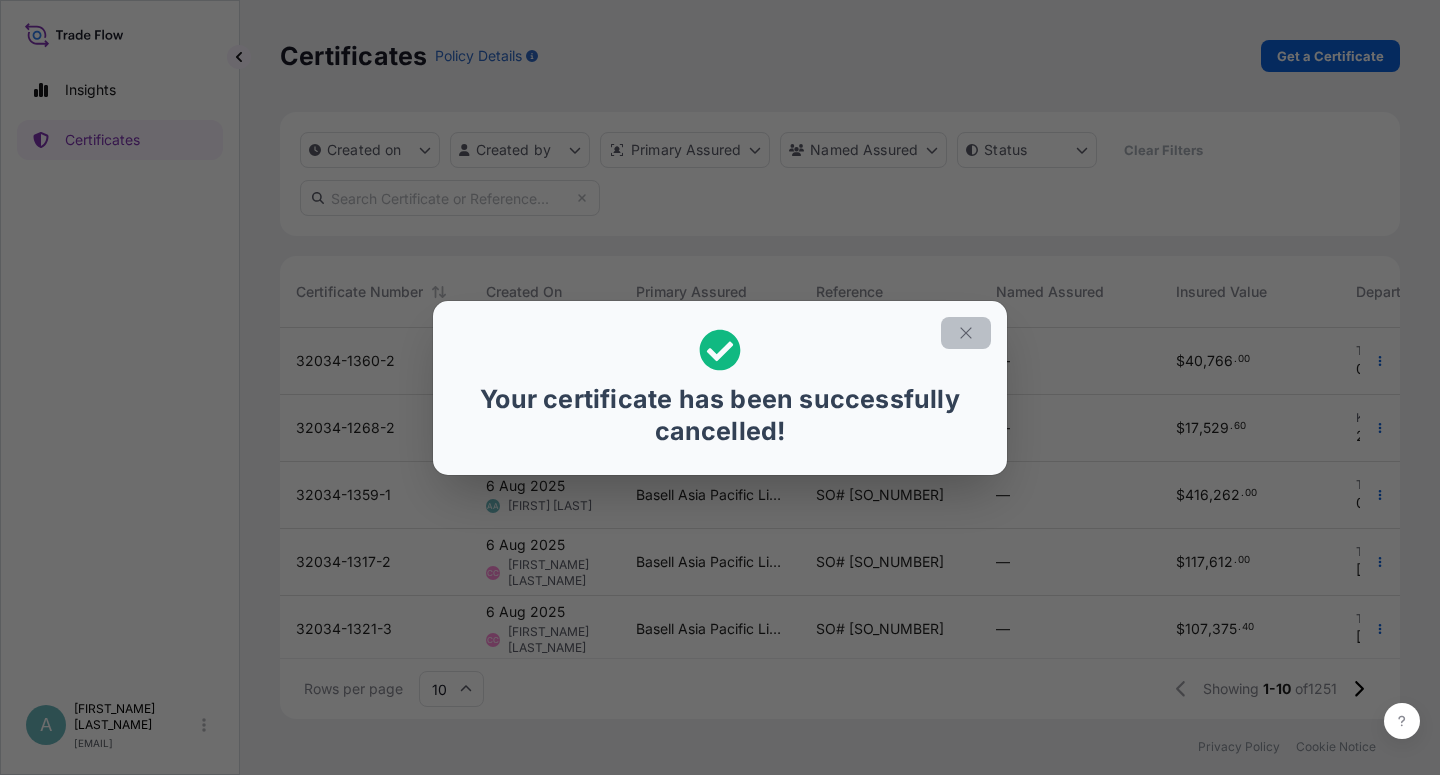 click 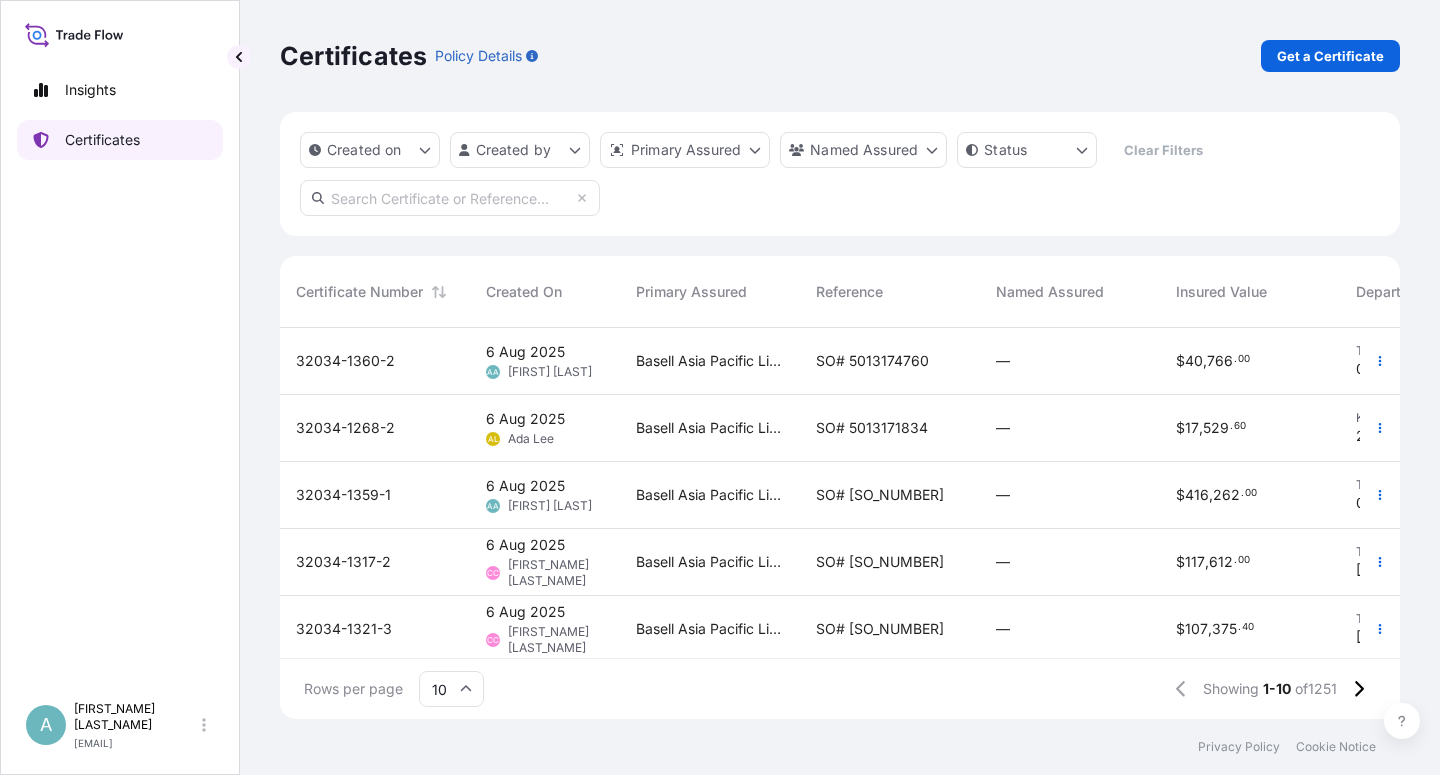 click on "Certificates" at bounding box center [102, 140] 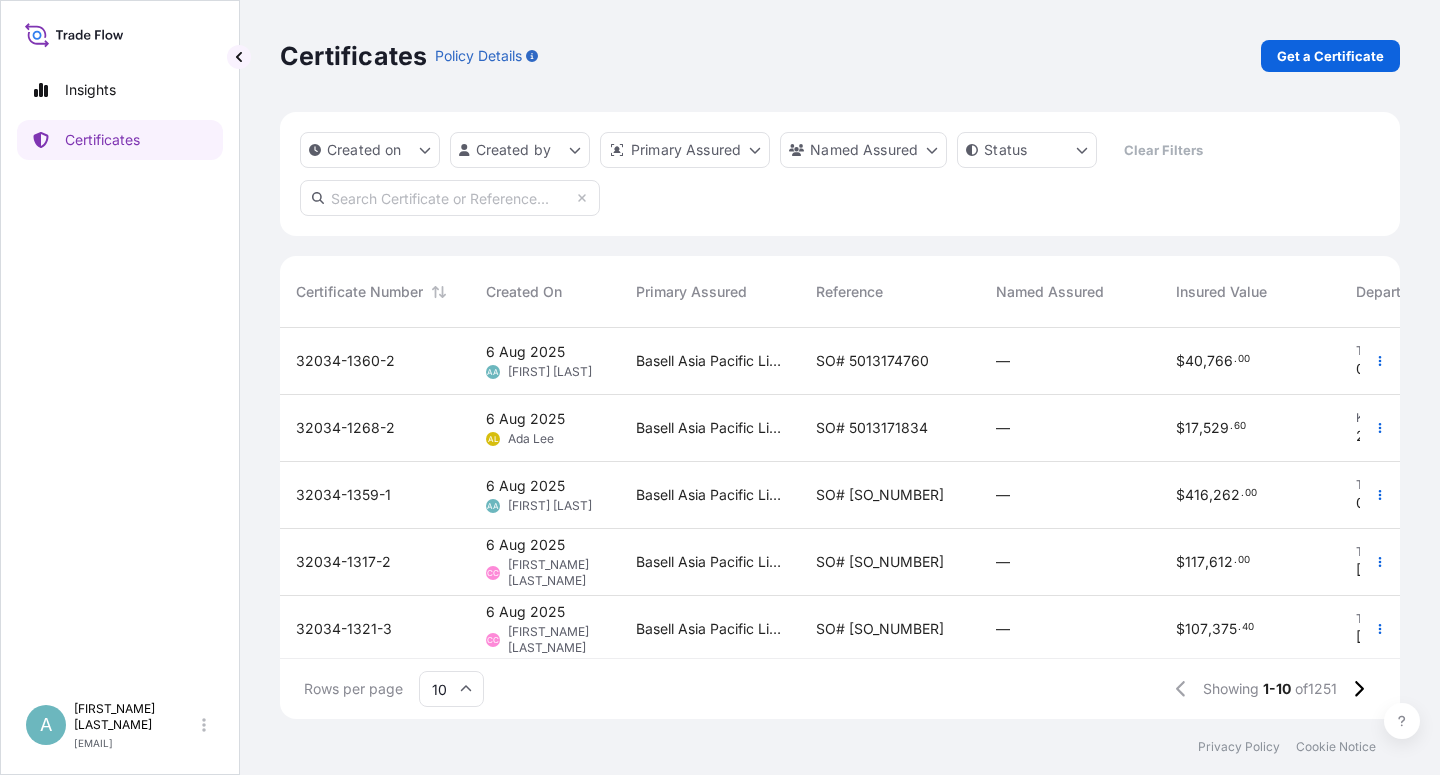 click at bounding box center (450, 198) 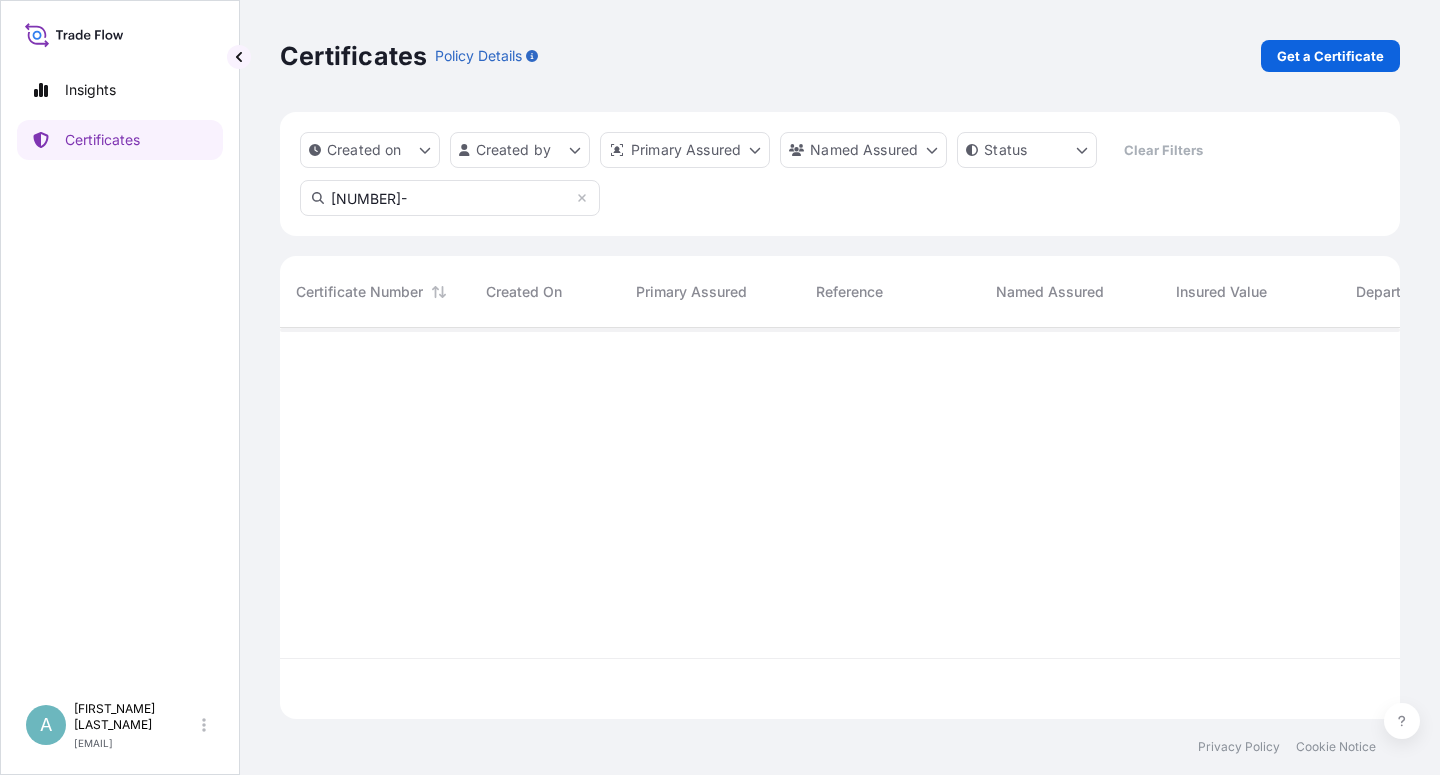 type on "[NUMBER]-" 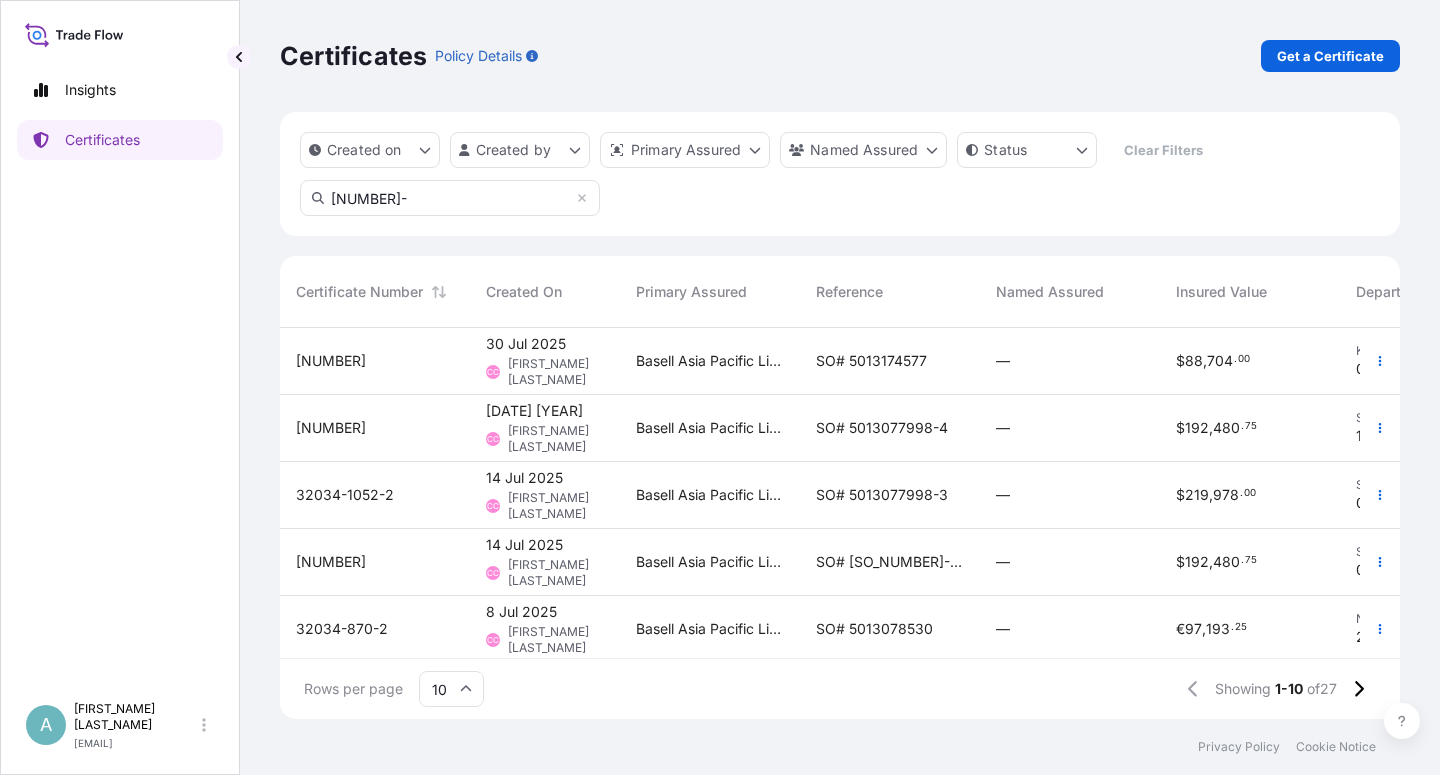 click on "SO# 5013174577" at bounding box center [871, 361] 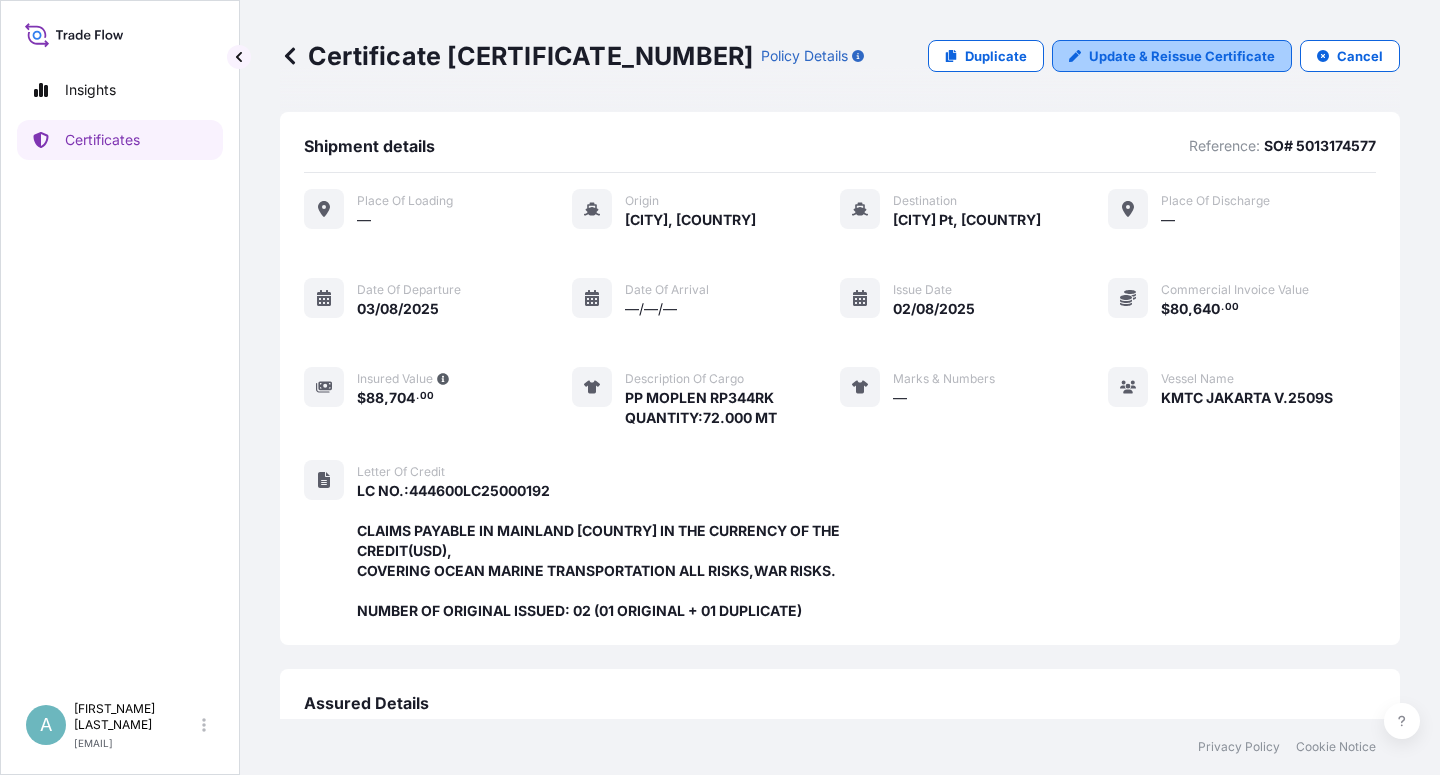 click on "Update & Reissue Certificate" at bounding box center (1182, 56) 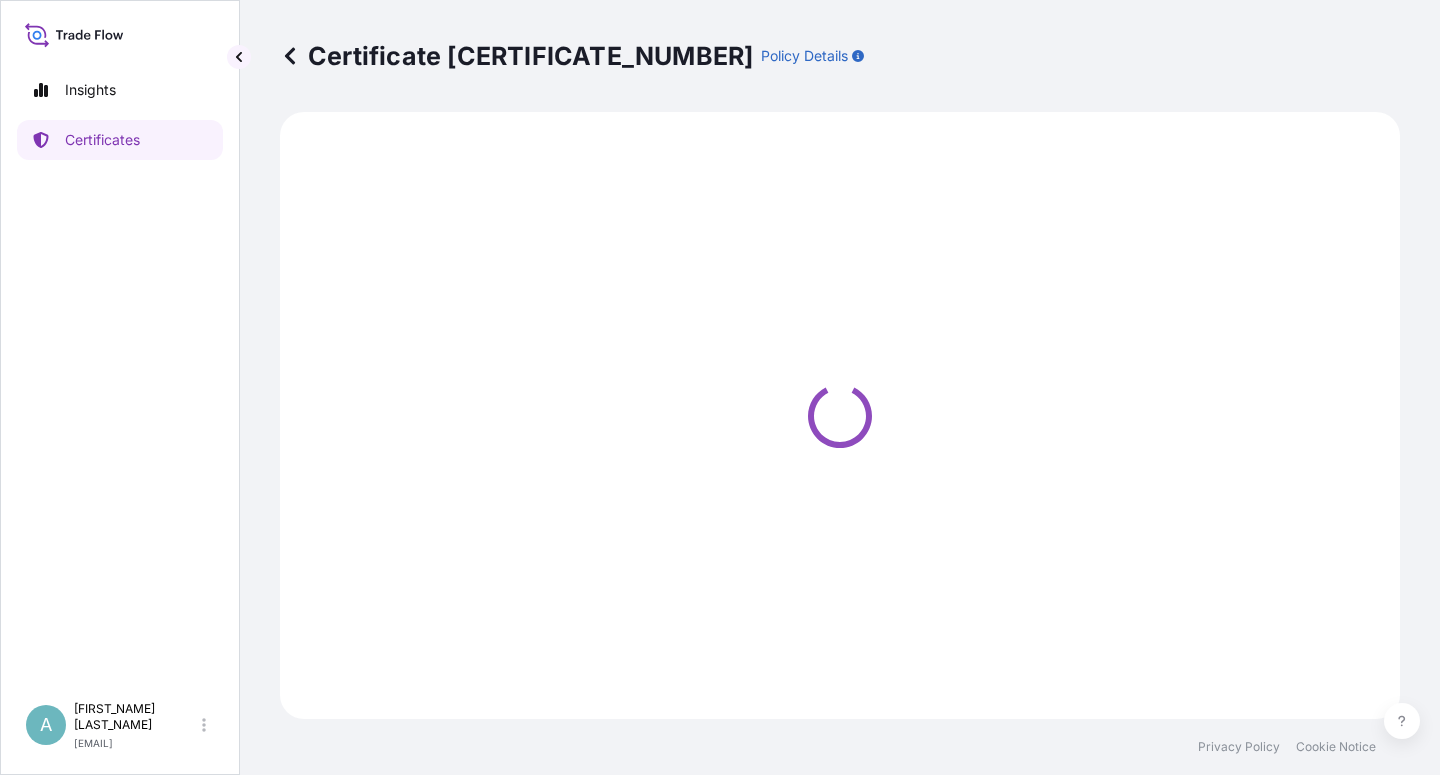 select on "Sea" 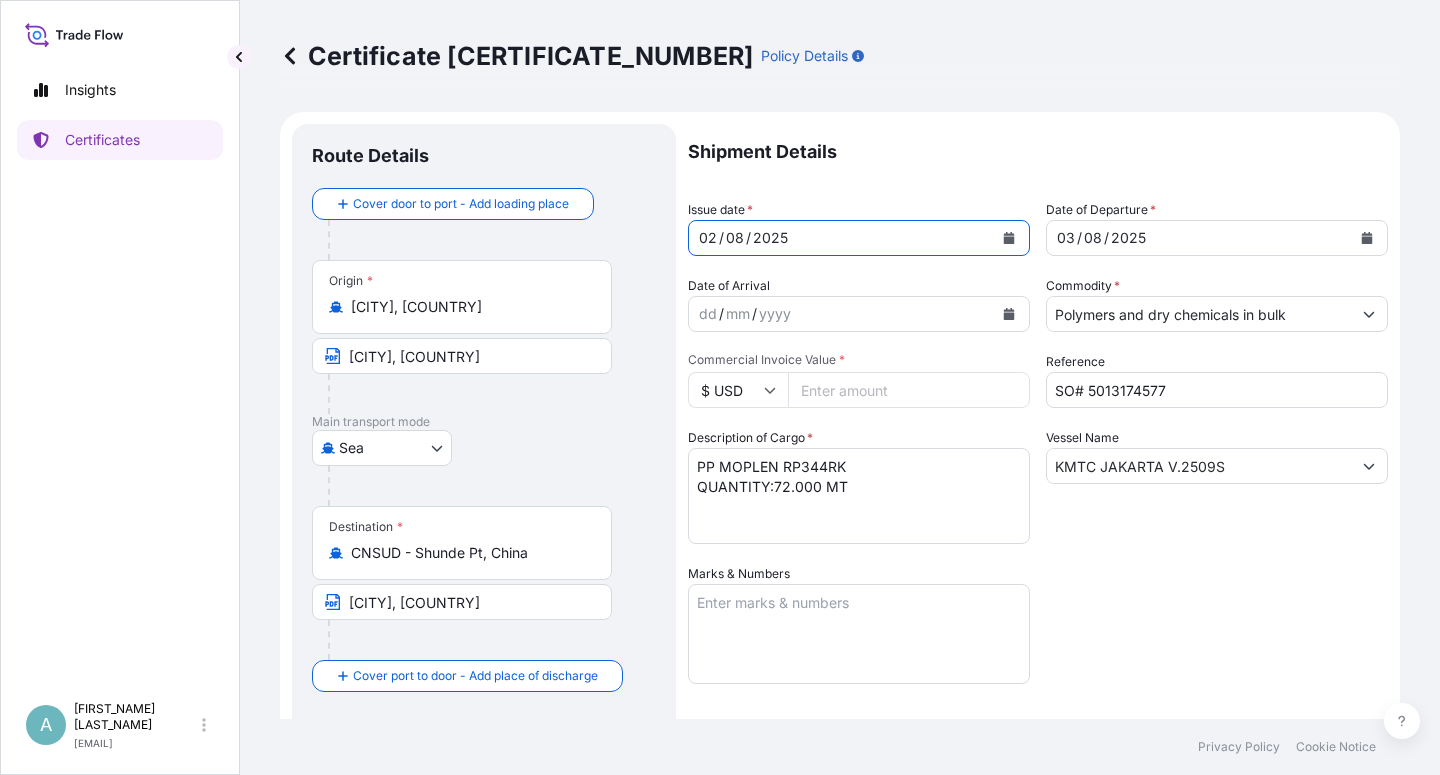 click at bounding box center [1009, 238] 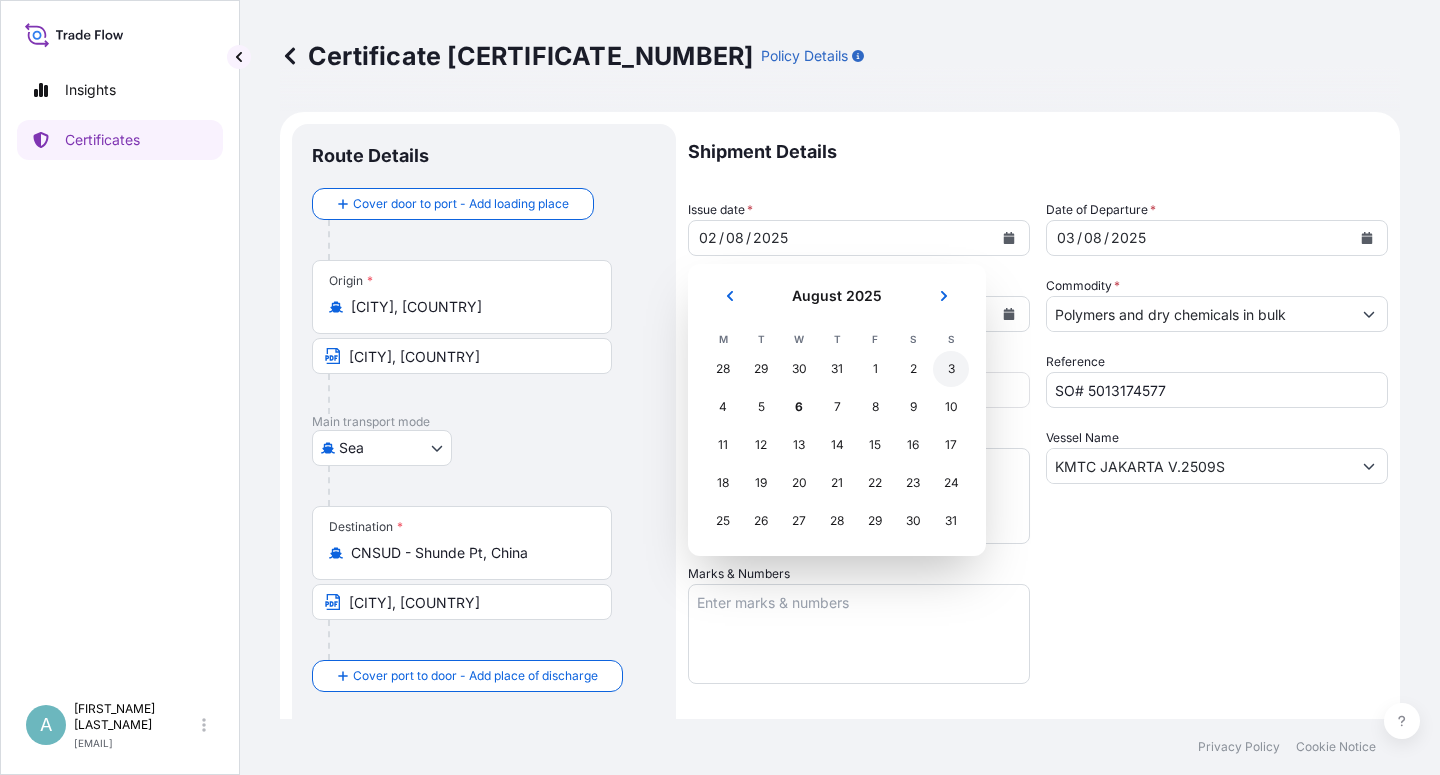 click on "3" at bounding box center (951, 369) 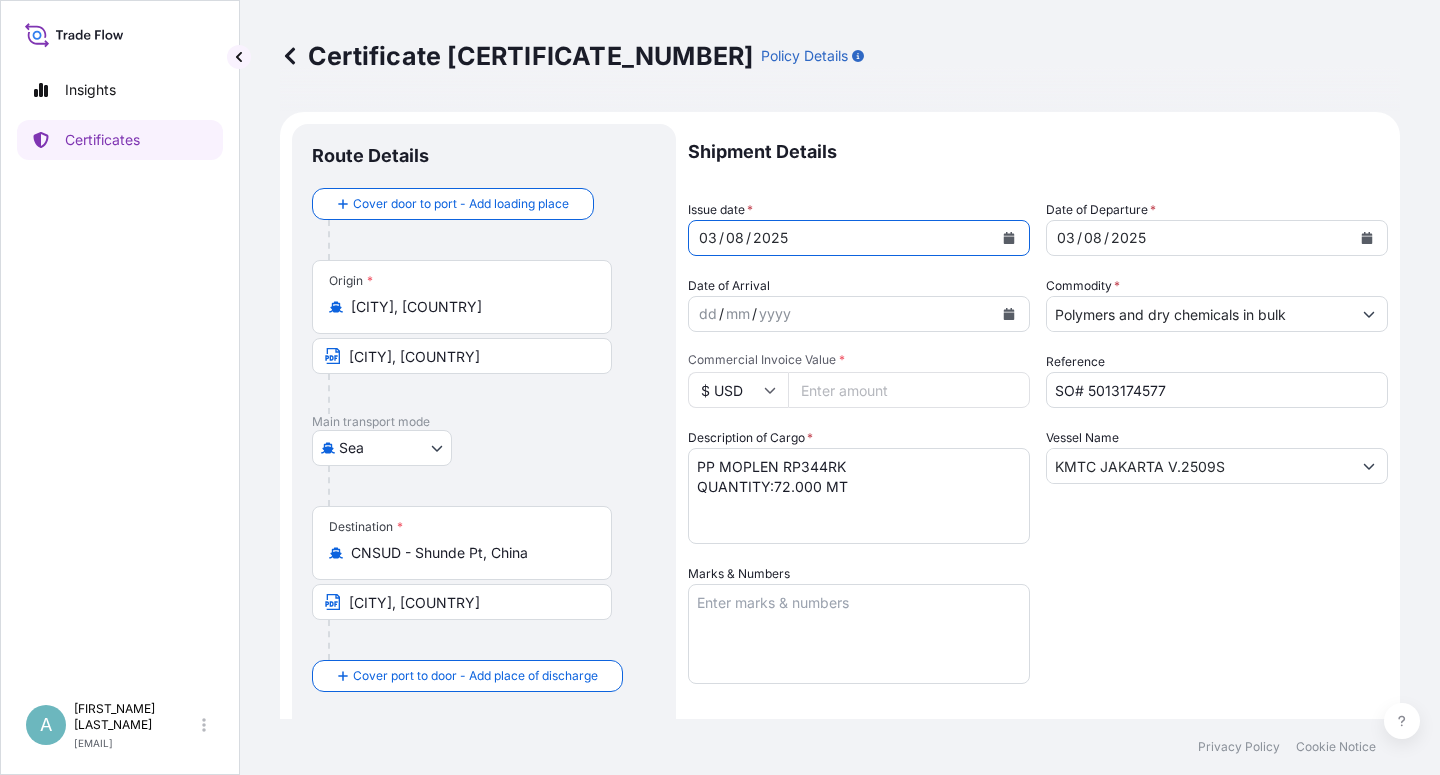 click 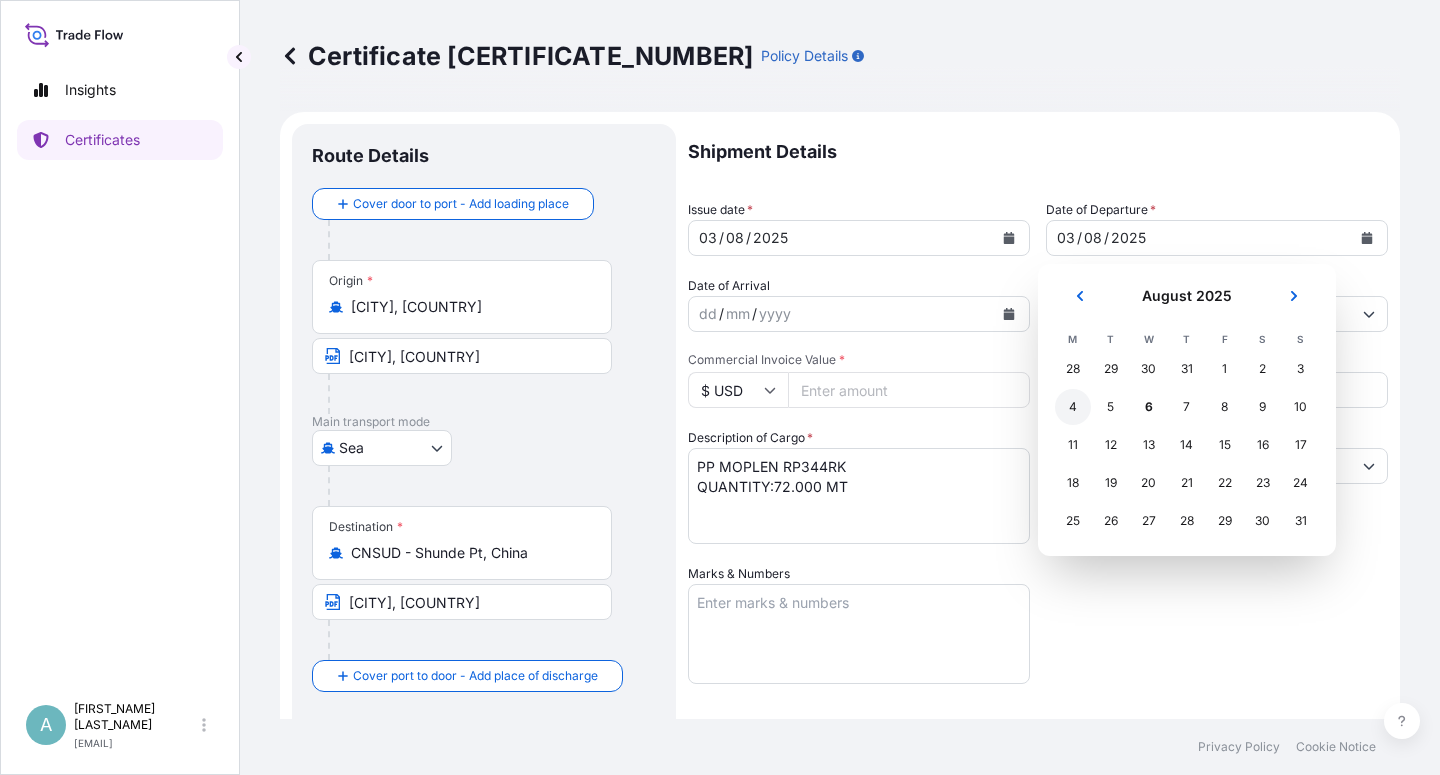 click on "4" at bounding box center [1073, 407] 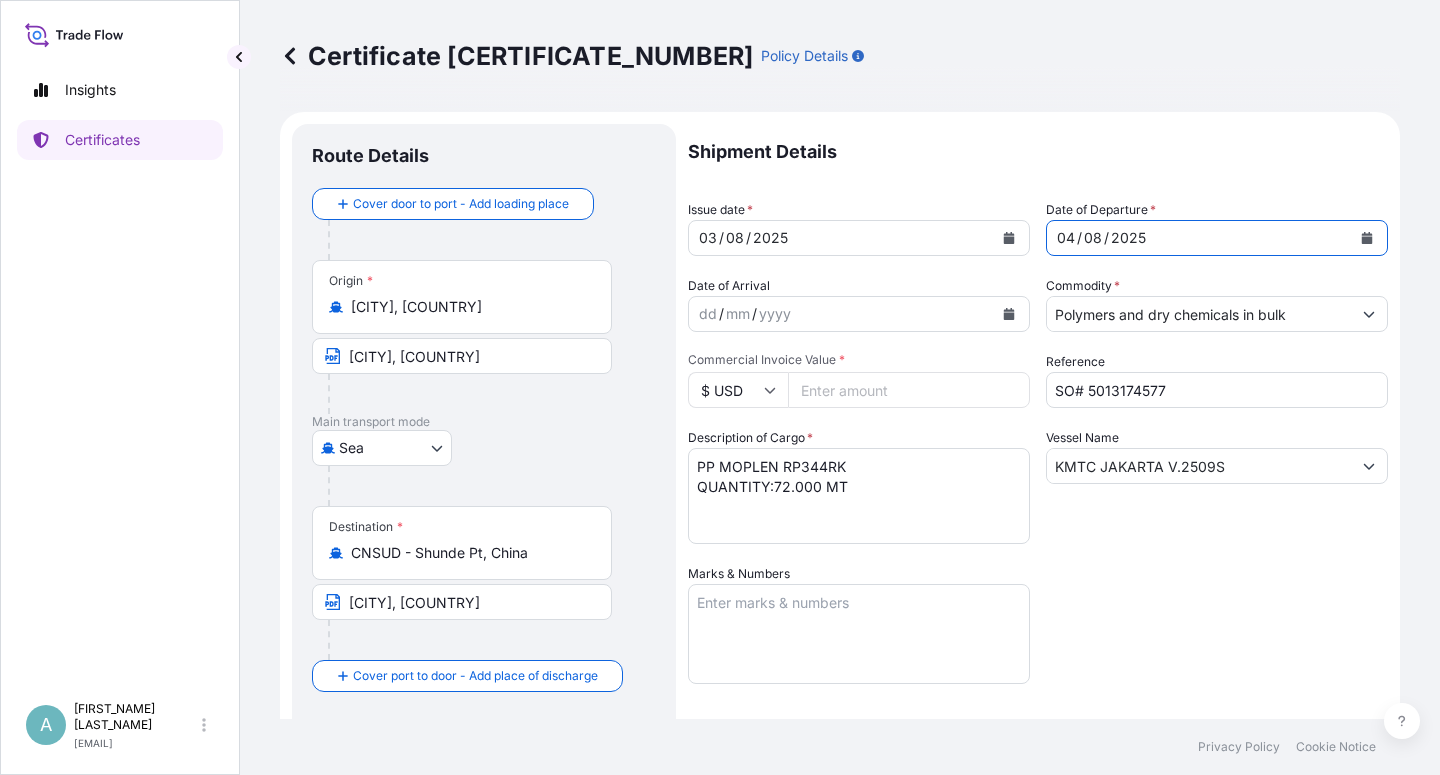 click on "Shipment Details Issue date * [DATE] / [YEAR] Date of Departure * [DATE] / [YEAR] Date of Arrival dd / mm / yyyy Commodity * Polymers and dry chemicals in bulk Packing Category Commercial Invoice Value    * $ USD [AMOUNT] Reference SO# [SO_NUMBER] Description of Cargo * PP MOPLEN RP344RK
QUANTITY:72.000 MT Vessel Name KMTC JAKARTA V.2509S Marks & Numbers Letter of Credit This shipment has a letter of credit Letter of credit * LC NO.:[LC_NUMBER]
CLAIMS PAYABLE IN MAINLAND CHINA IN THE CURRENCY OF THE CREDIT(USD),
COVERING OCEAN MARINE TRANSPORTATION ALL RISKS,WAR RISKS.
NUMBER OF ORIGINAL ISSUED: 02 (01 ORIGINAL + 01 DUPLICATE)
Letter of credit may not exceed 12000 characters Assured Details Primary Assured * Basell Asia Pacific Limited Basell Asia Pacific Limited Named Assured Named Assured Address" at bounding box center (1038, 638) 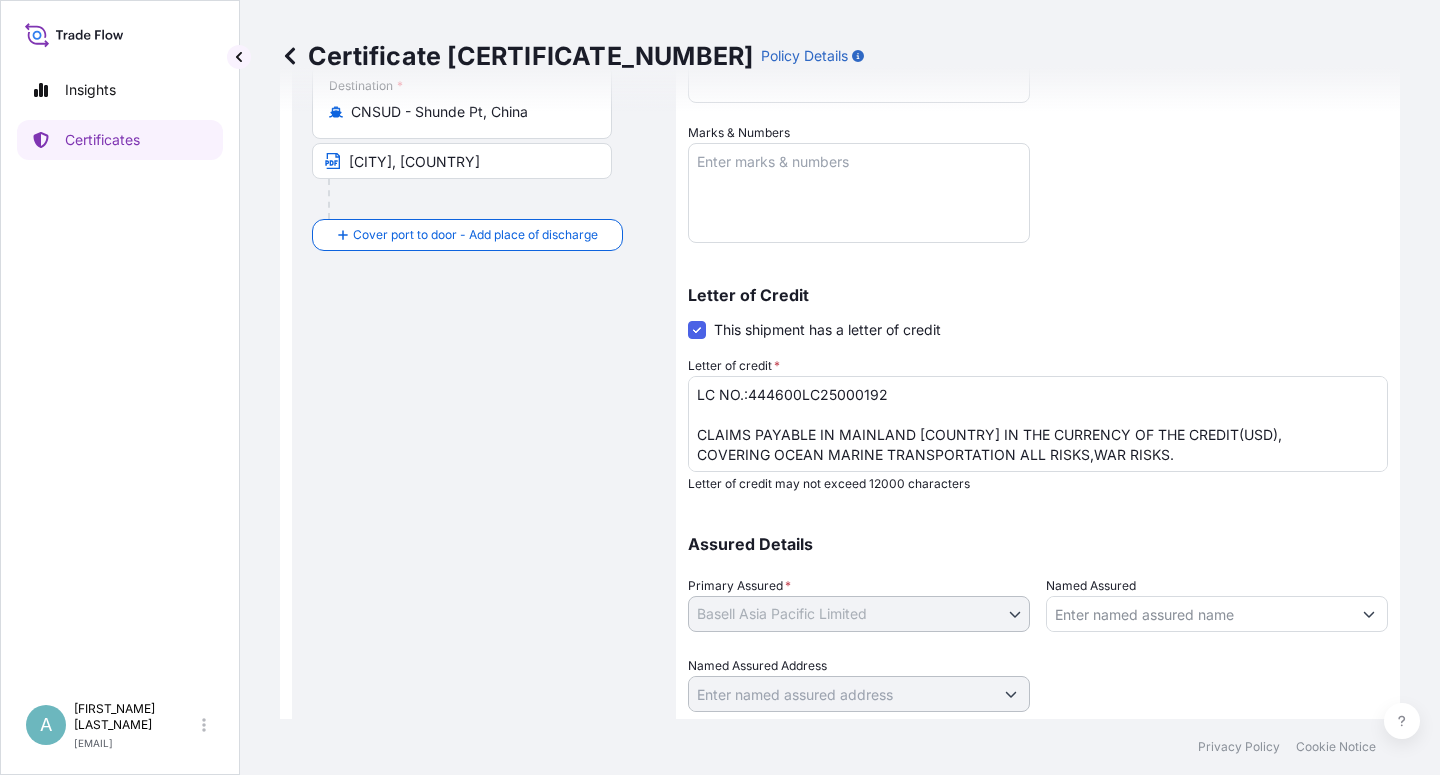 scroll, scrollTop: 490, scrollLeft: 0, axis: vertical 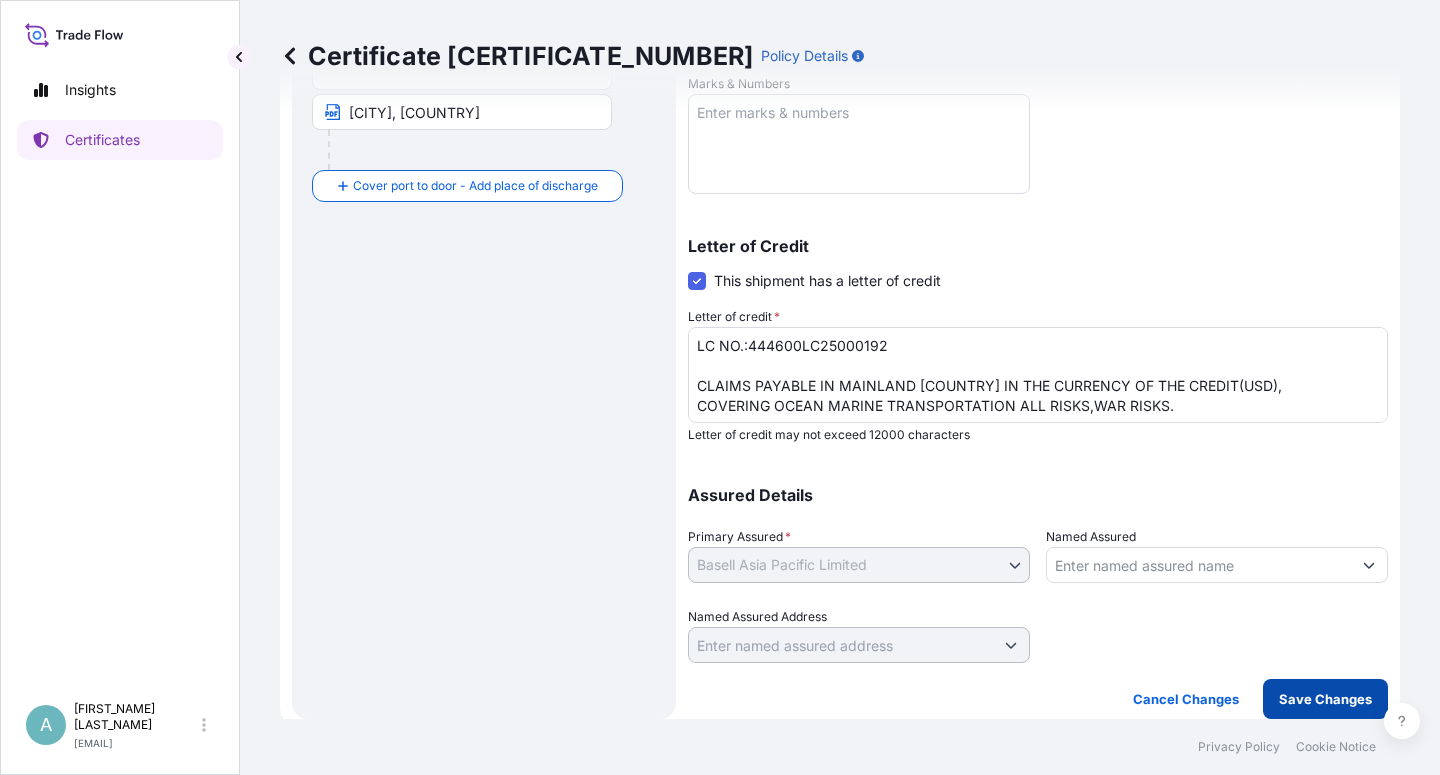 click on "Save Changes" at bounding box center (1325, 699) 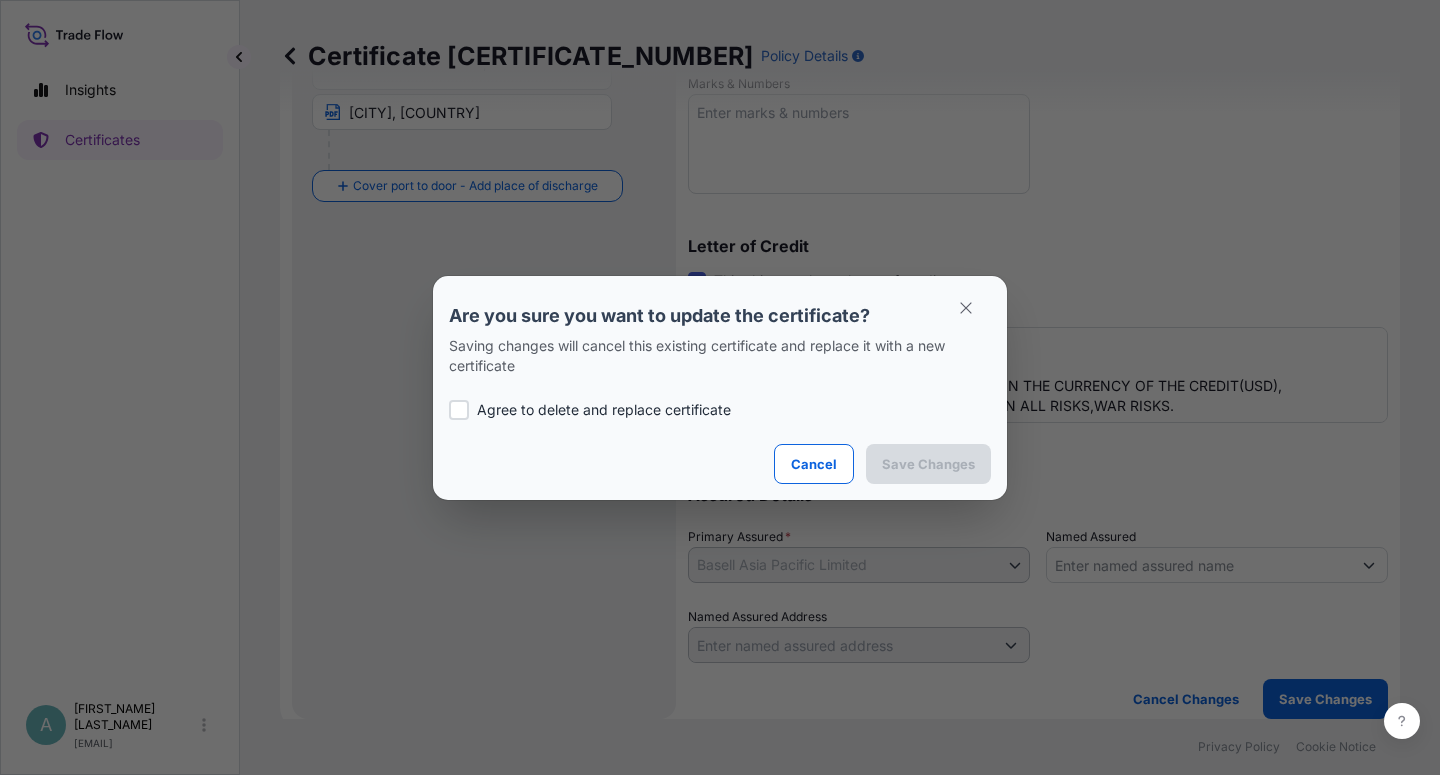 click on "Agree to delete and replace certificate" at bounding box center (604, 410) 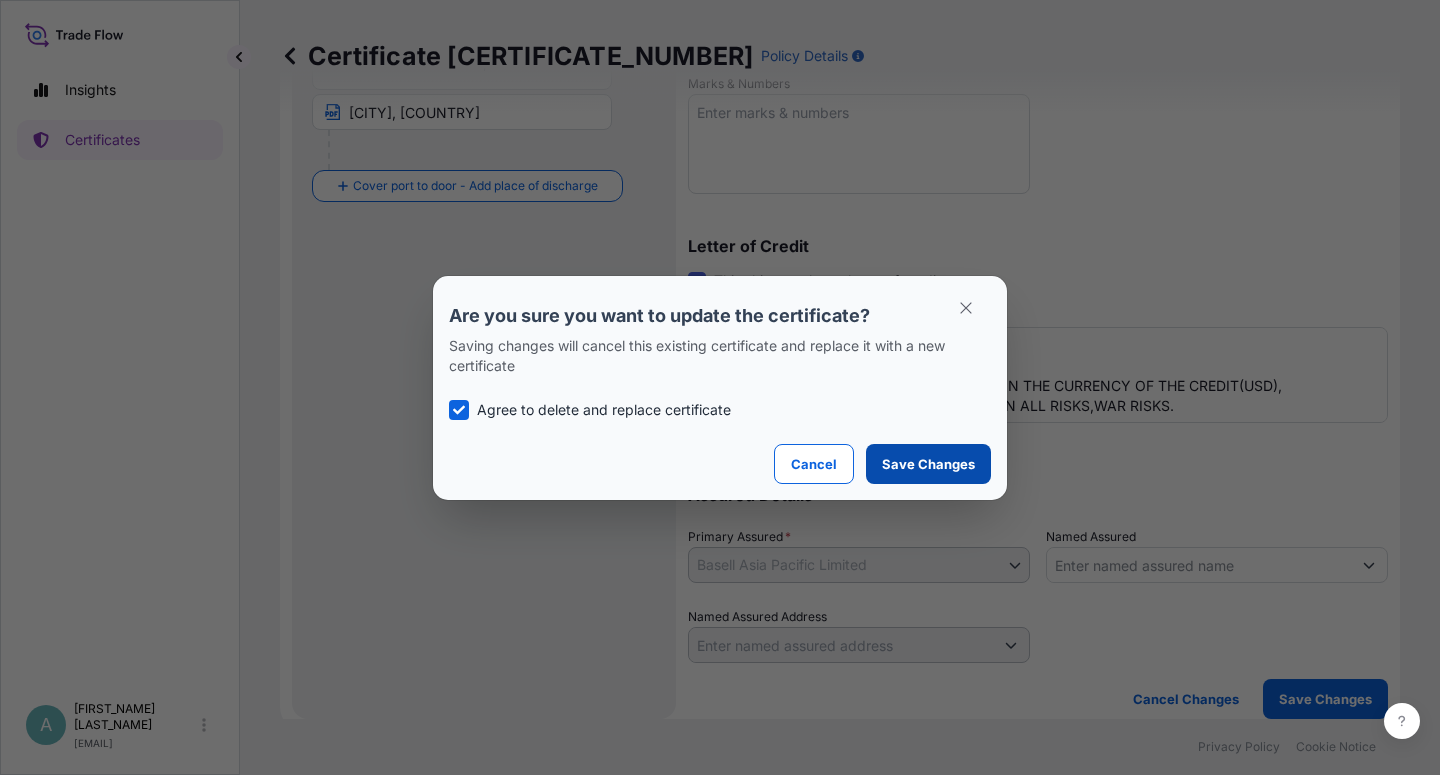 click on "Save Changes" at bounding box center (928, 464) 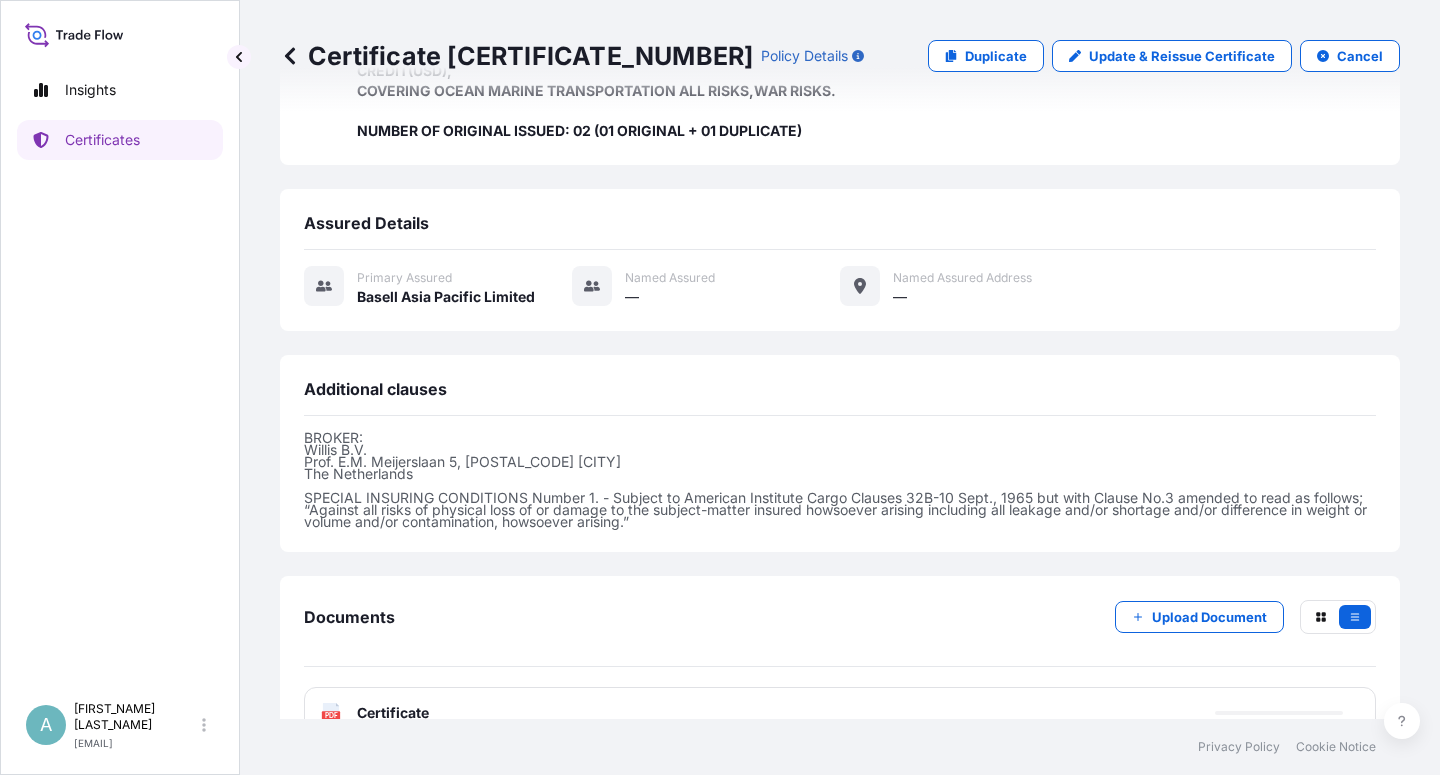 scroll, scrollTop: 594, scrollLeft: 0, axis: vertical 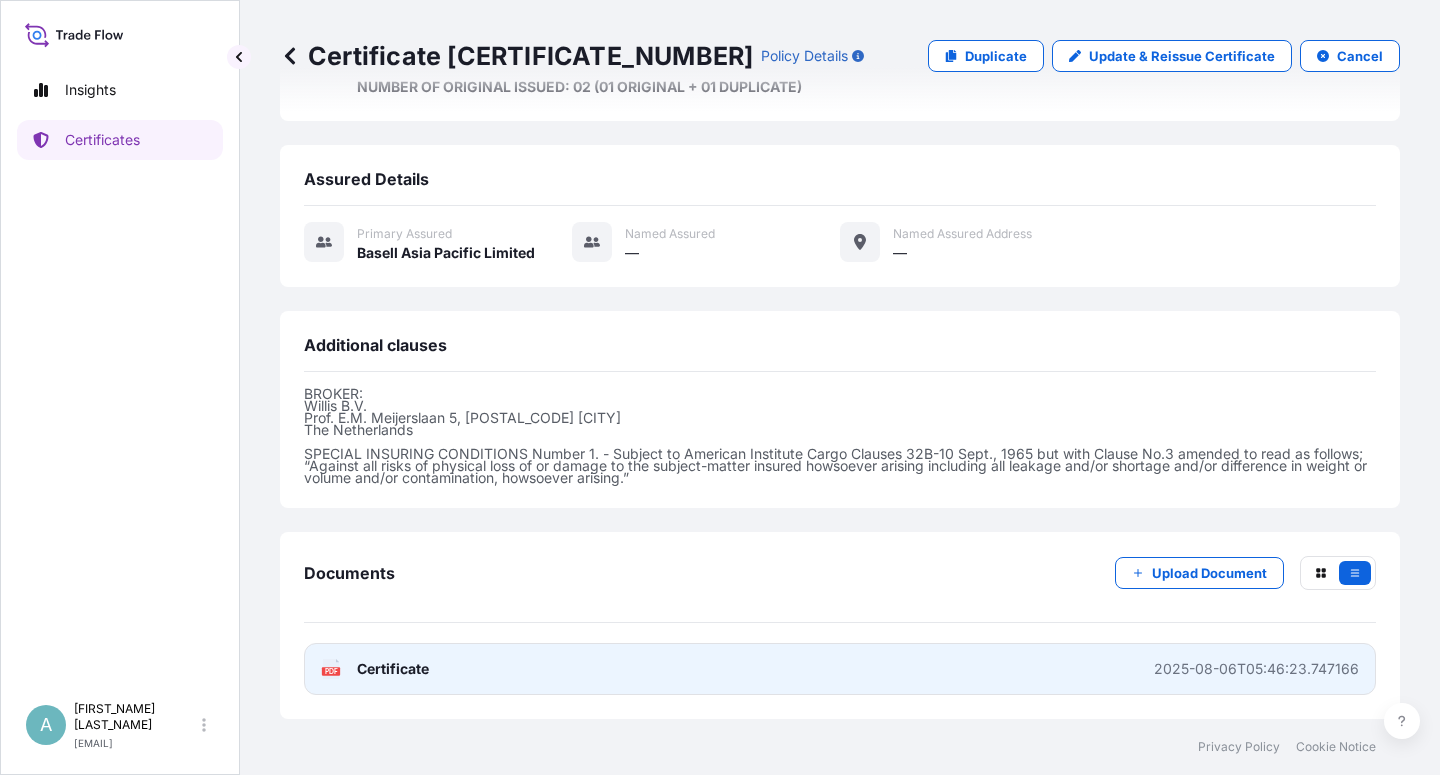 click on "Certificate" at bounding box center [393, 669] 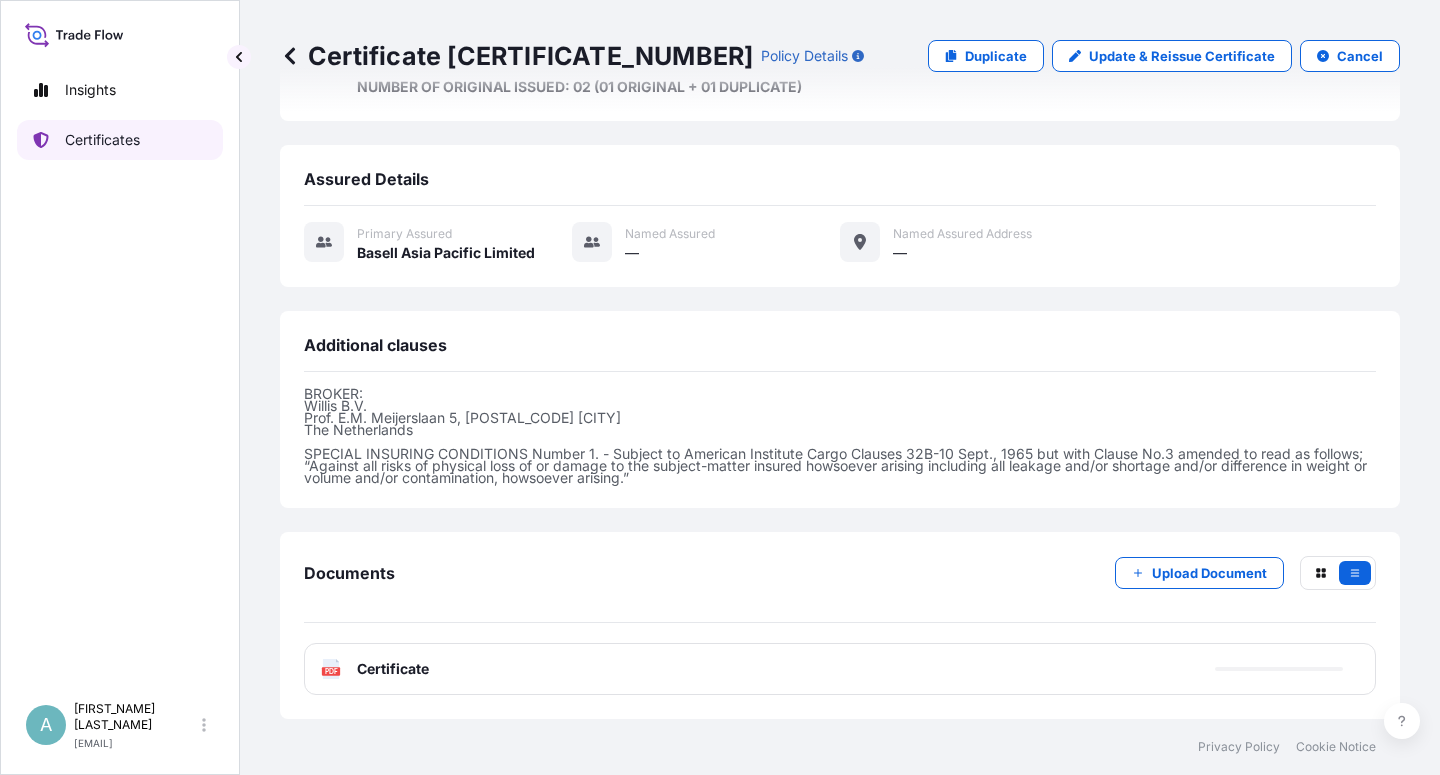 click on "Certificates" at bounding box center [102, 140] 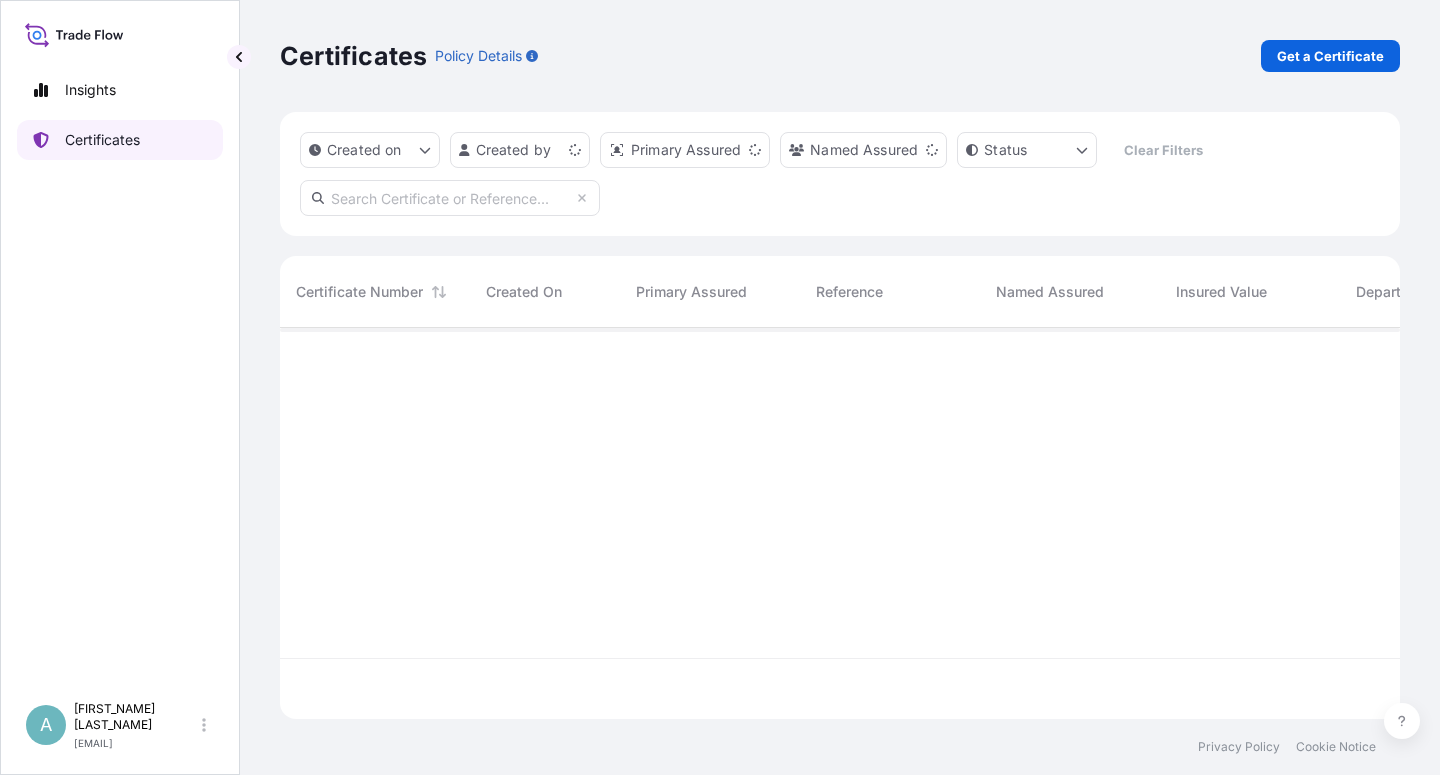 scroll, scrollTop: 18, scrollLeft: 18, axis: both 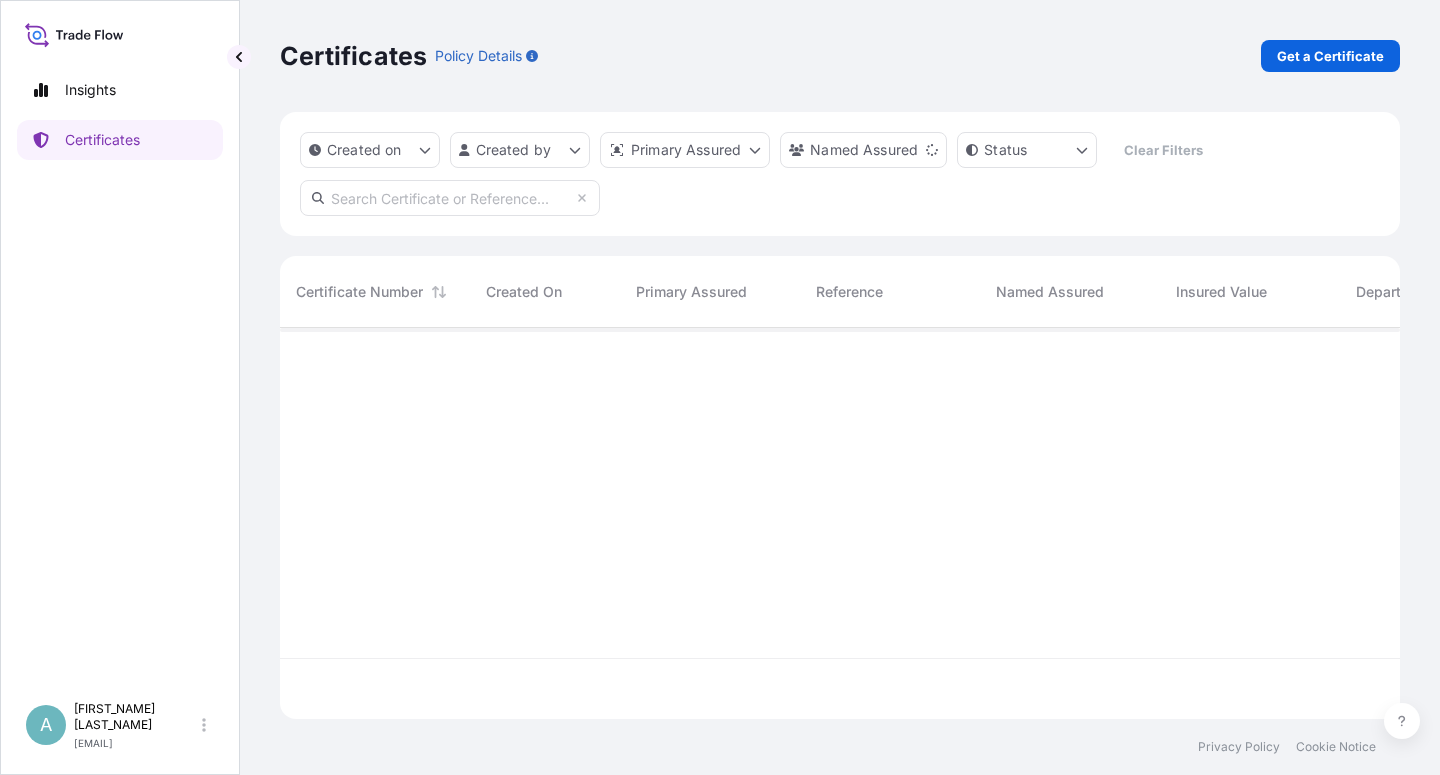 click at bounding box center (450, 198) 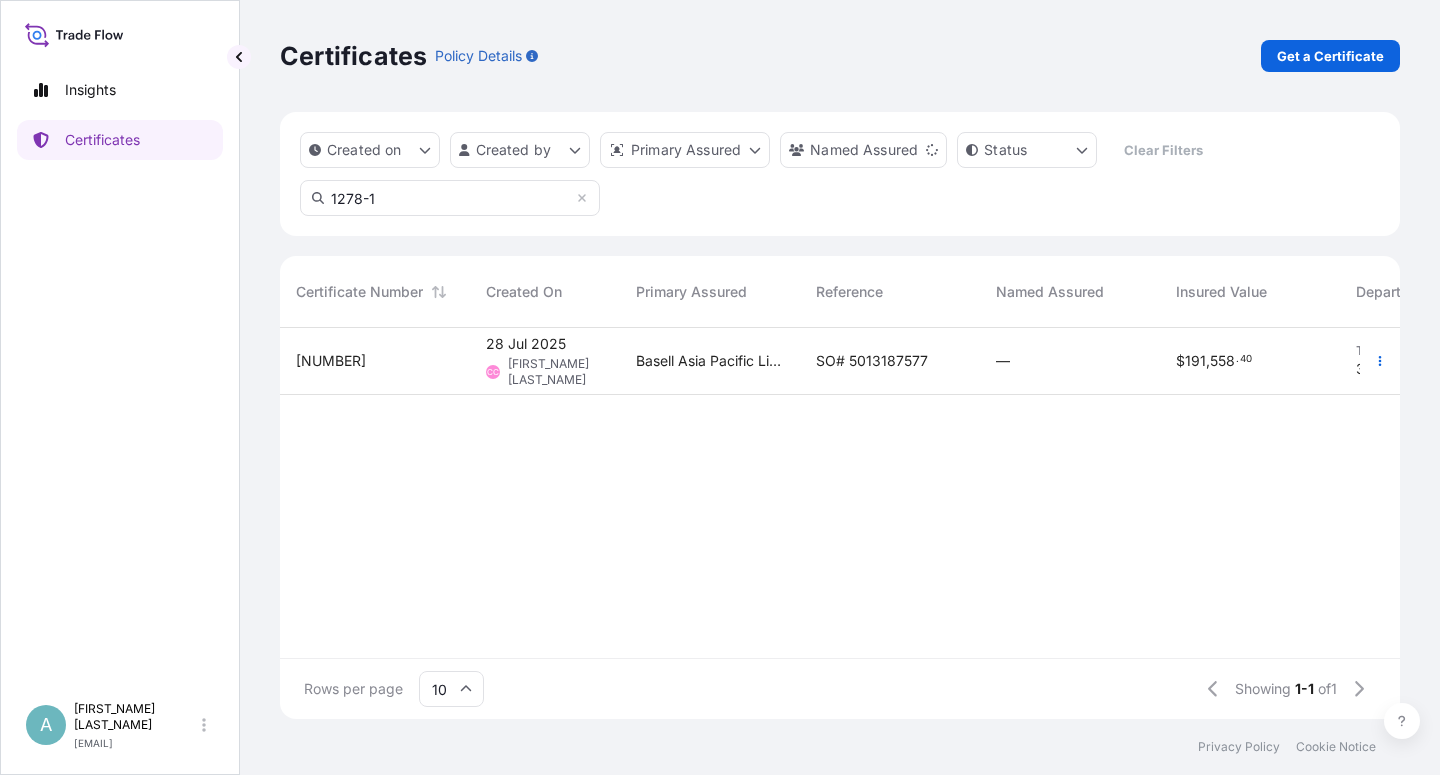 type on "1278-1" 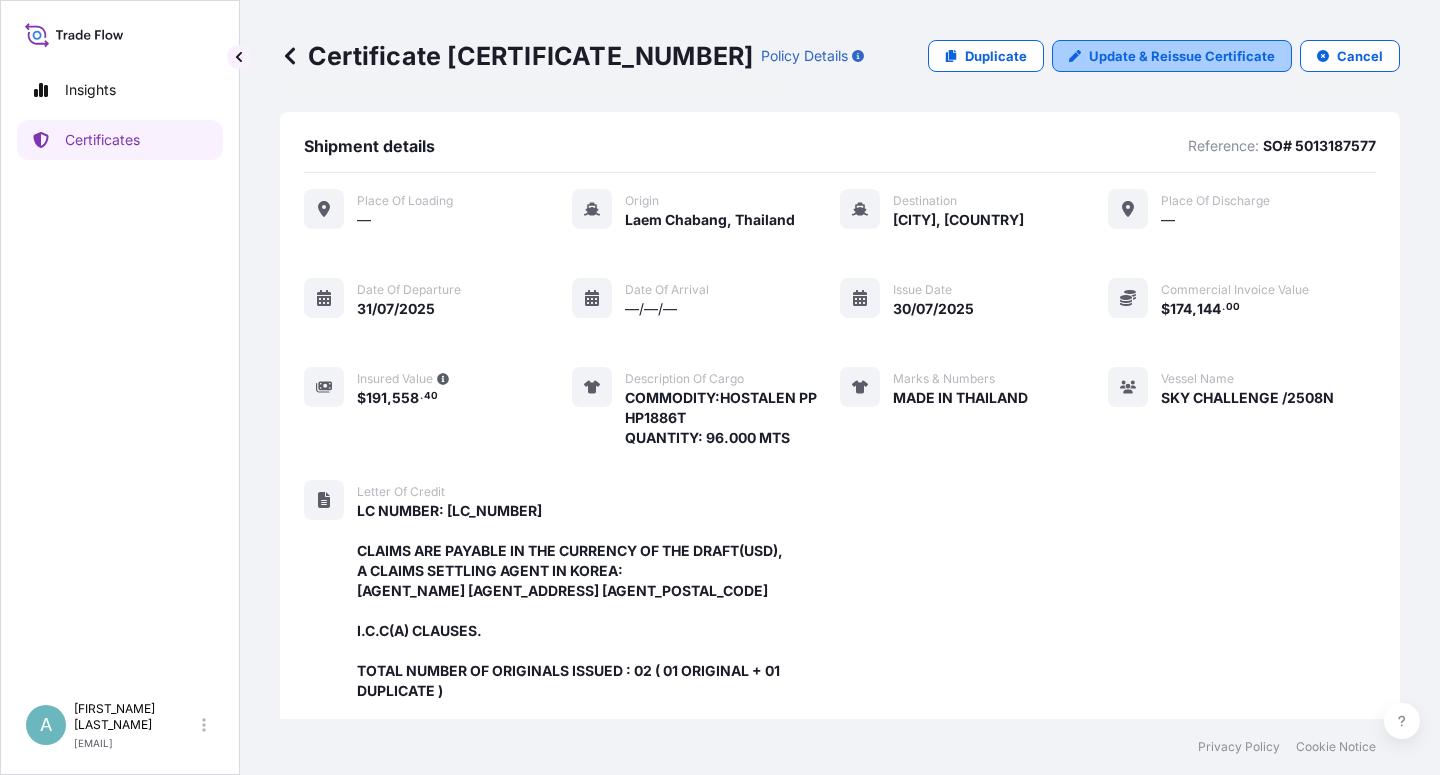 click on "Update & Reissue Certificate" at bounding box center (1182, 56) 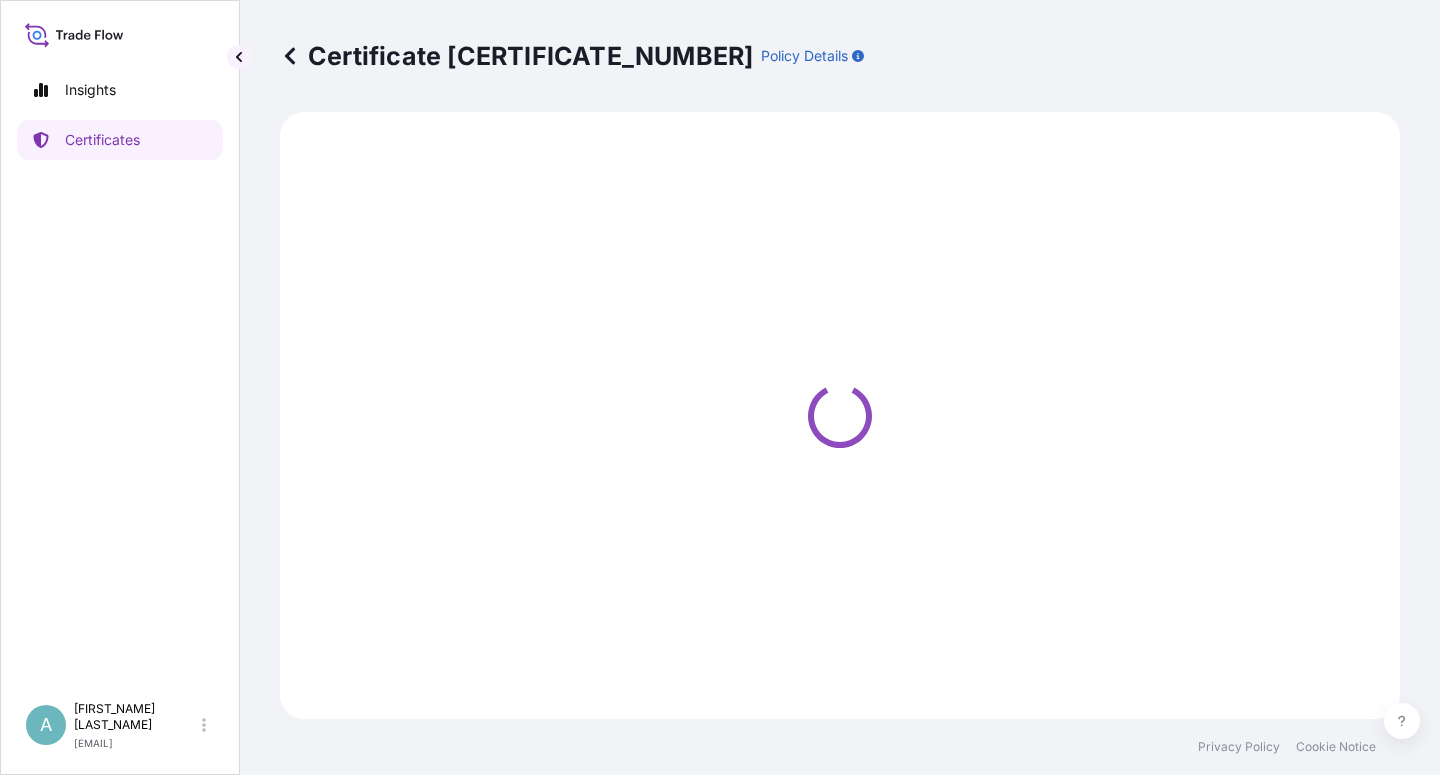 select on "Sea" 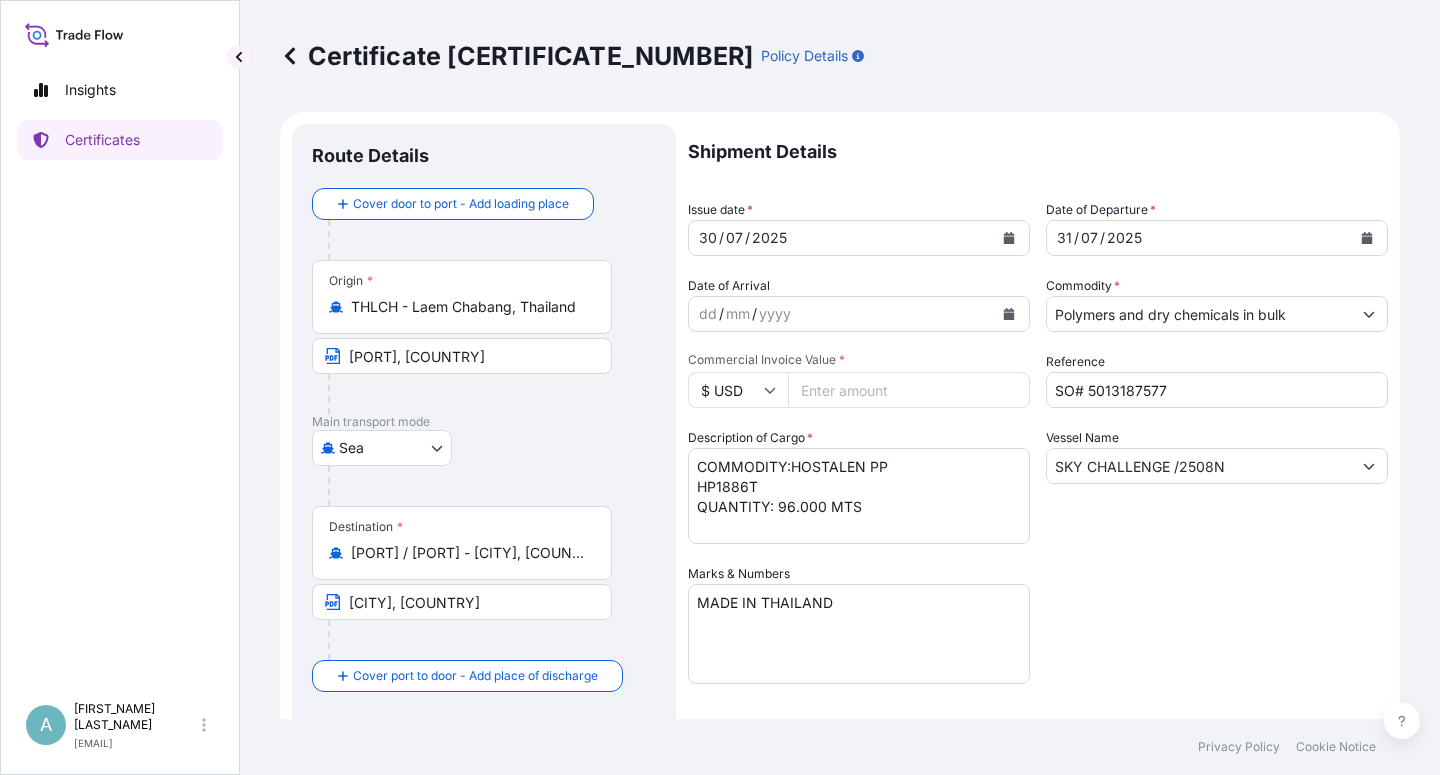 click at bounding box center (1009, 238) 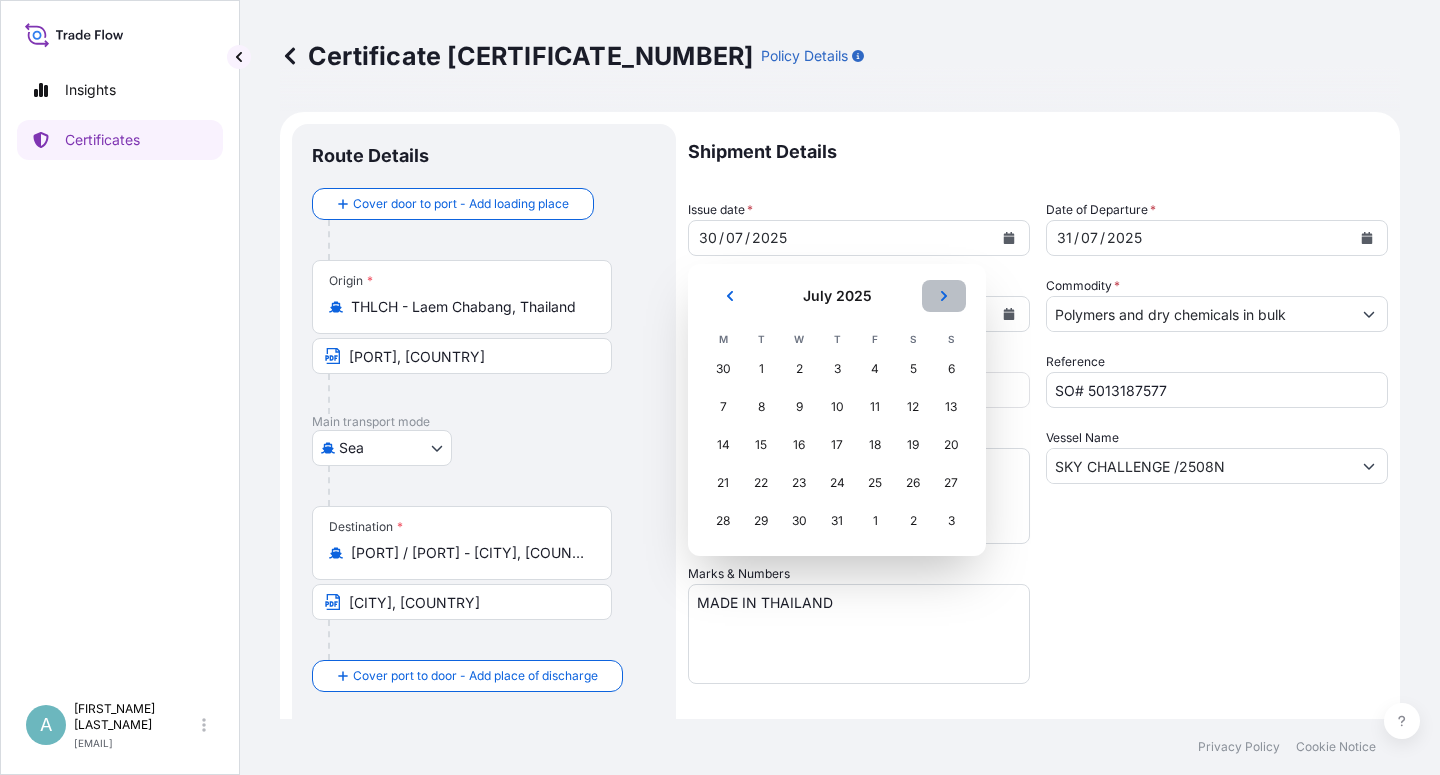 click 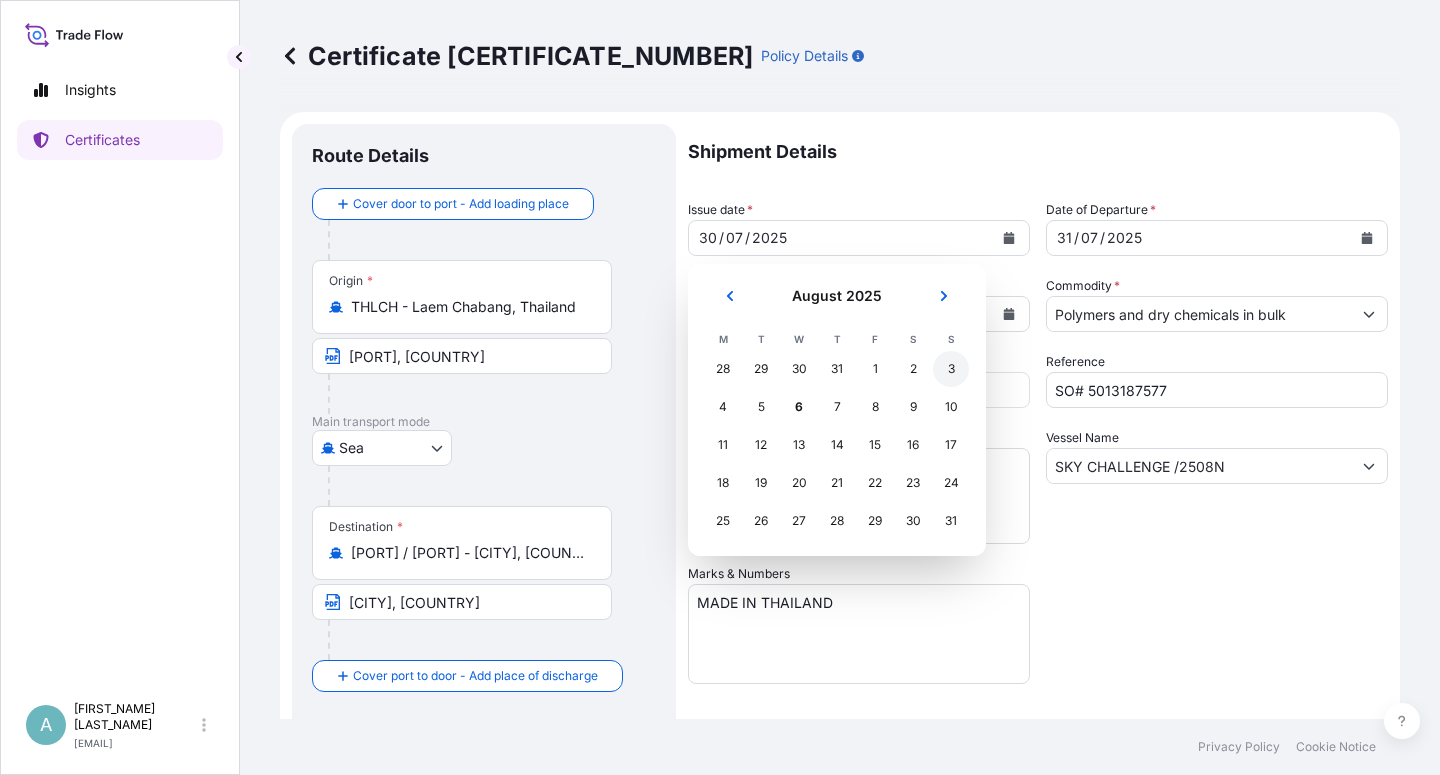 click on "3" at bounding box center (951, 369) 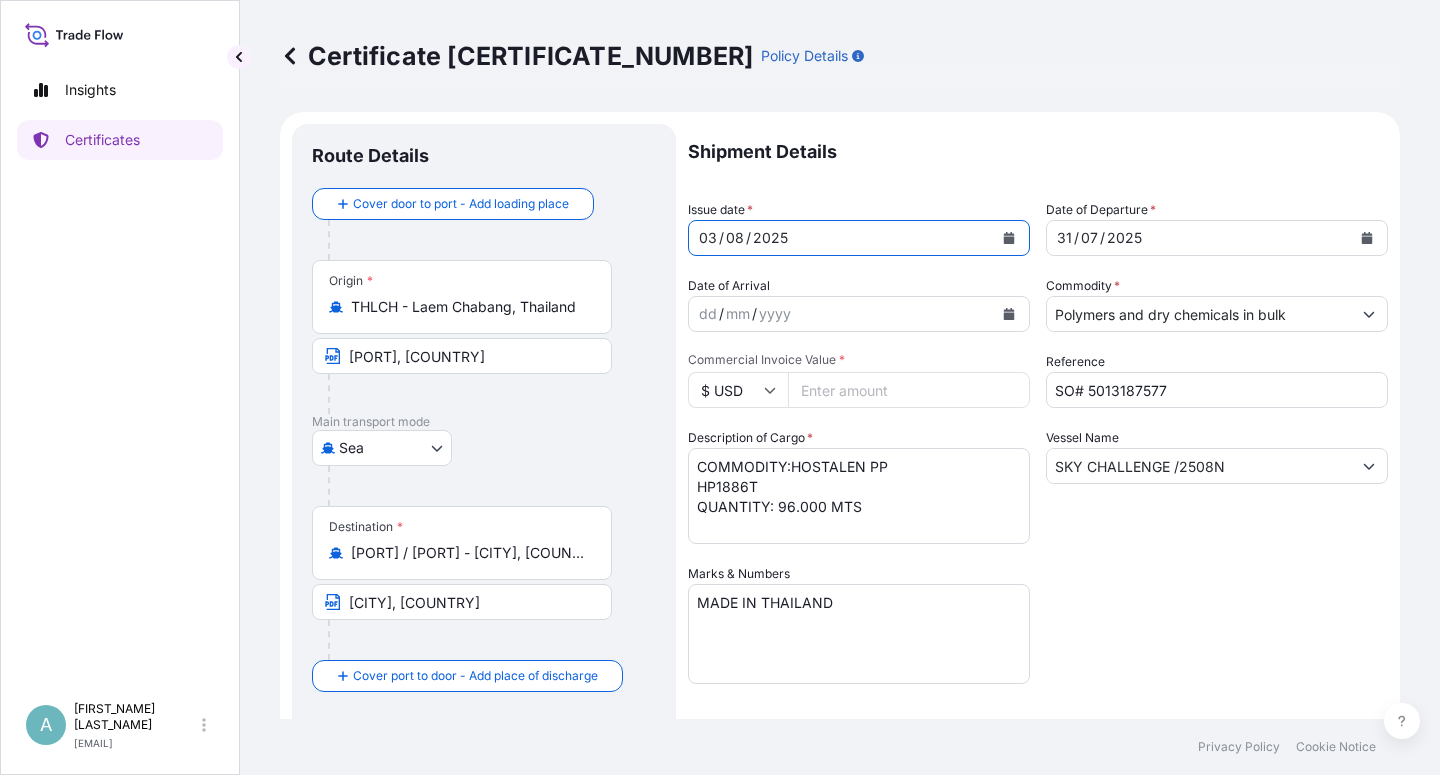 click 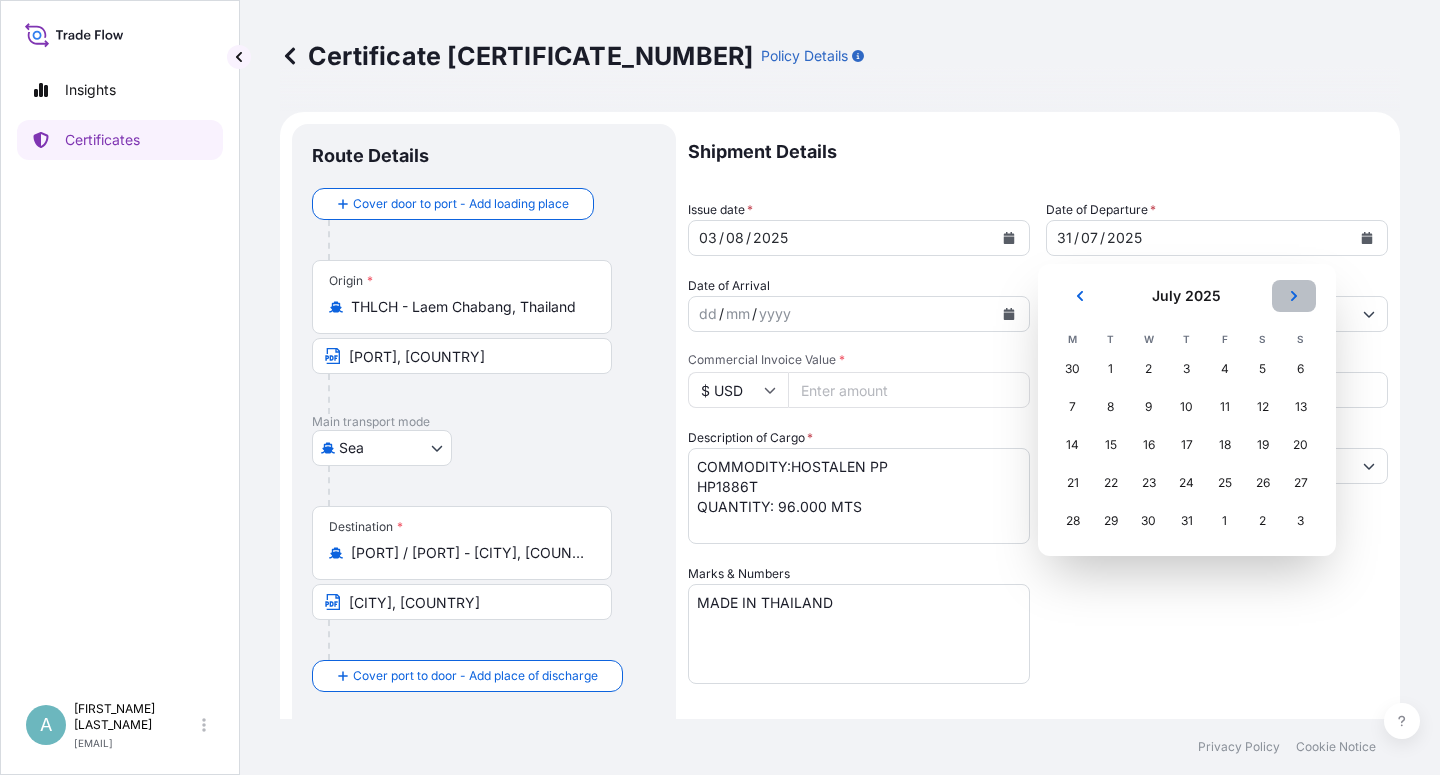 click at bounding box center (1294, 296) 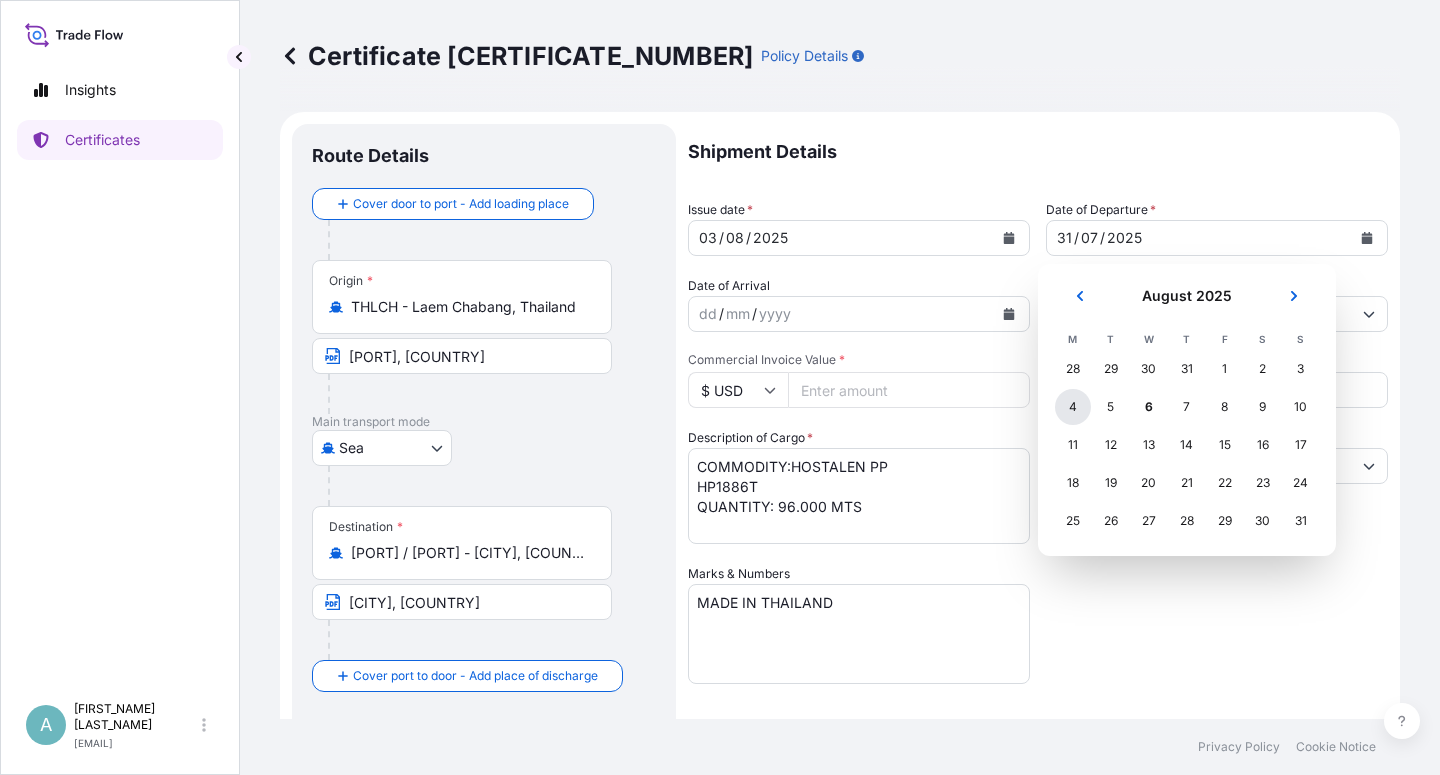 click on "4" at bounding box center (1073, 407) 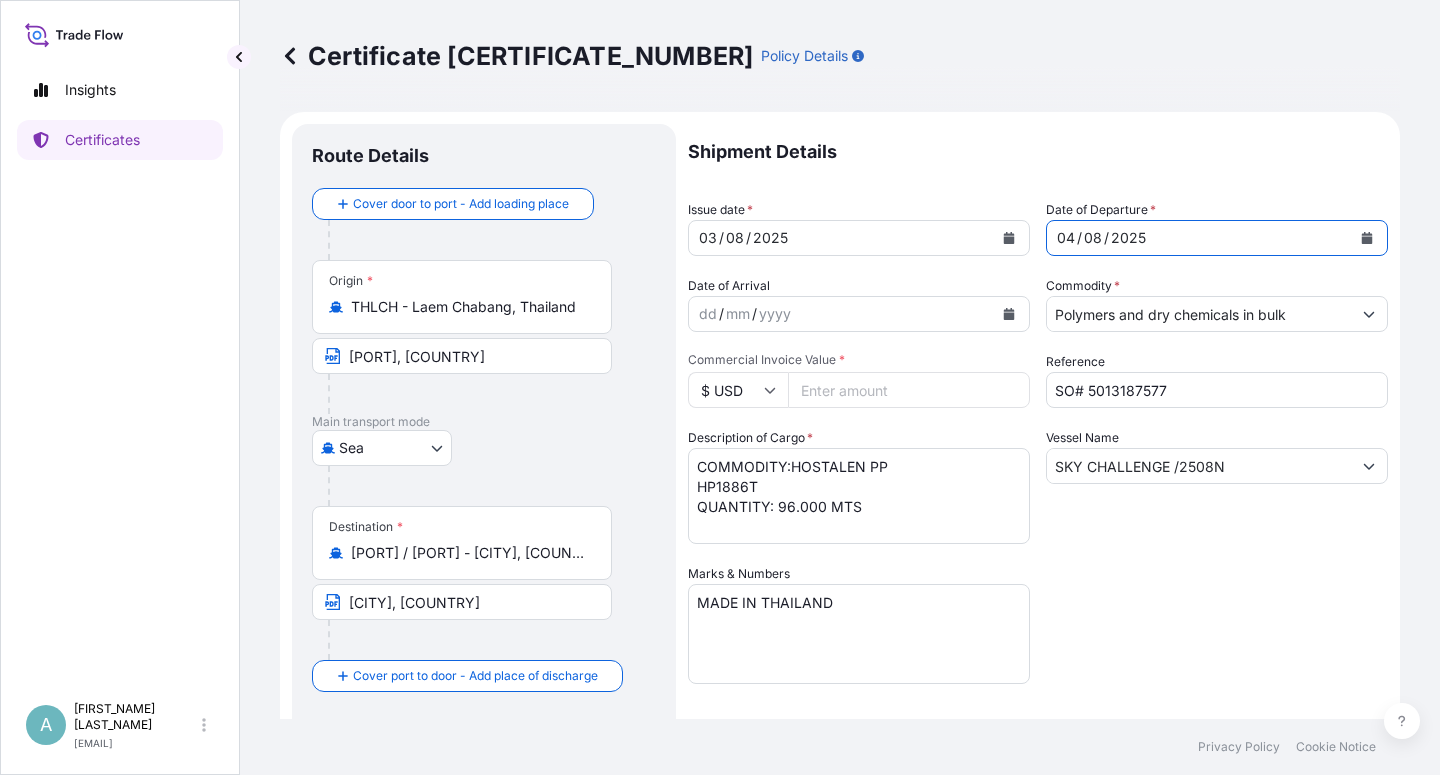 drag, startPoint x: 1130, startPoint y: 595, endPoint x: 1141, endPoint y: 590, distance: 12.083046 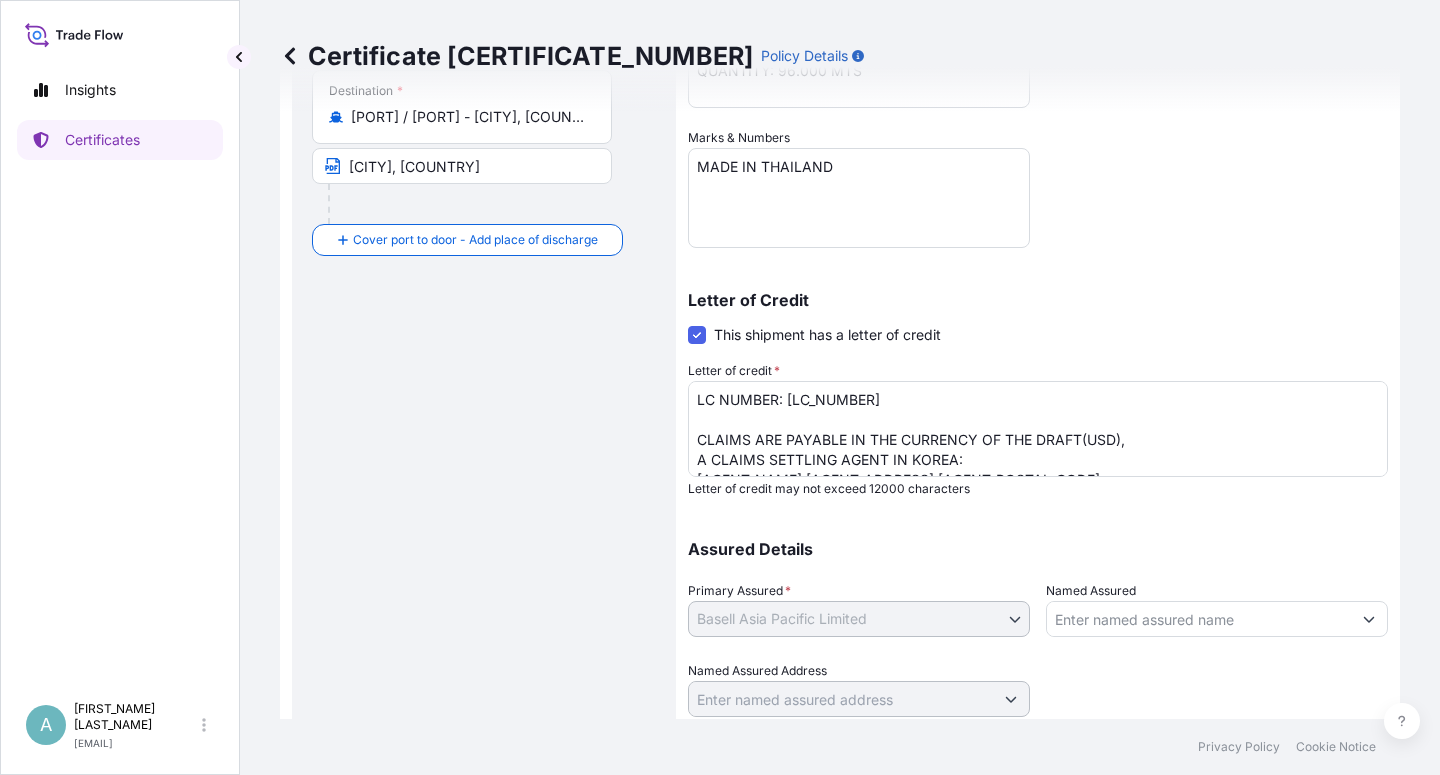 scroll, scrollTop: 480, scrollLeft: 0, axis: vertical 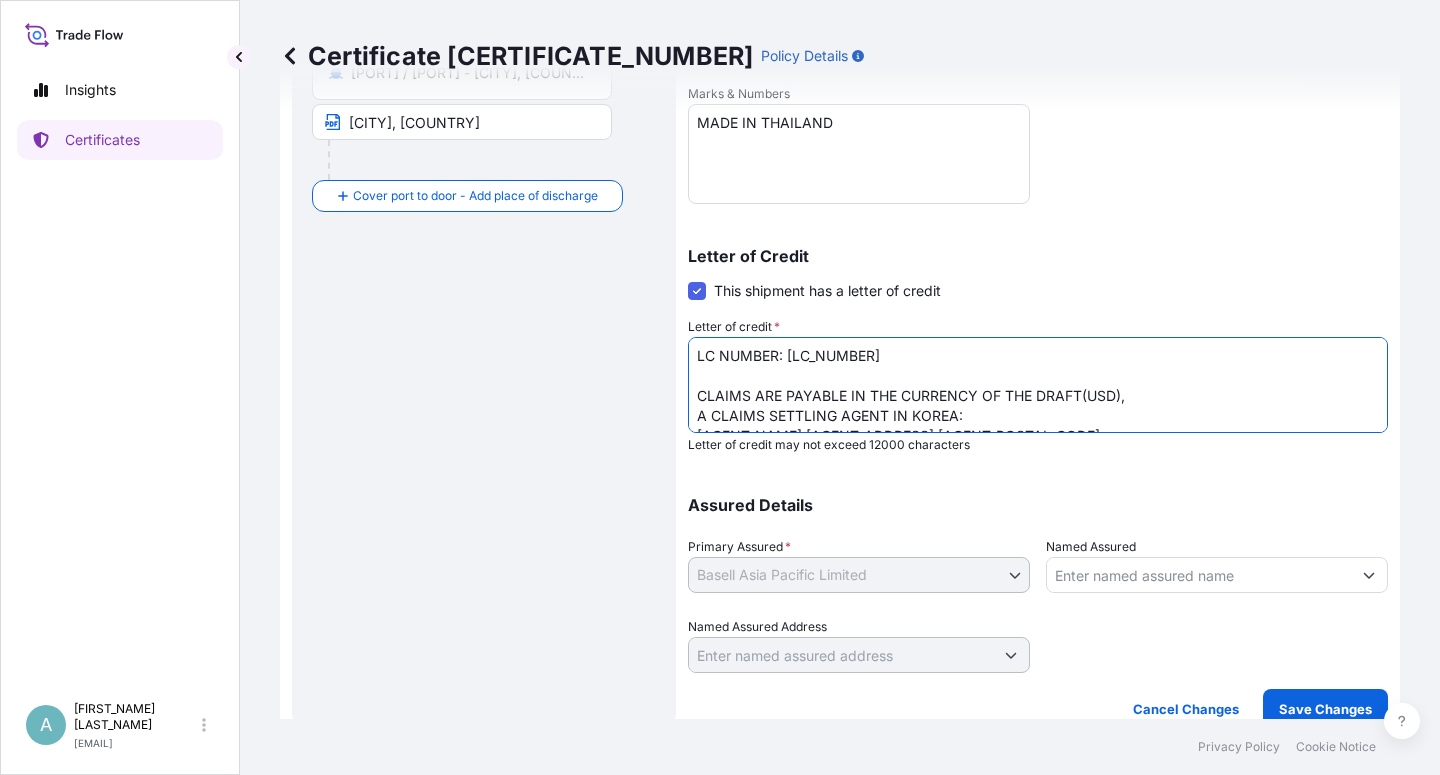 drag, startPoint x: 952, startPoint y: 414, endPoint x: 976, endPoint y: 418, distance: 24.33105 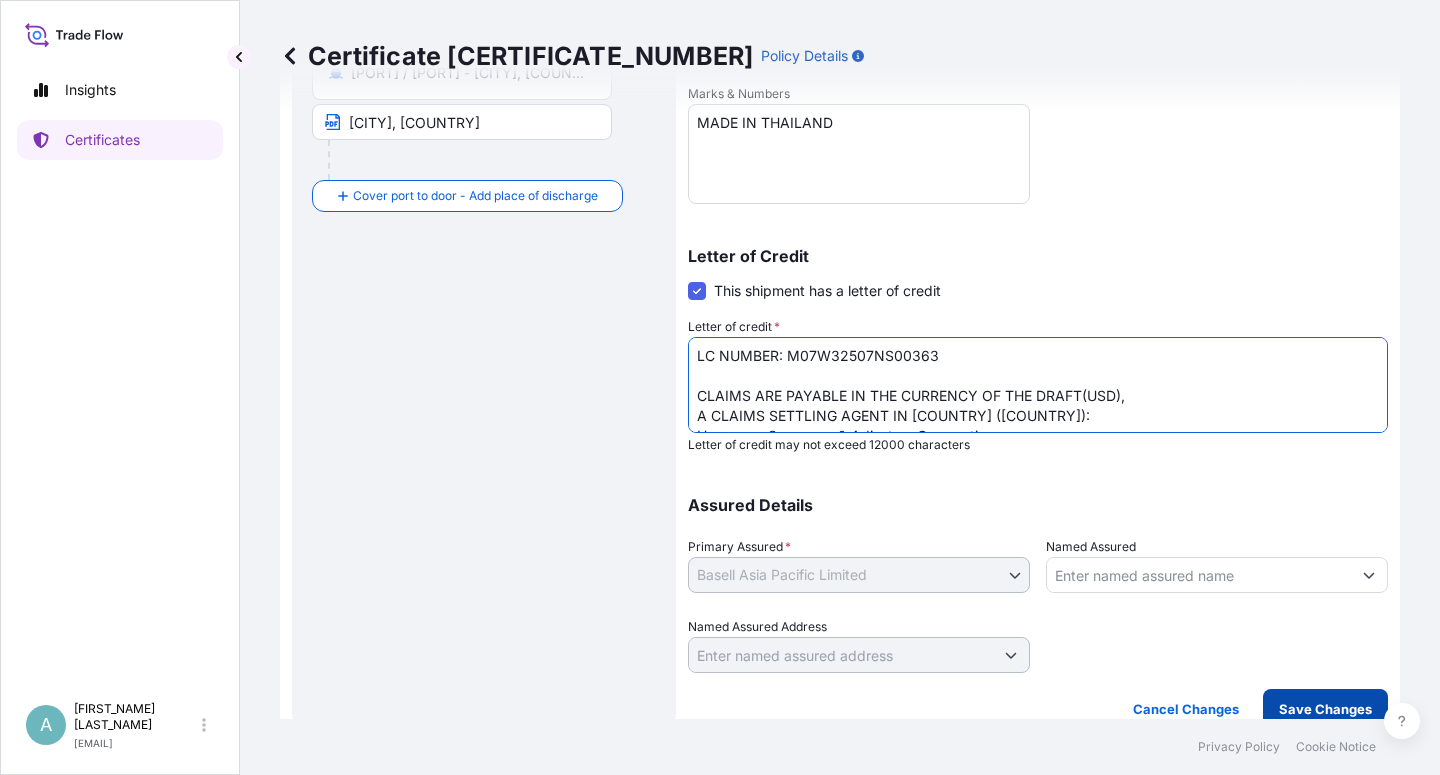 type on "LC NUMBER: M07W32507NS00363
CLAIMS ARE PAYABLE IN THE CURRENCY OF THE DRAFT(USD),
A CLAIMS SETTLING AGENT IN [COUNTRY] ([COUNTRY]):
Hyopsung Surveyors & Adjusters Corporation
c/o Room no. 813, Jeongseok New Bldg. 366, Seohae-daero Jung-gu [CITY] [COUNTRY], [COUNTRY] [POSTAL_CODE]
I.C.C(A) CLAUSES.
TOTAL NUMBER OF ORIGINALS ISSUED : 02 ( 01 ORIGINAL + 01 DUPLICATE )" 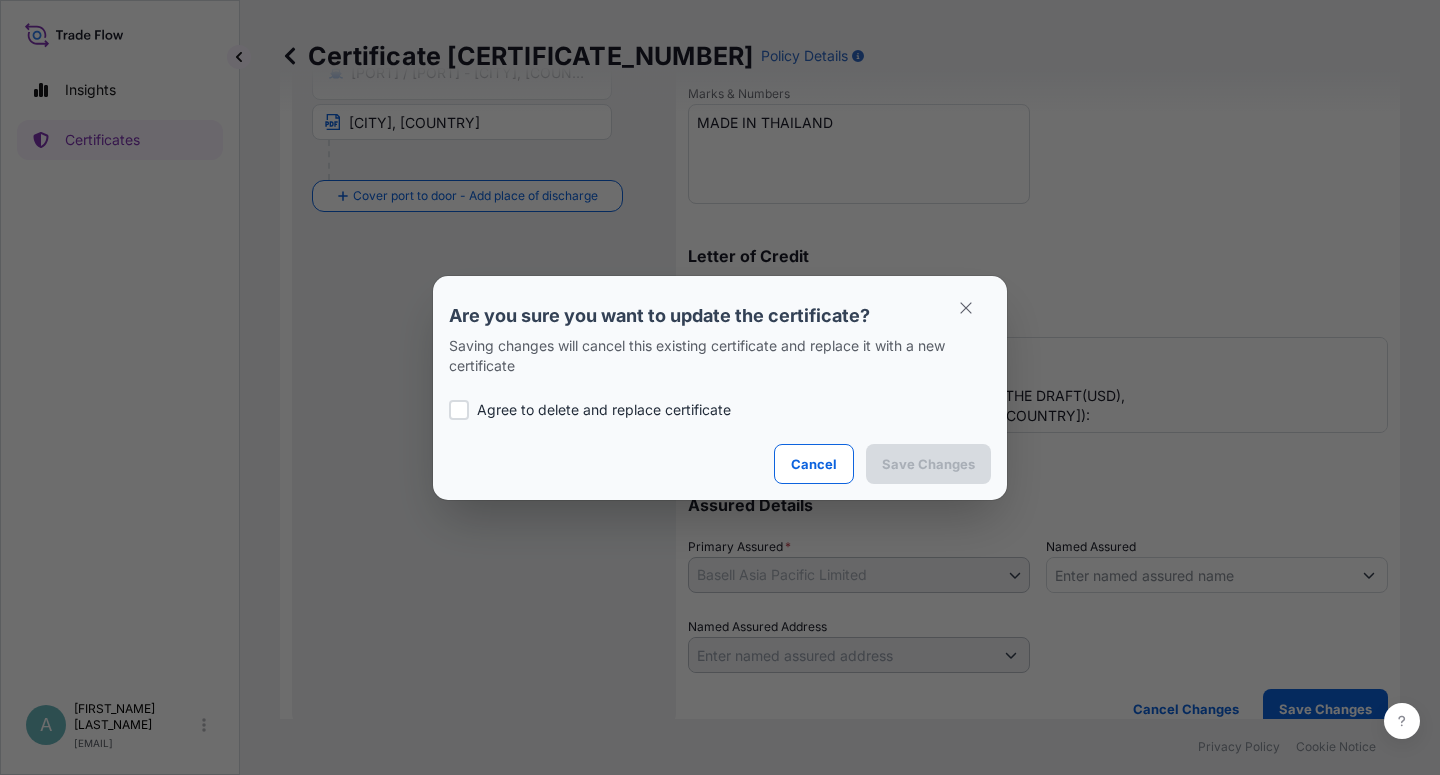 click on "Agree to delete and replace certificate" at bounding box center (604, 410) 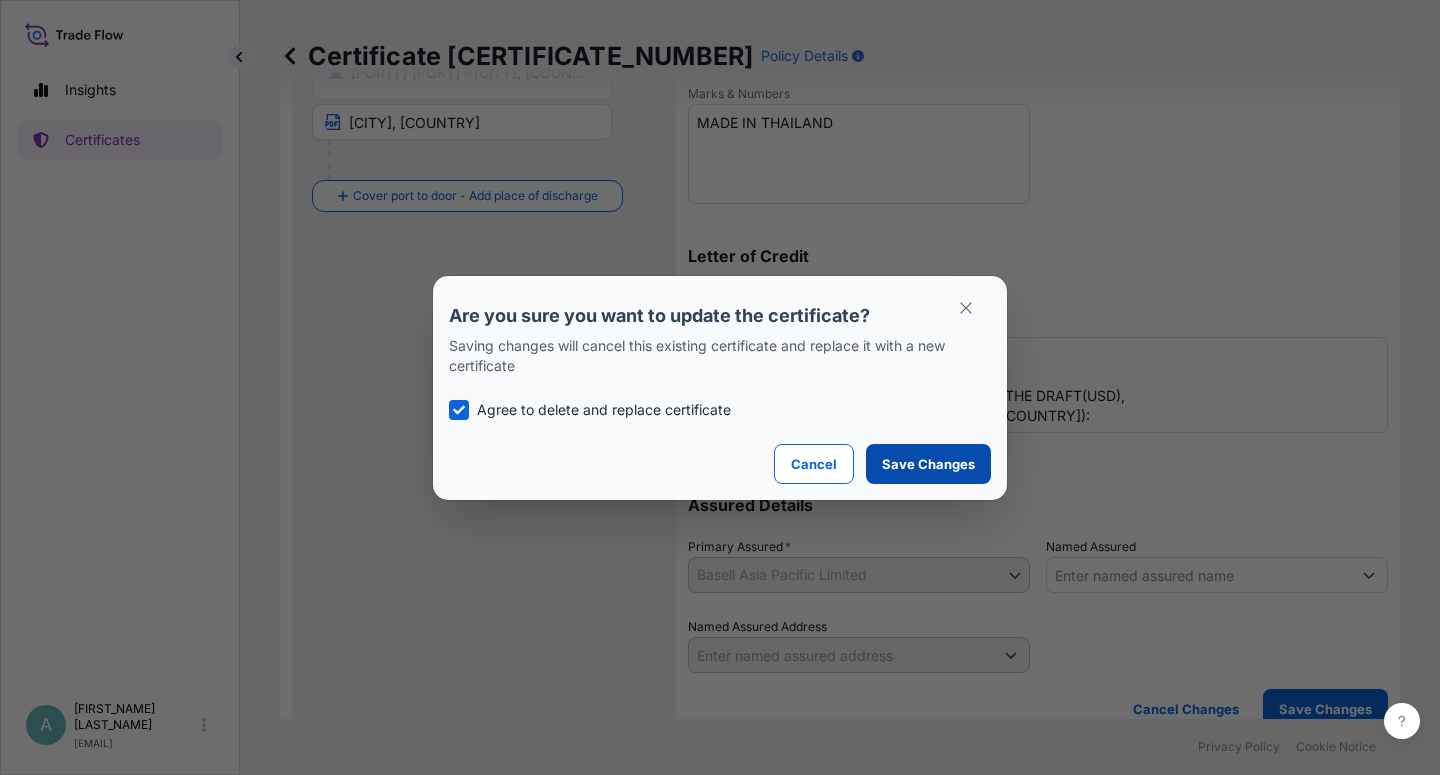 click on "Save Changes" at bounding box center [928, 464] 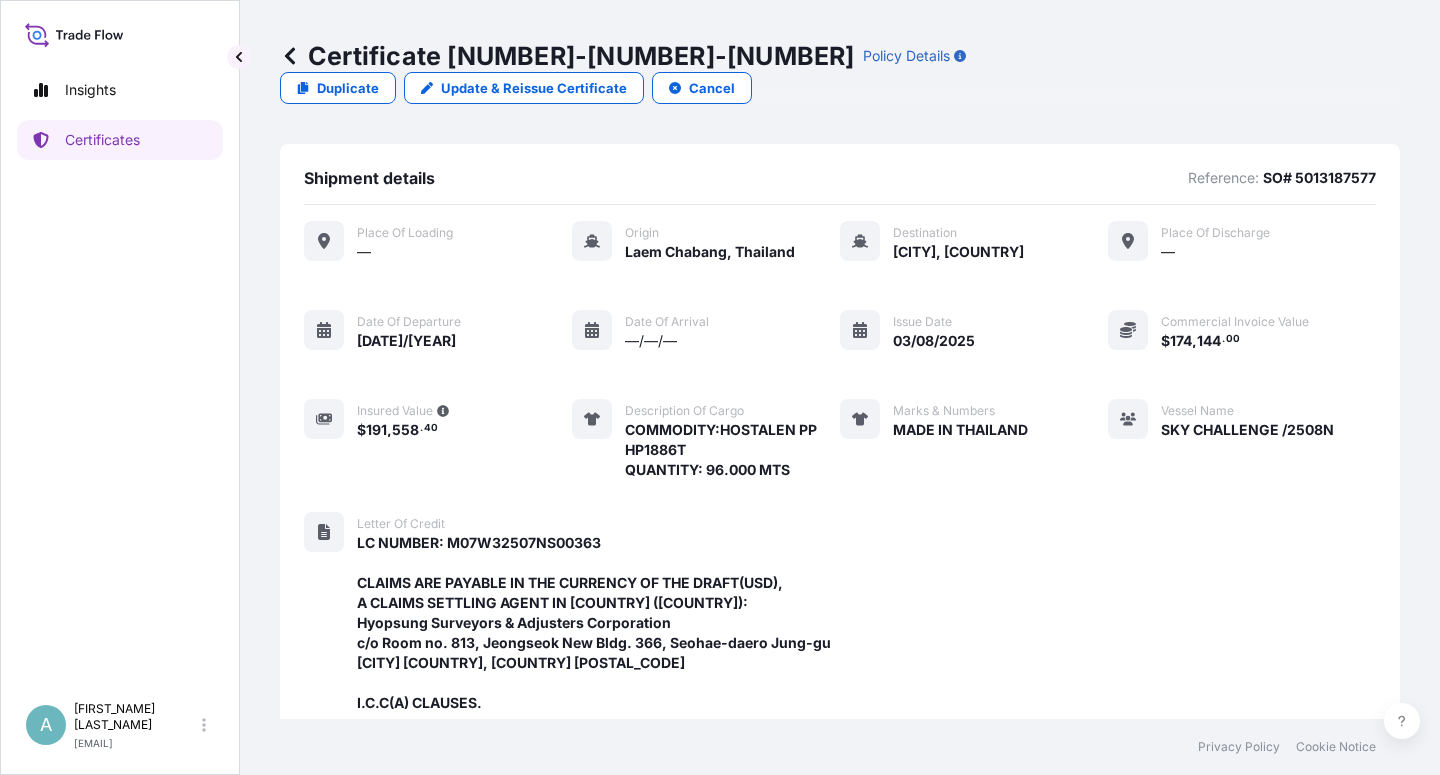 scroll, scrollTop: 654, scrollLeft: 0, axis: vertical 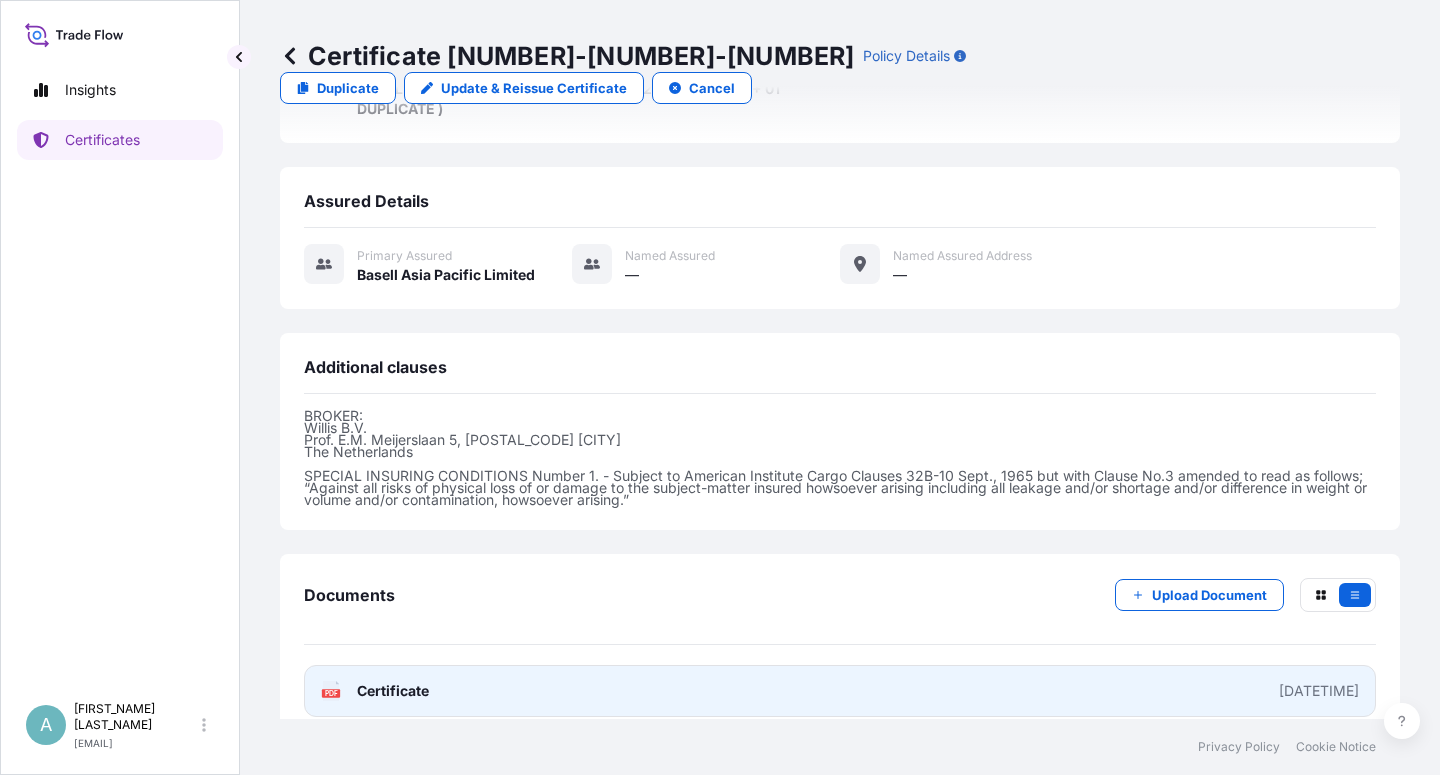click on "Certificate" at bounding box center (393, 691) 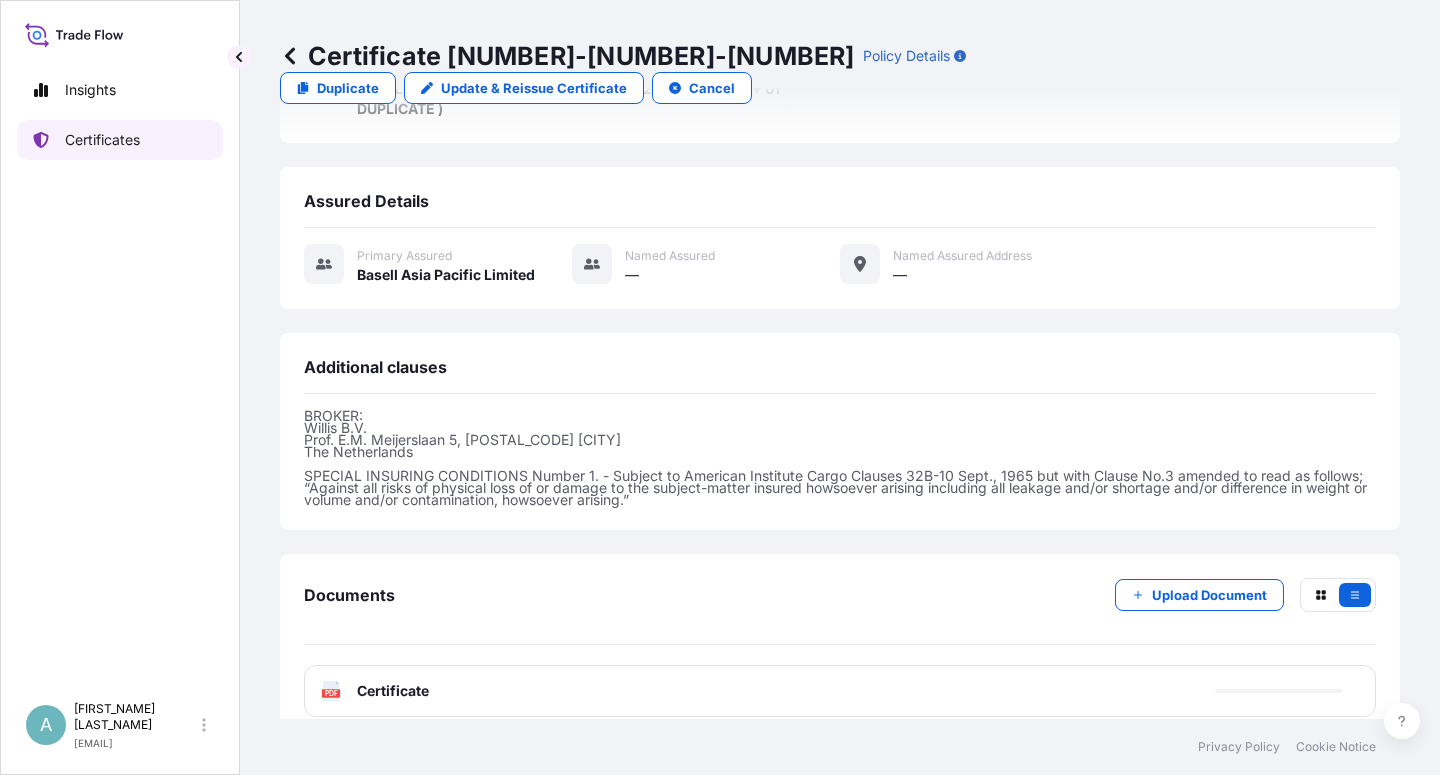 click on "Certificates" at bounding box center [102, 140] 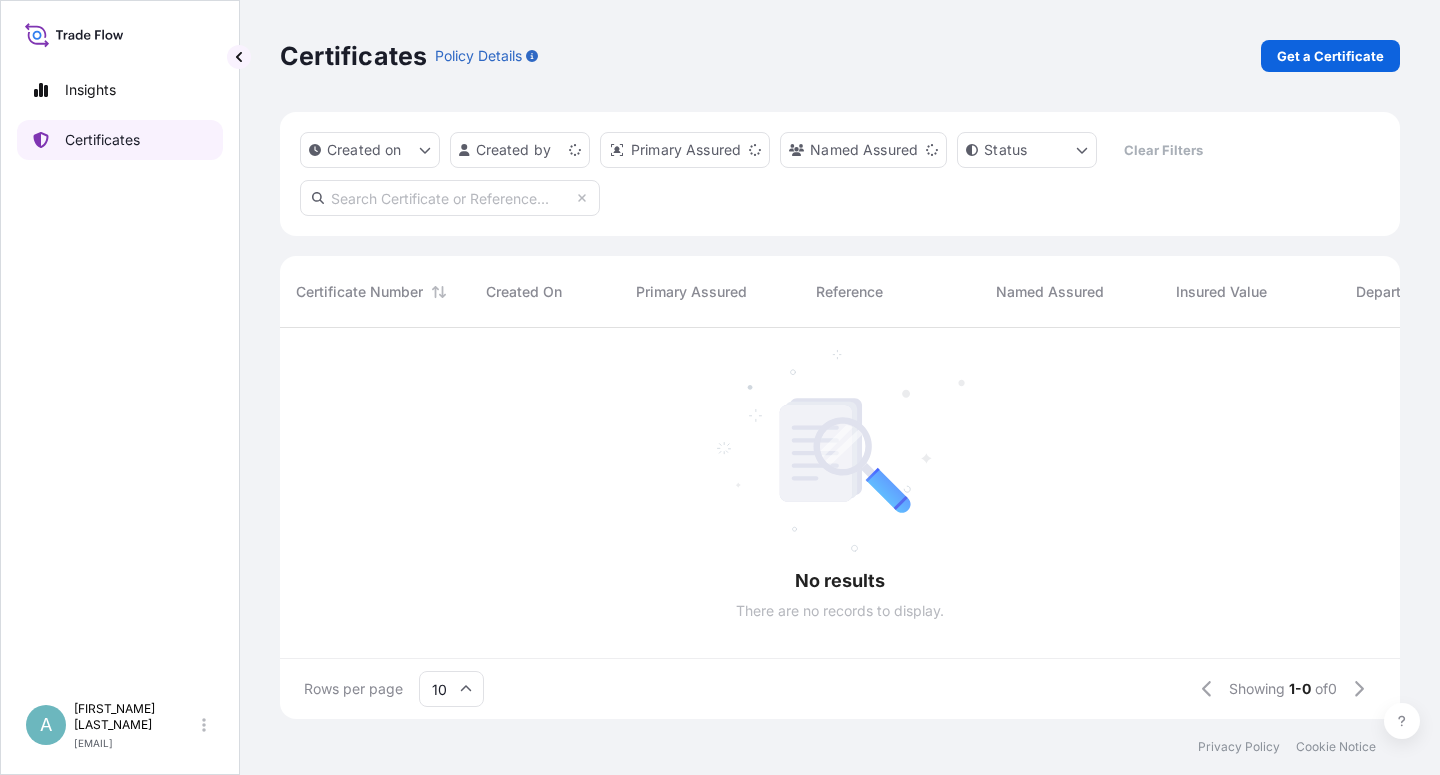 scroll, scrollTop: 0, scrollLeft: 0, axis: both 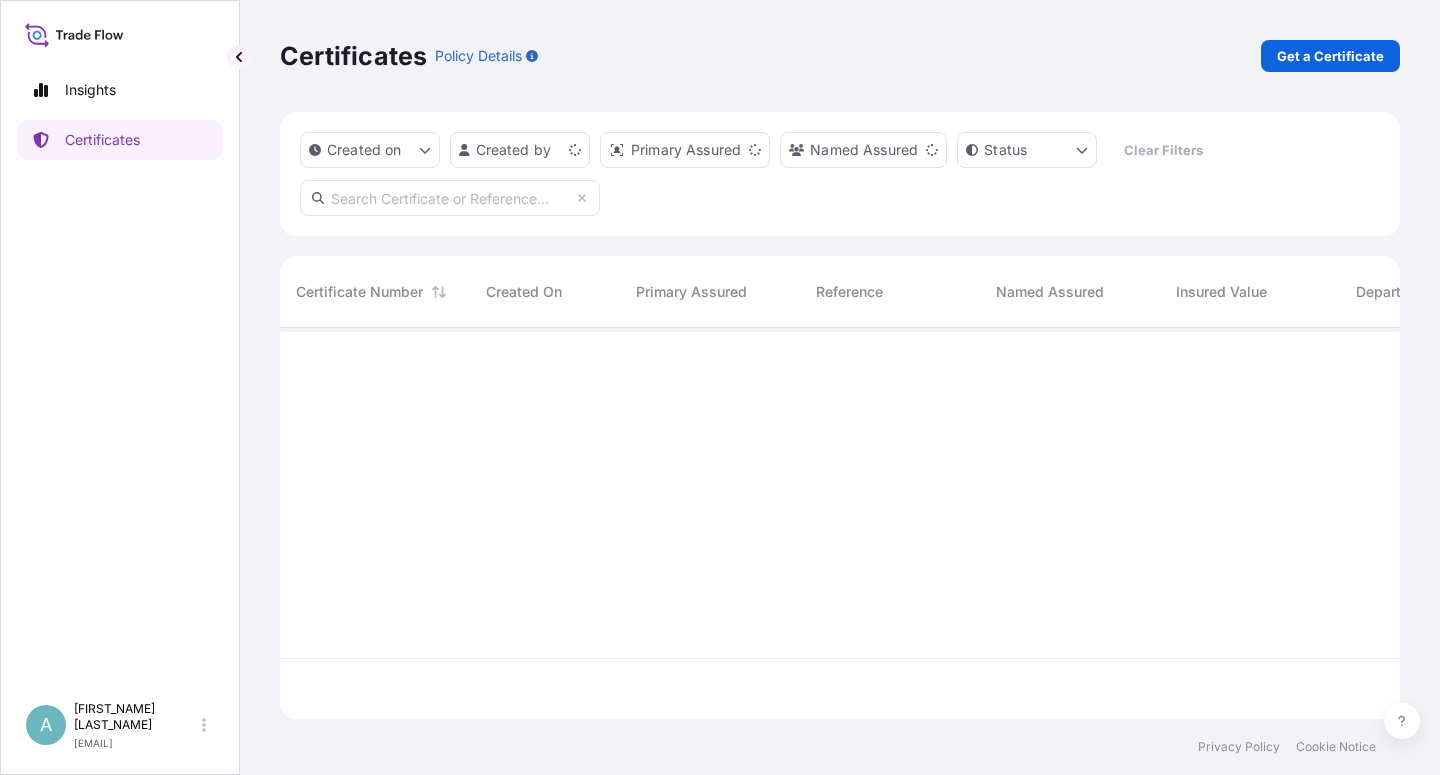 click at bounding box center (450, 198) 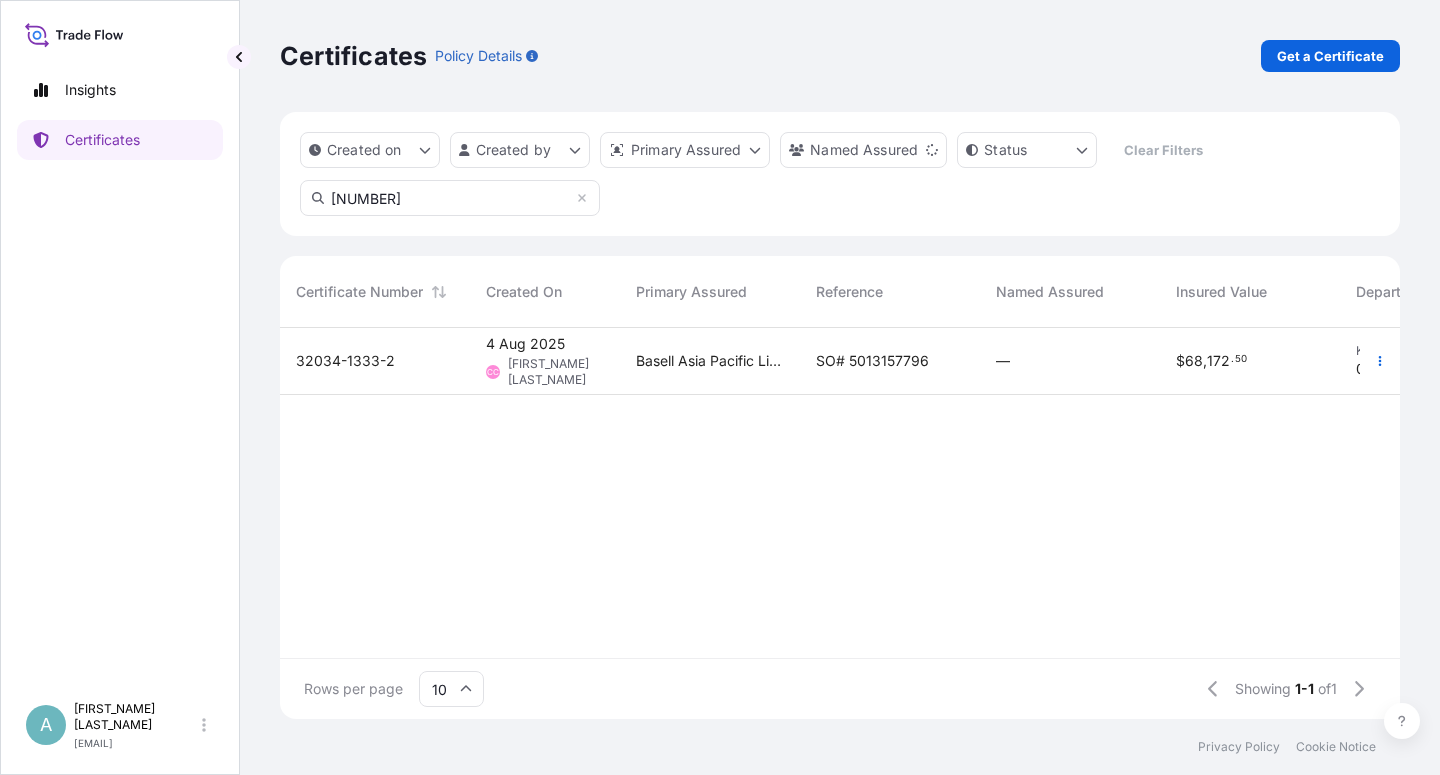type on "[NUMBER]" 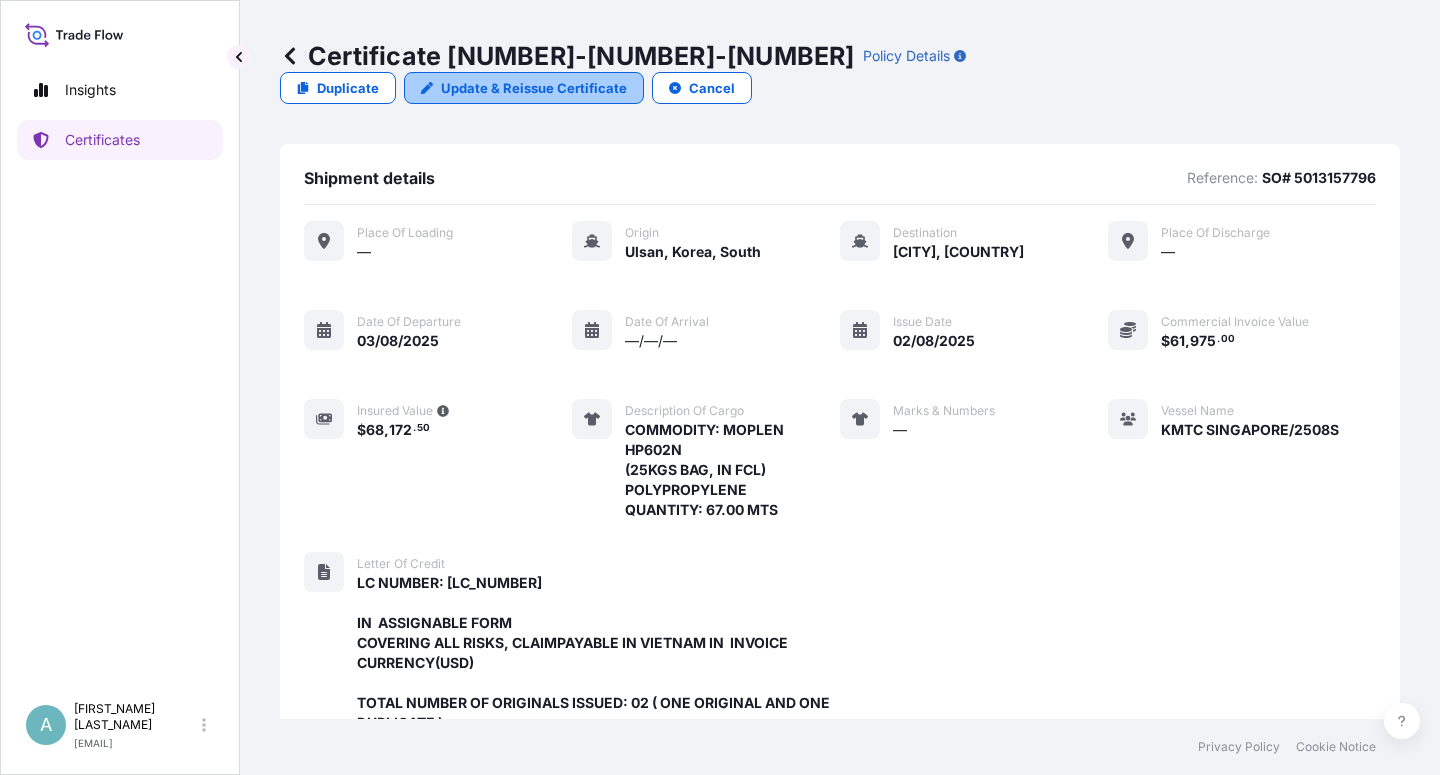 click on "Update & Reissue Certificate" at bounding box center [534, 88] 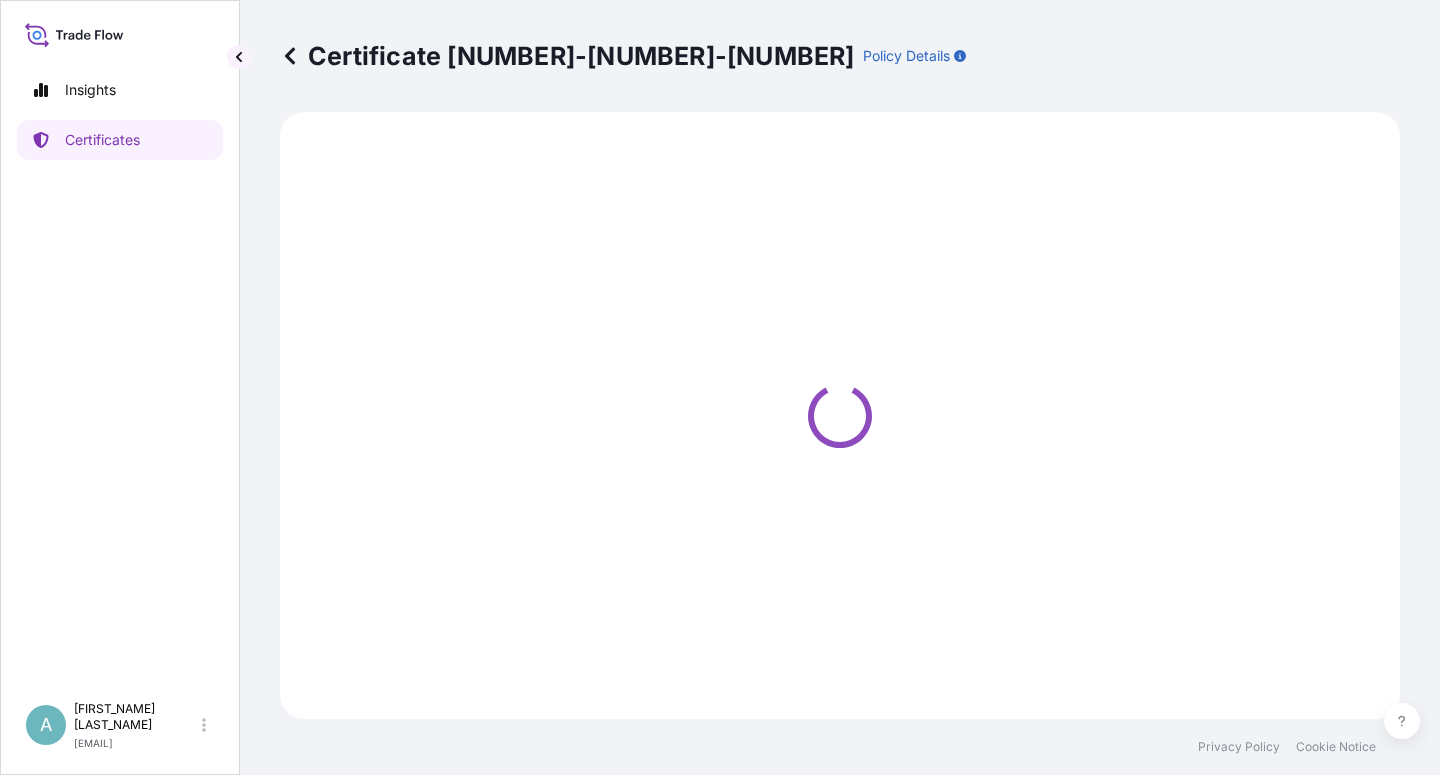 select on "Sea" 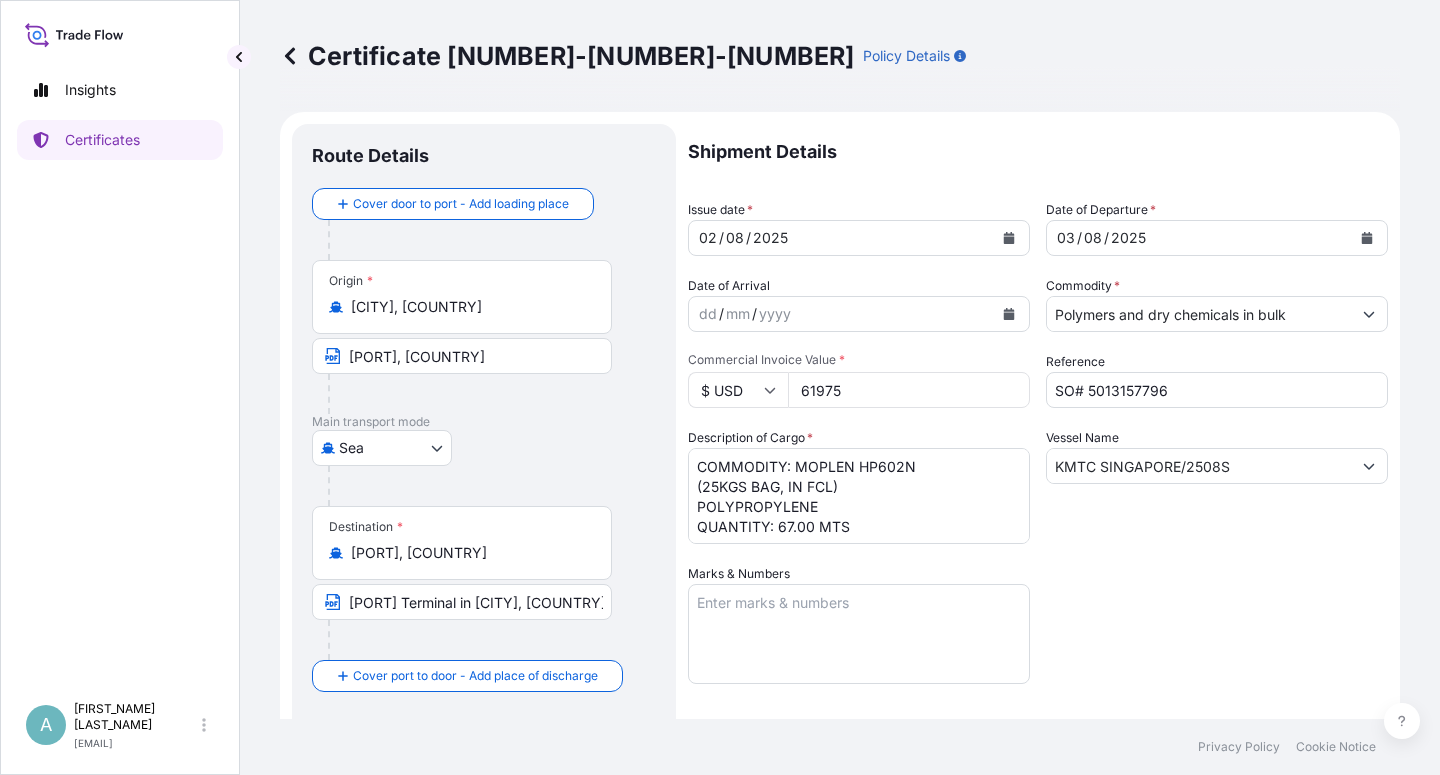 click 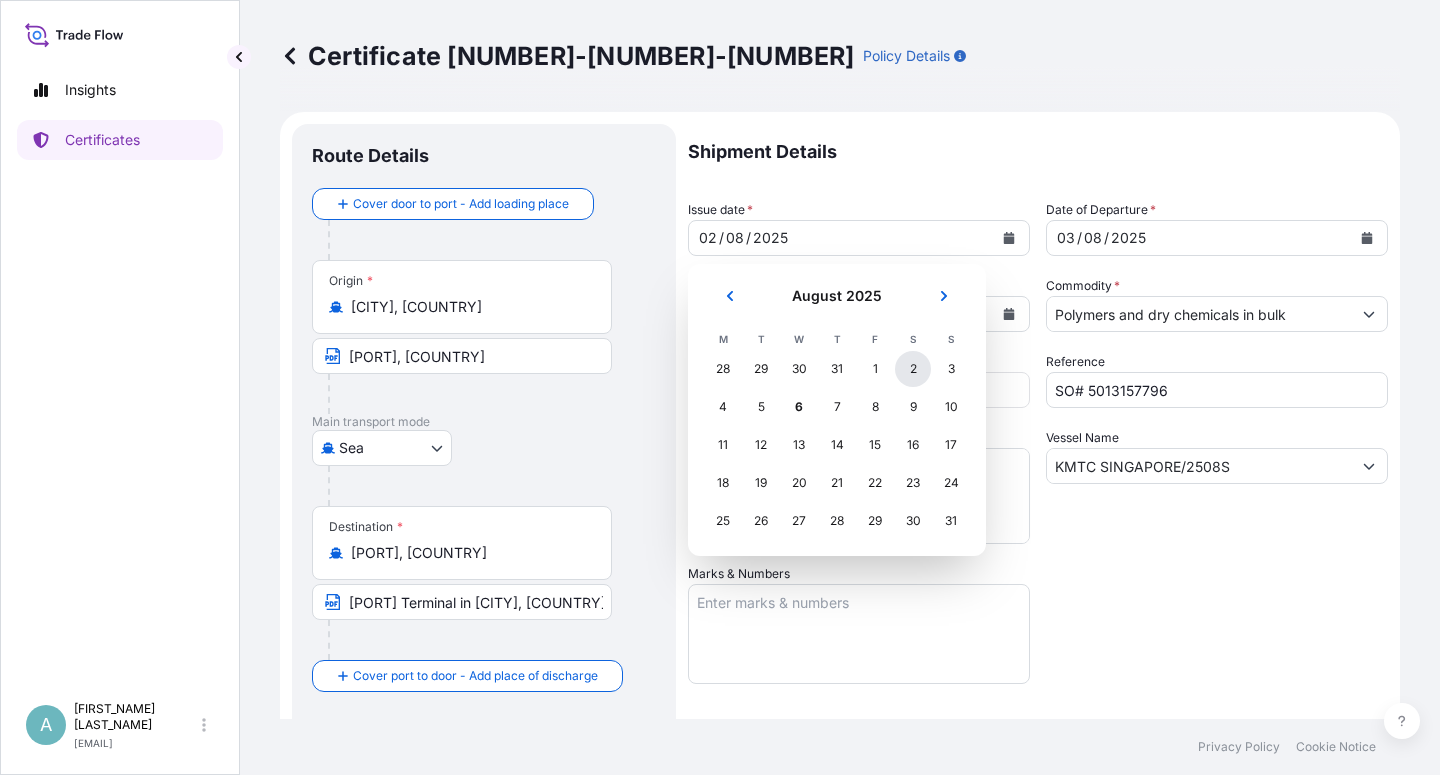 click on "2" at bounding box center [913, 369] 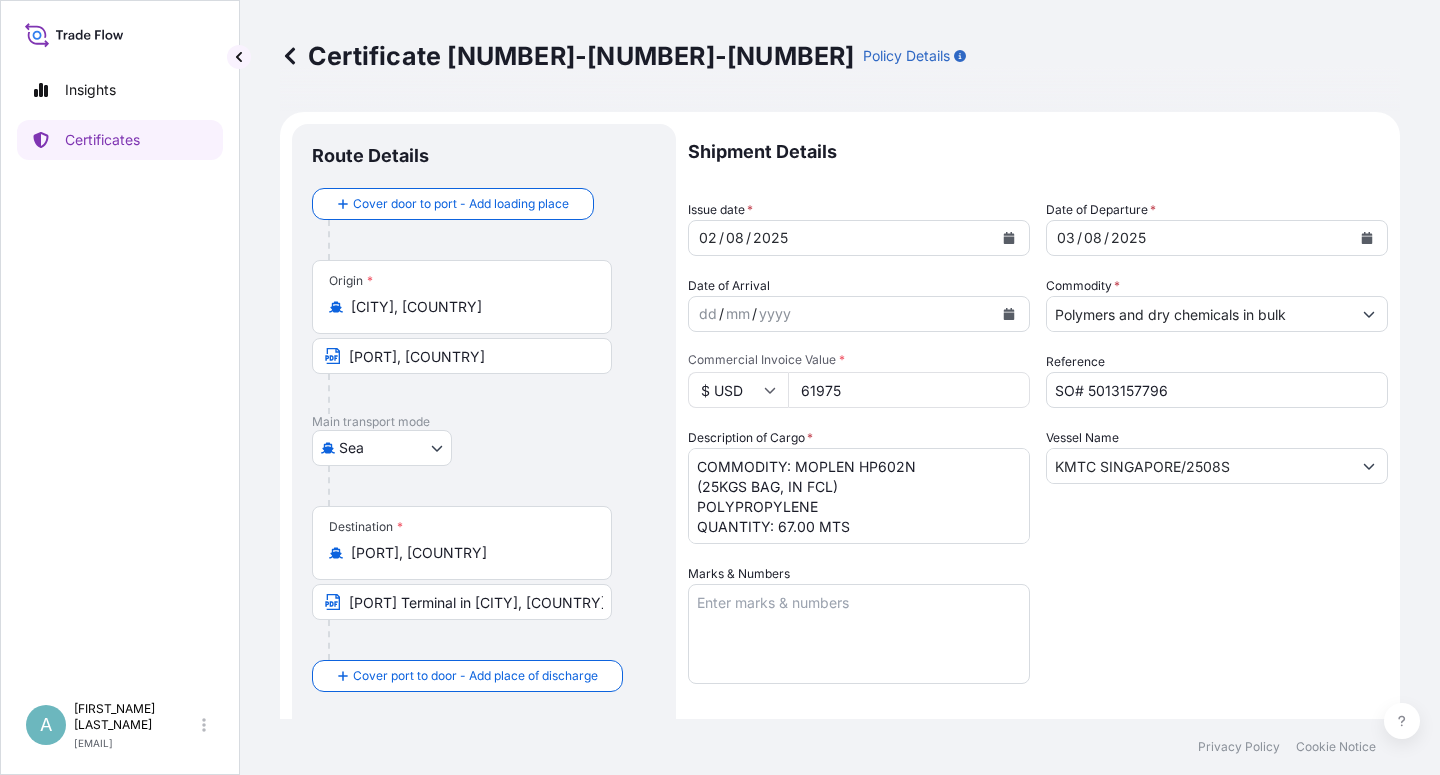 drag, startPoint x: 1202, startPoint y: 609, endPoint x: 1174, endPoint y: 604, distance: 28.442924 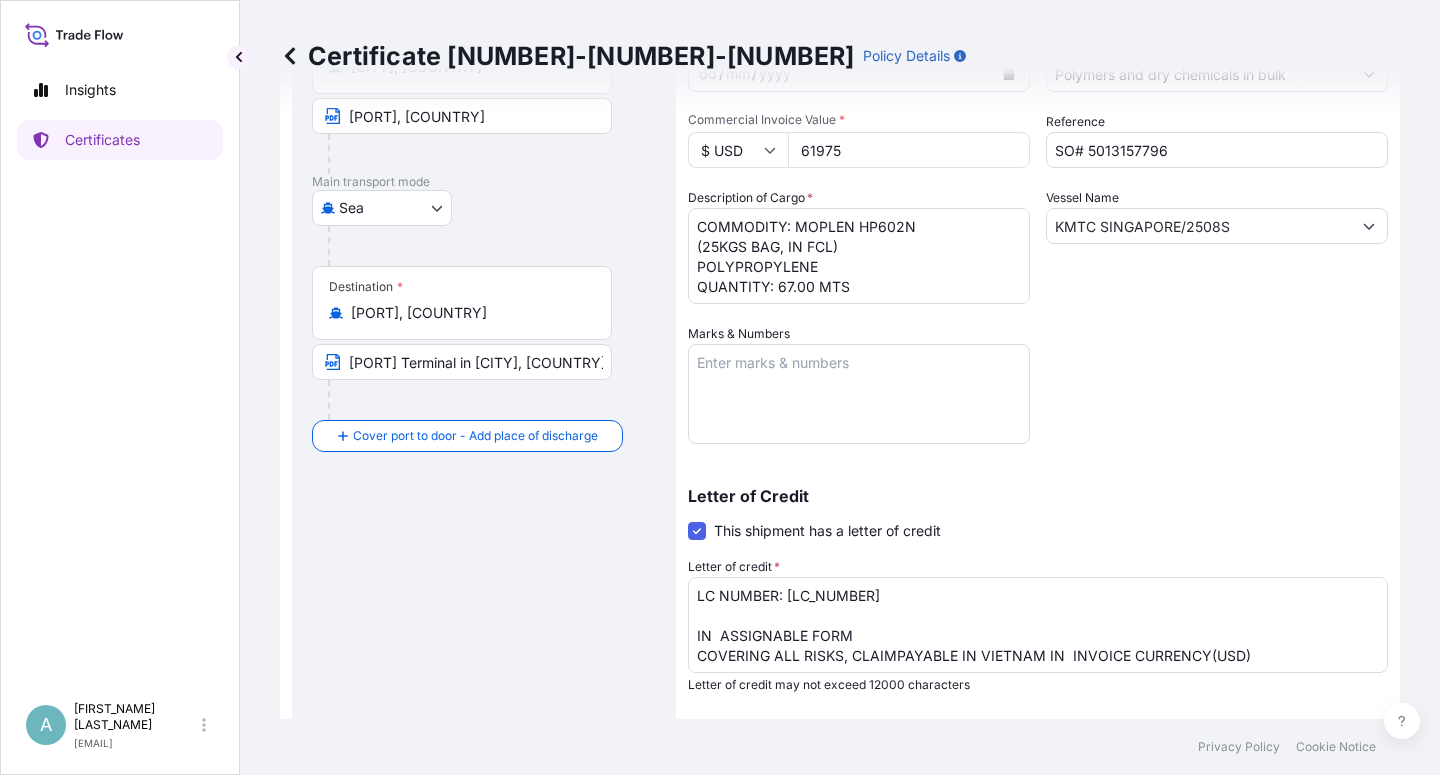scroll, scrollTop: 490, scrollLeft: 0, axis: vertical 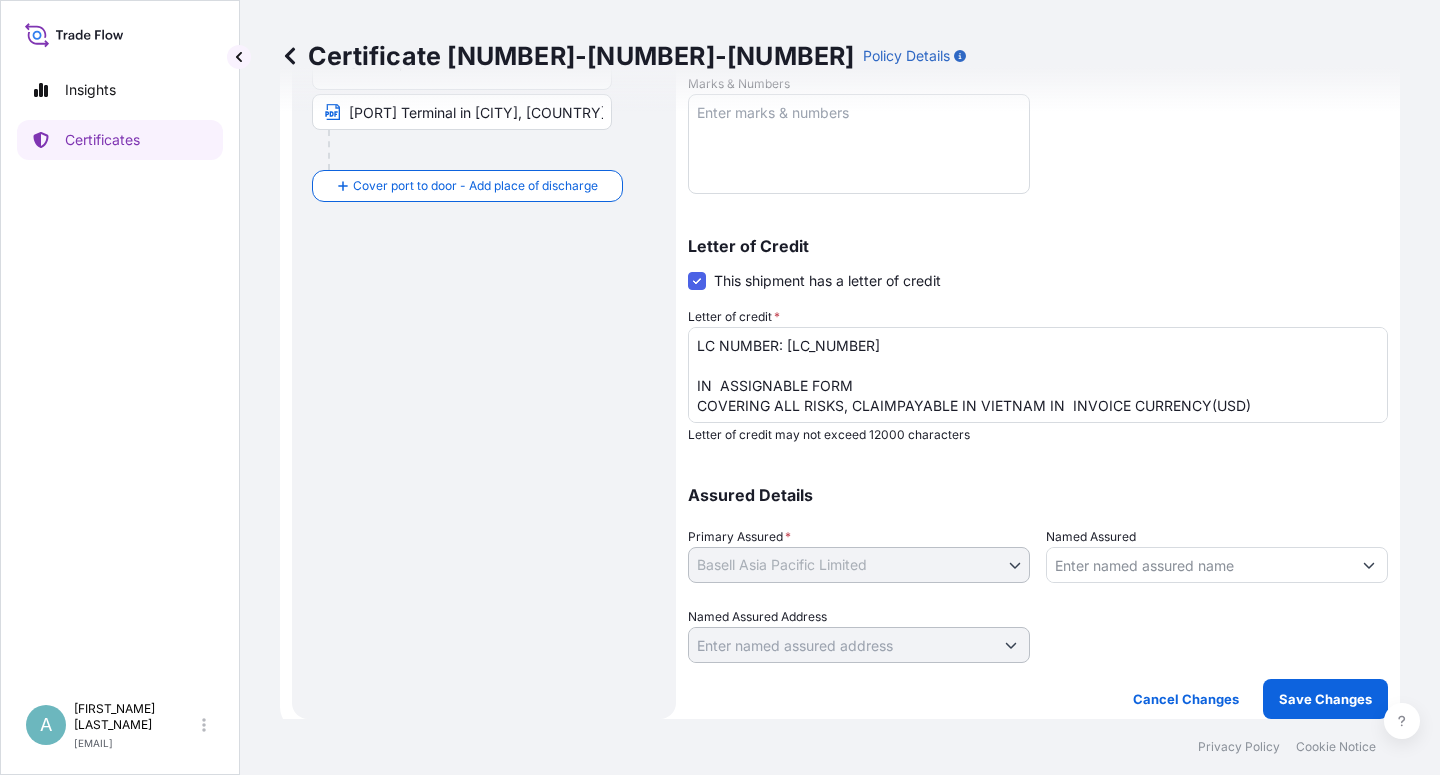 click on "LC NUMBER: [LC_NUMBER]
IN  ASSIGNABLE FORM
COVERING ALL RISKS, CLAIMPAYABLE IN VIETNAM IN  INVOICE CURRENCY(USD)
TOTAL NUMBER OF ORIGINALS ISSUED: 02 ( ONE ORIGINAL AND ONE DUPLICATE )" at bounding box center [1038, 375] 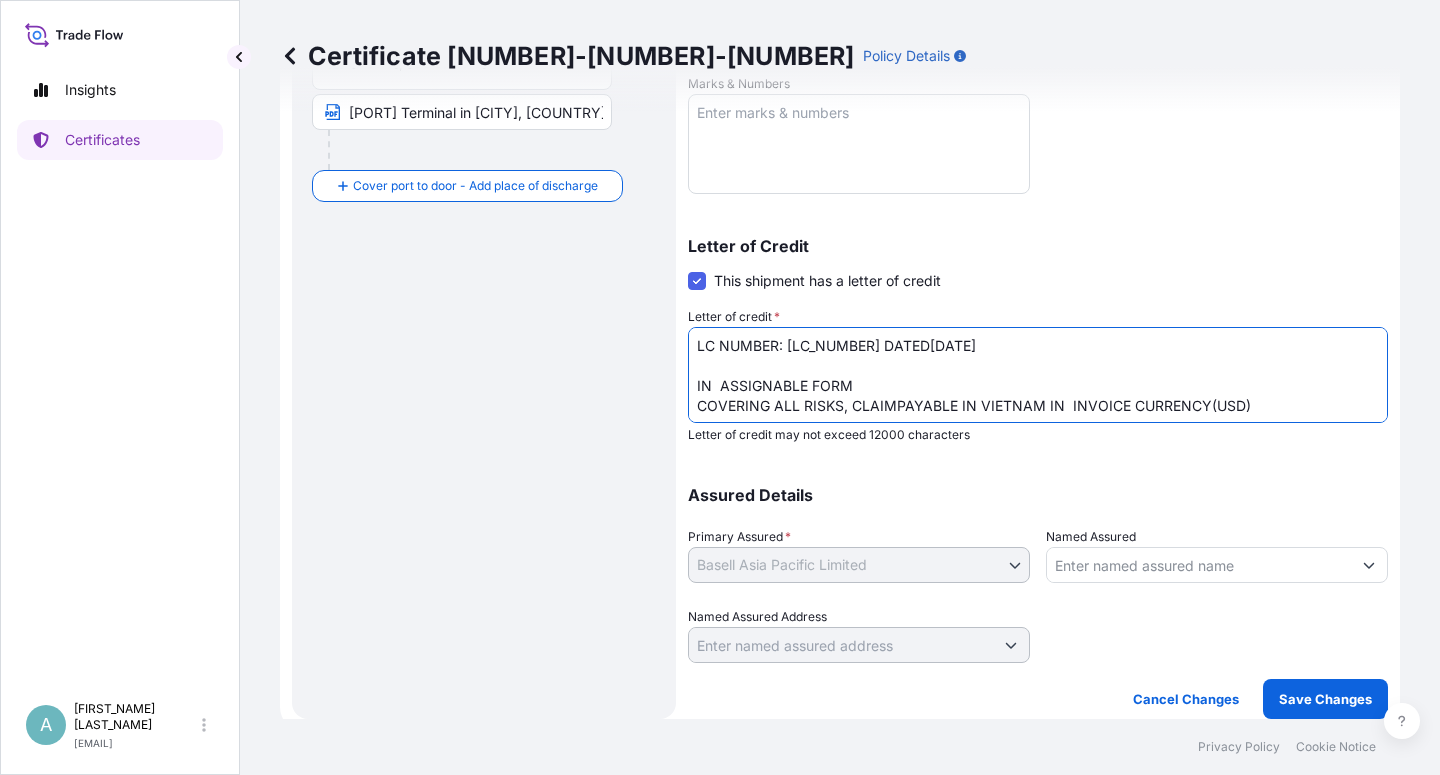 click on "LC NUMBER: [LC_NUMBER]
IN  ASSIGNABLE FORM
COVERING ALL RISKS, CLAIMPAYABLE IN VIETNAM IN  INVOICE CURRENCY(USD)
TOTAL NUMBER OF ORIGINALS ISSUED: 02 ( ONE ORIGINAL AND ONE DUPLICATE )" at bounding box center [1038, 375] 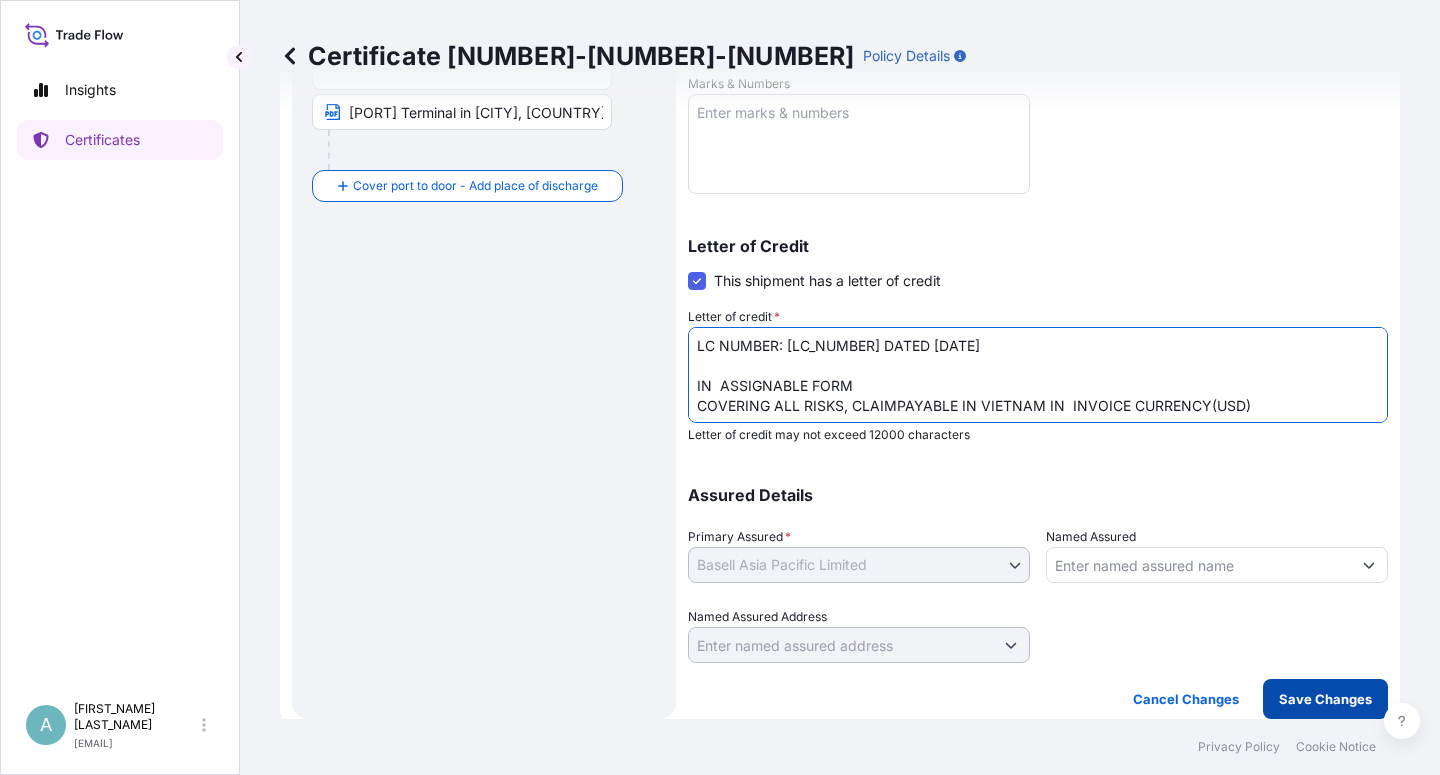 type on "LC NUMBER: [LC_NUMBER] DATED [DATE]
IN  ASSIGNABLE FORM
COVERING ALL RISKS, CLAIMPAYABLE IN VIETNAM IN  INVOICE CURRENCY(USD)
TOTAL NUMBER OF ORIGINALS ISSUED: 02 ( ONE ORIGINAL AND ONE DUPLICATE )" 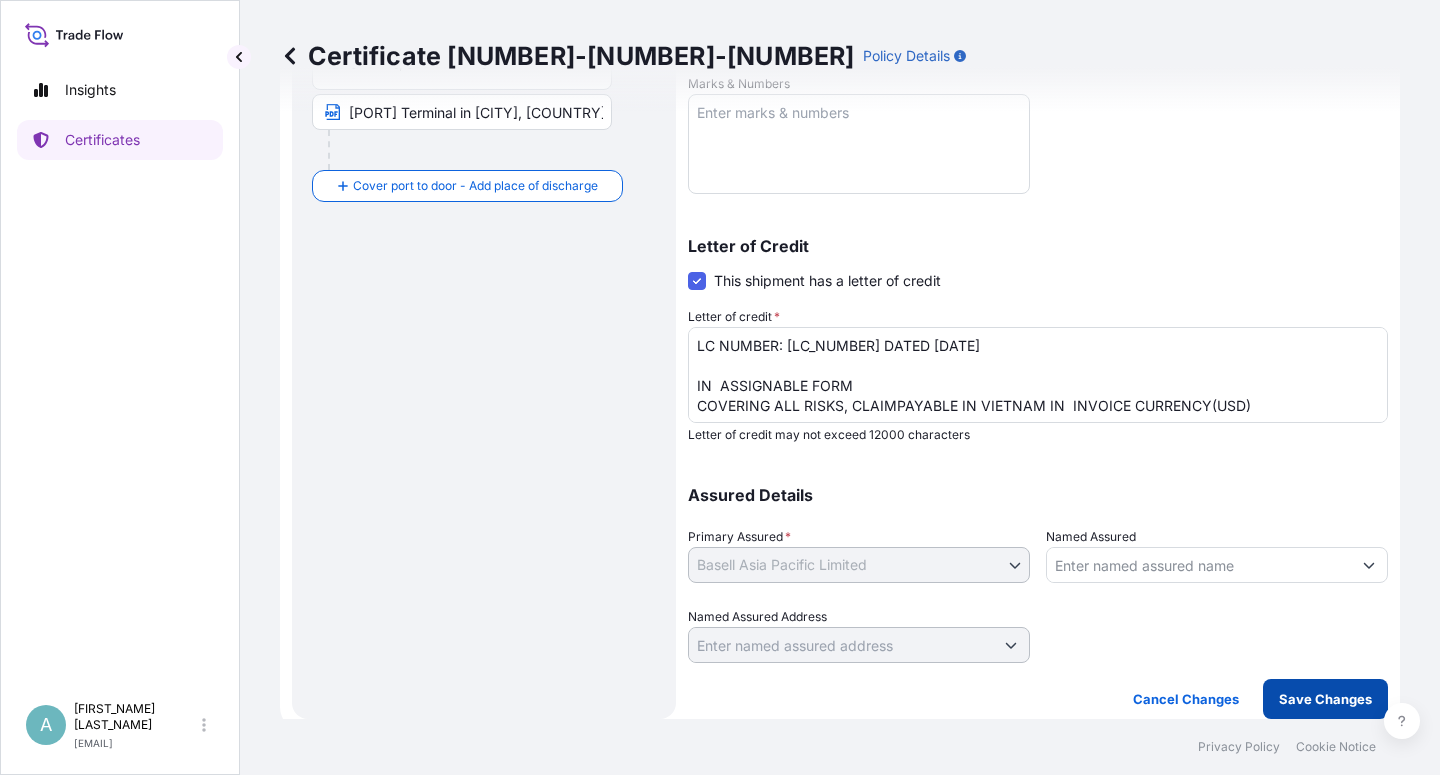click on "Save Changes" at bounding box center [1325, 699] 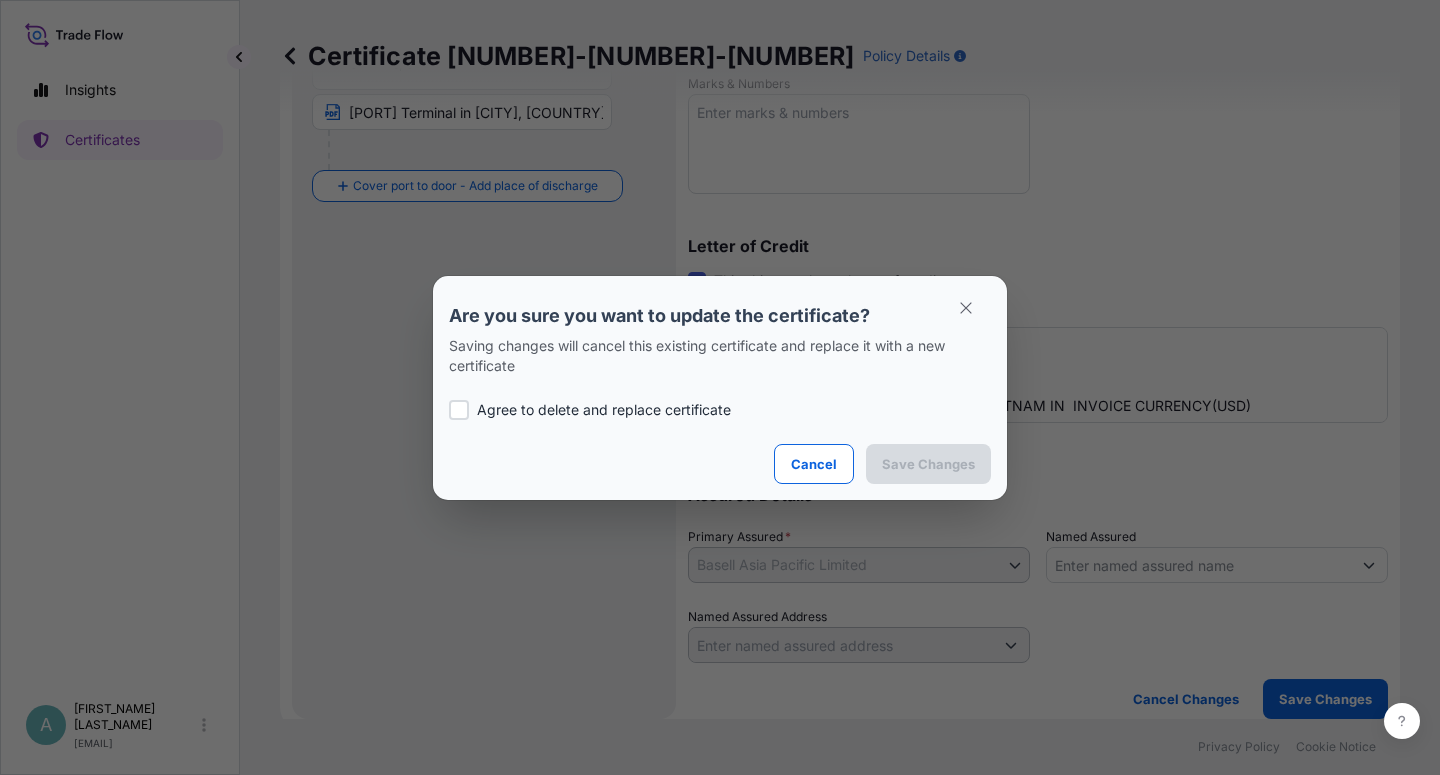 click on "Agree to delete and replace certificate" at bounding box center [604, 410] 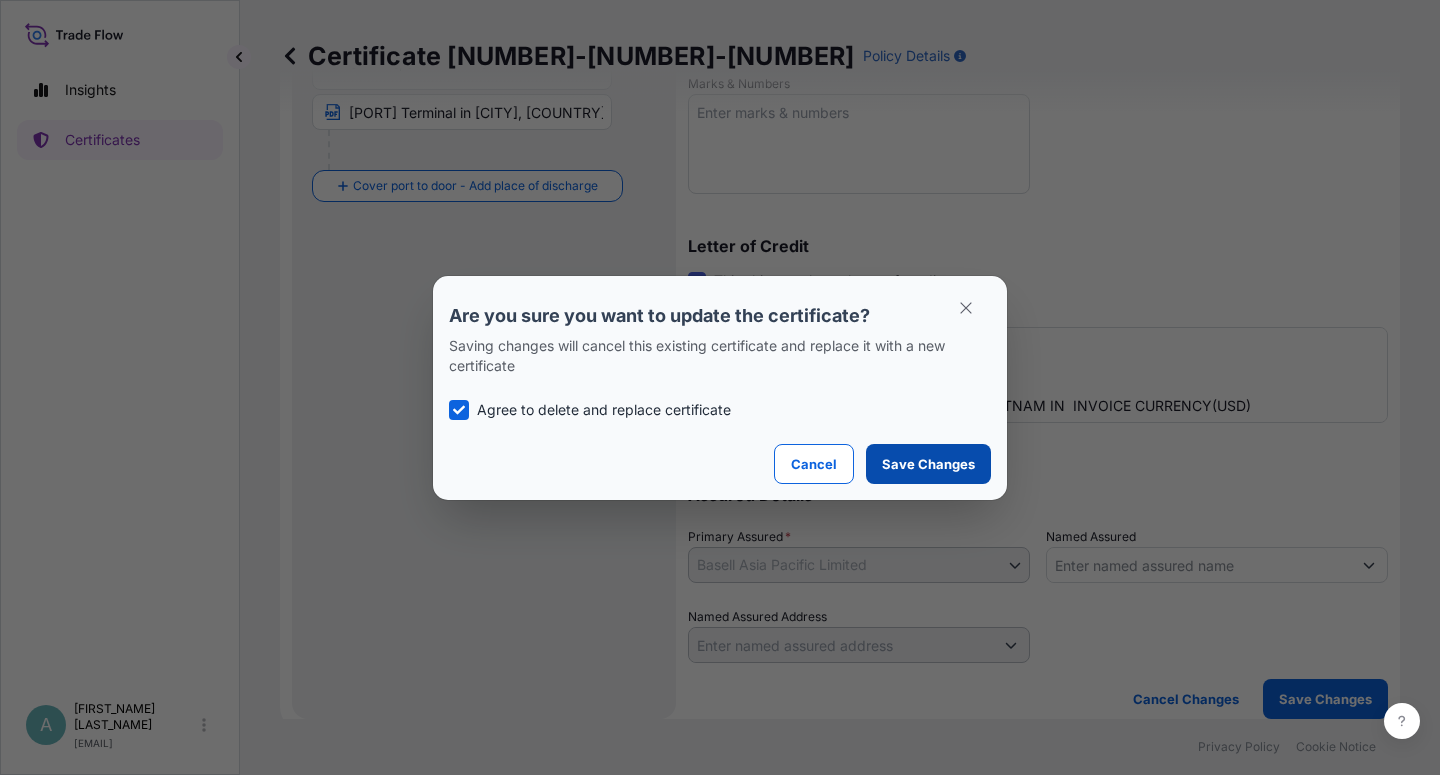 click on "Save Changes" at bounding box center [928, 464] 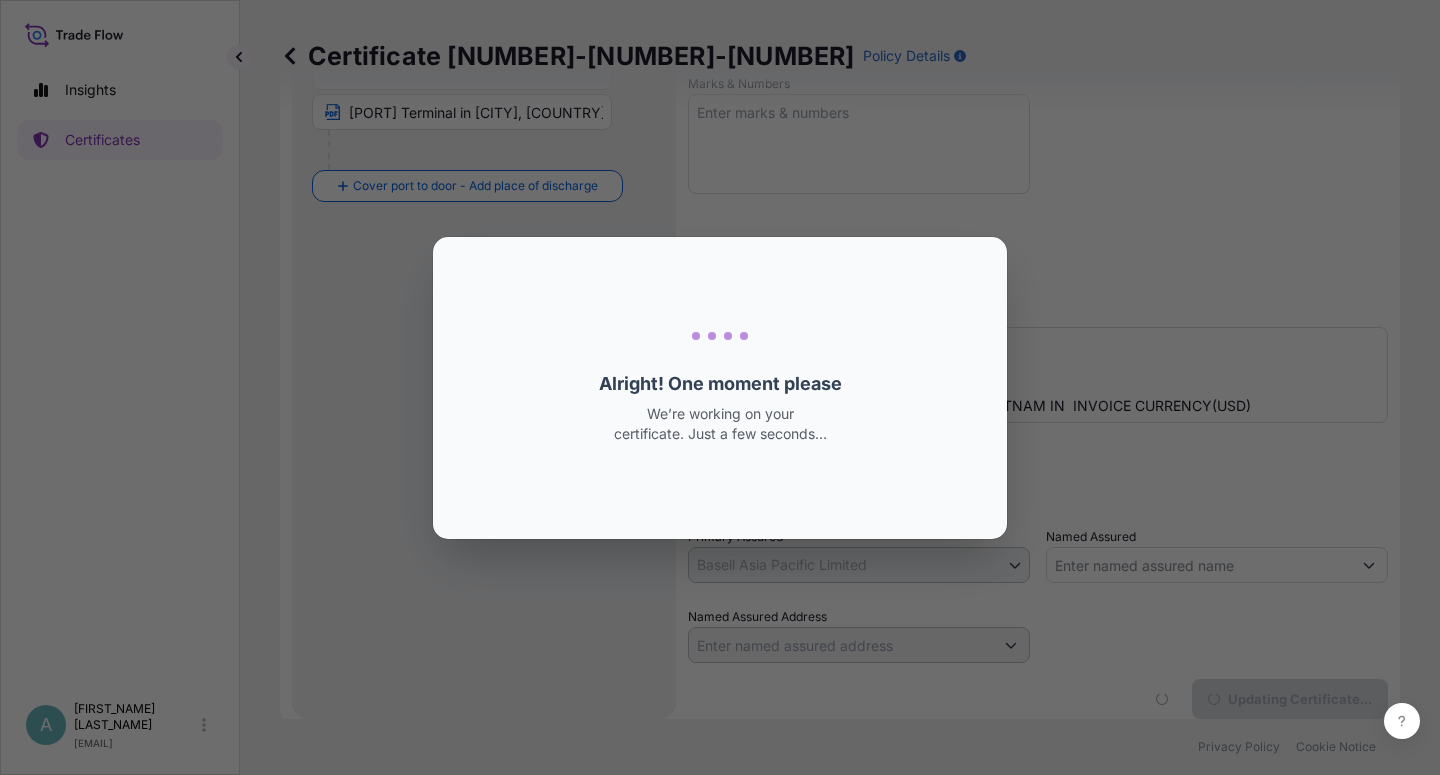 scroll, scrollTop: 0, scrollLeft: 0, axis: both 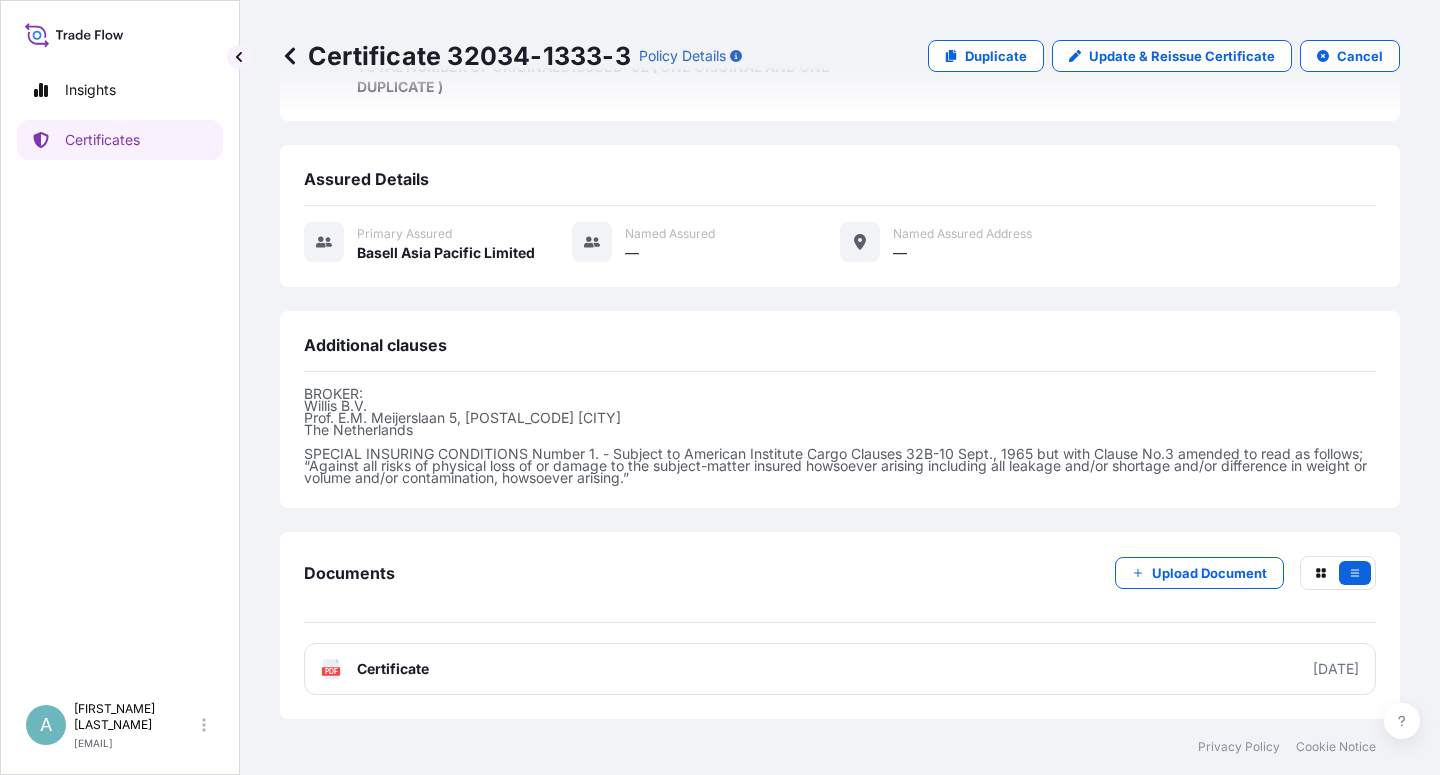 click on "Certificate" at bounding box center [393, 669] 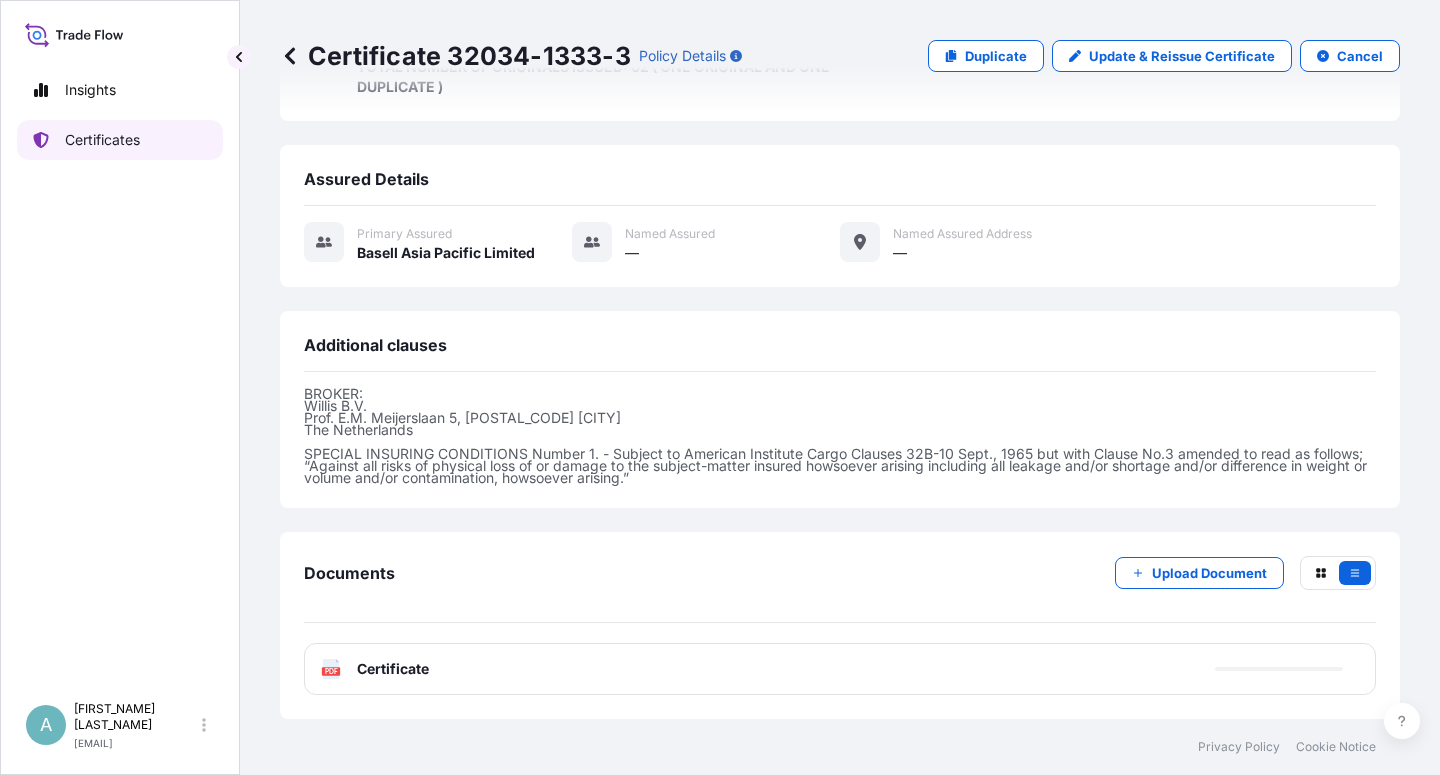 click on "Certificates" at bounding box center [102, 140] 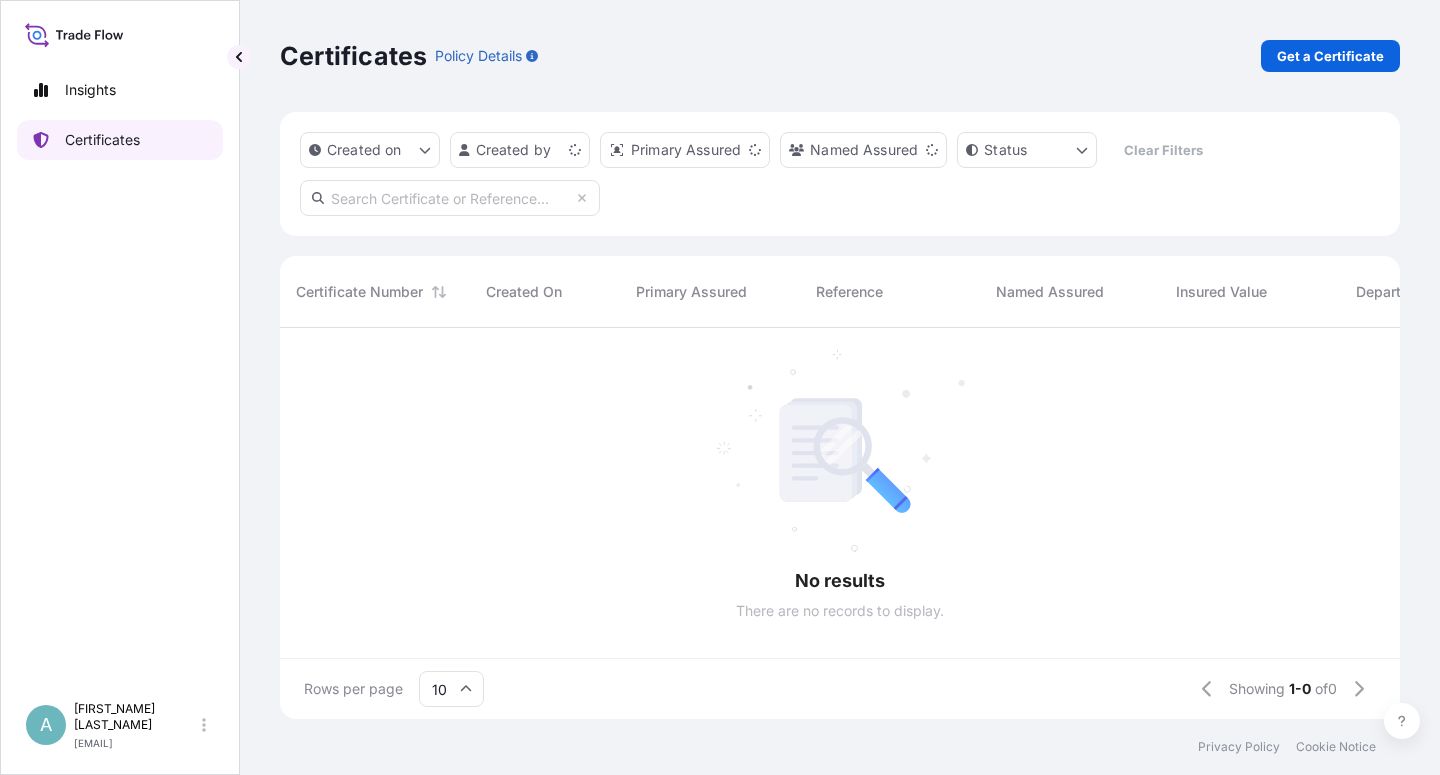 scroll, scrollTop: 0, scrollLeft: 0, axis: both 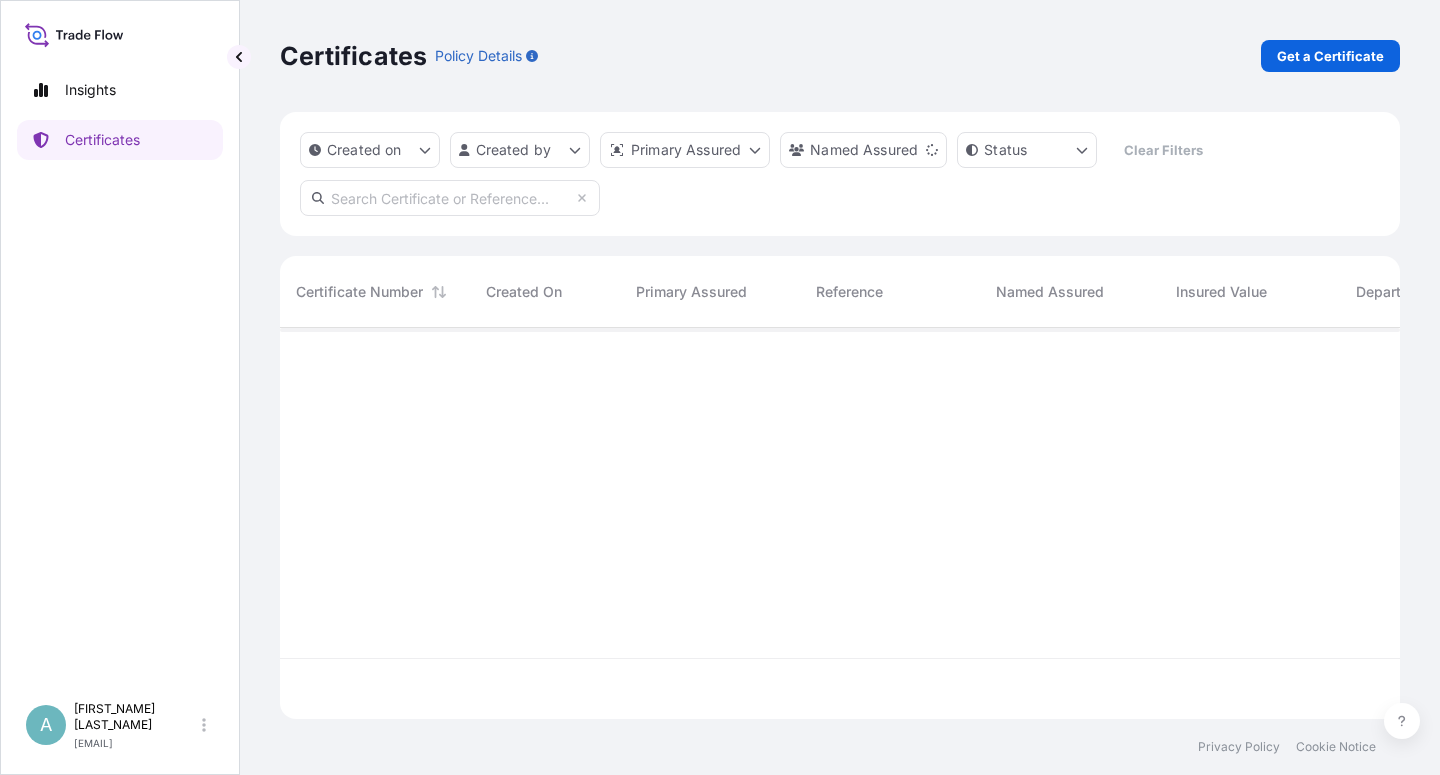 click at bounding box center [450, 198] 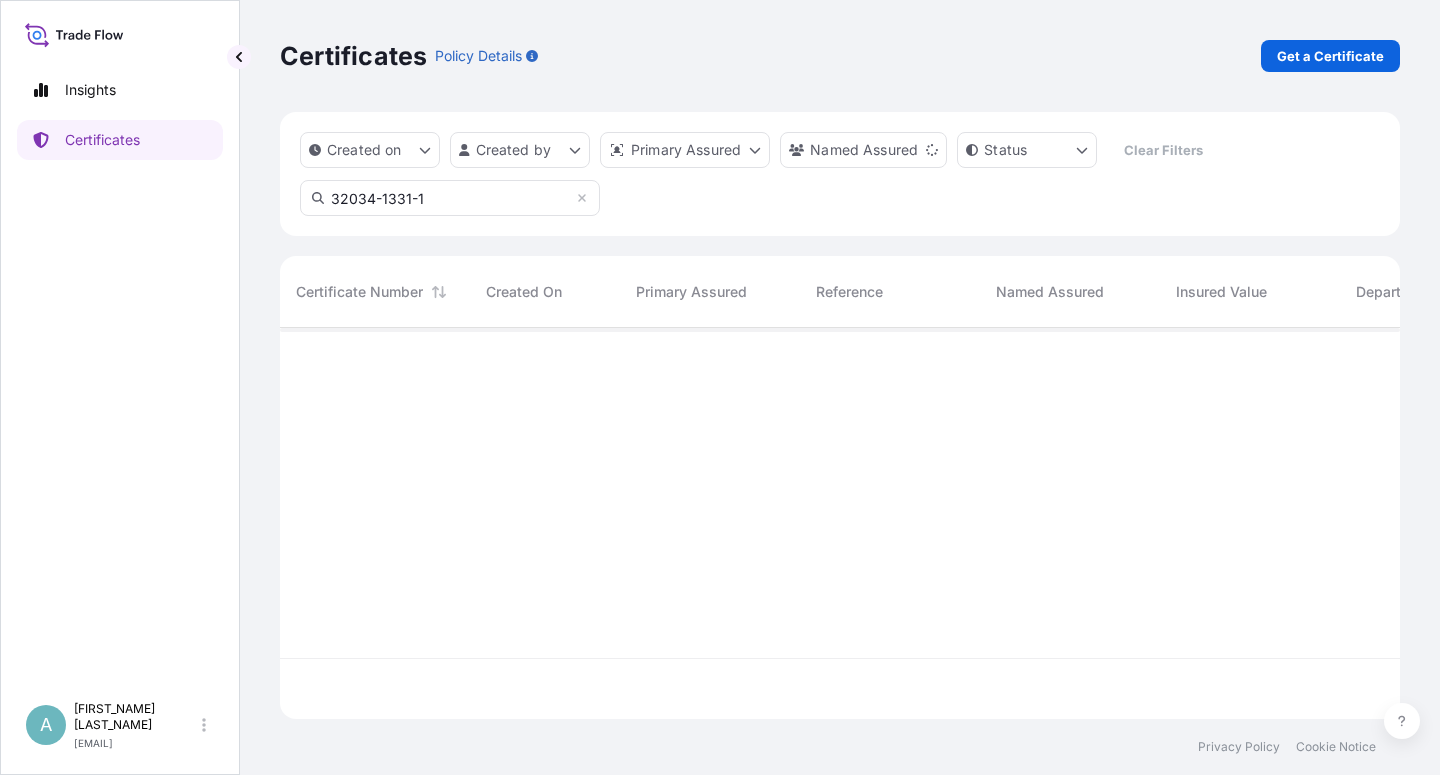type on "32034-1331-1" 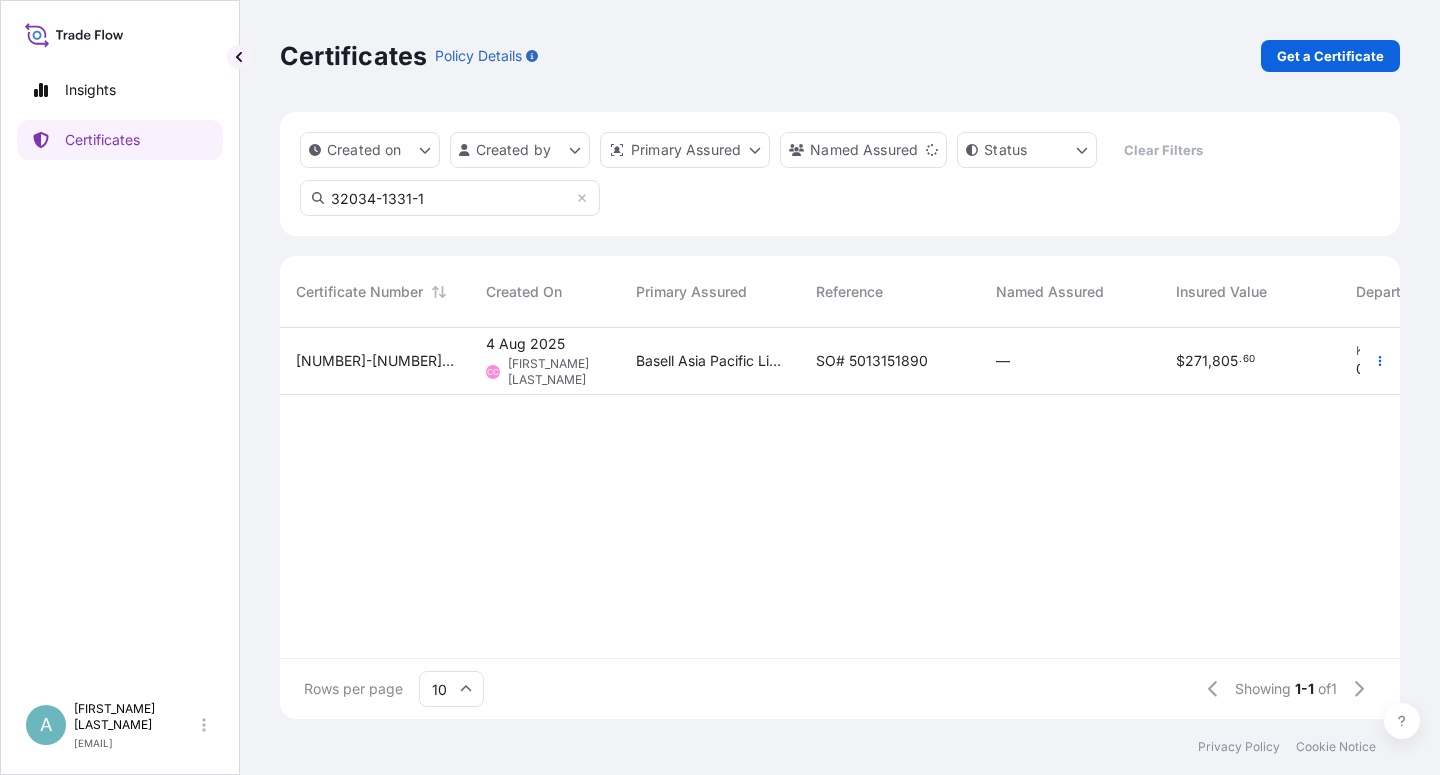 click on "SO# 5013151890" at bounding box center [872, 361] 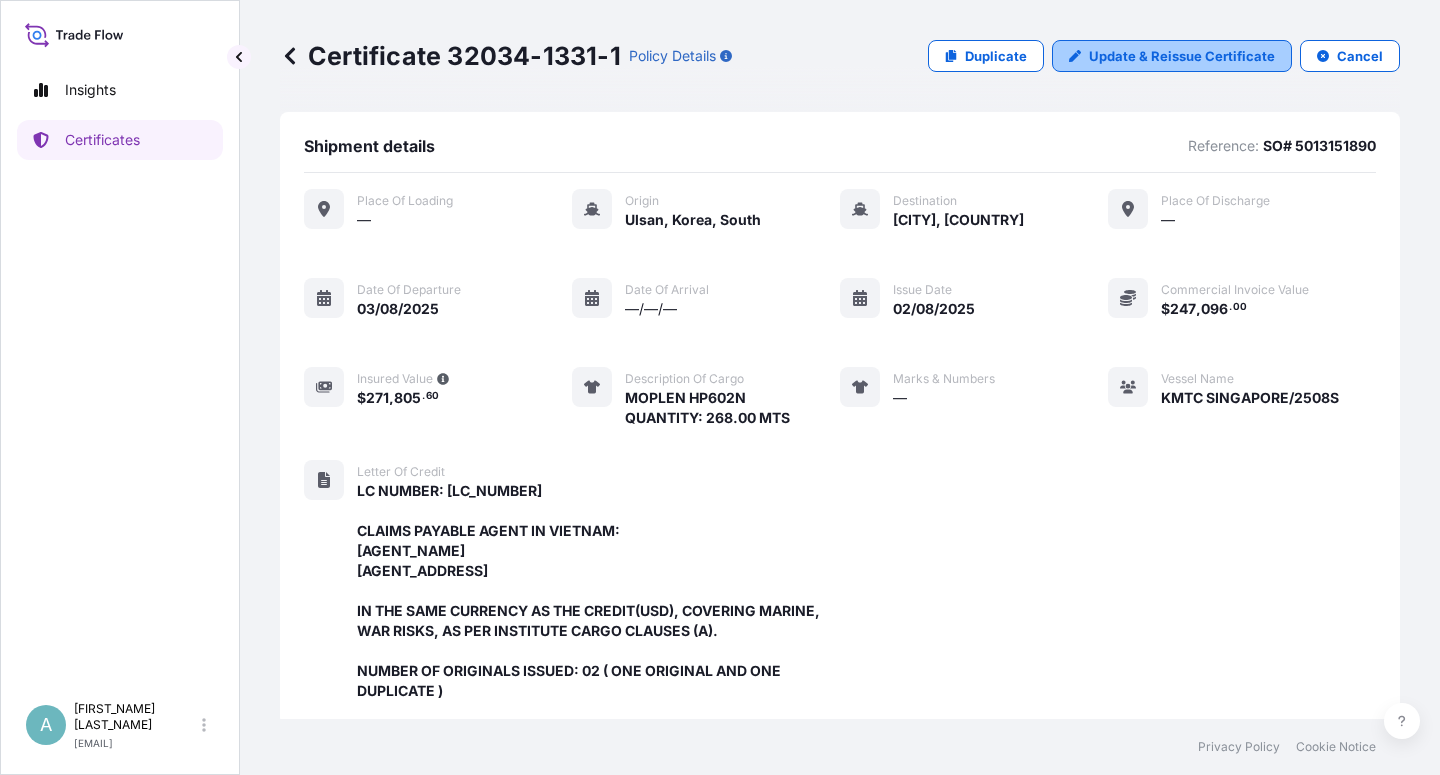 click on "Update & Reissue Certificate" at bounding box center [1182, 56] 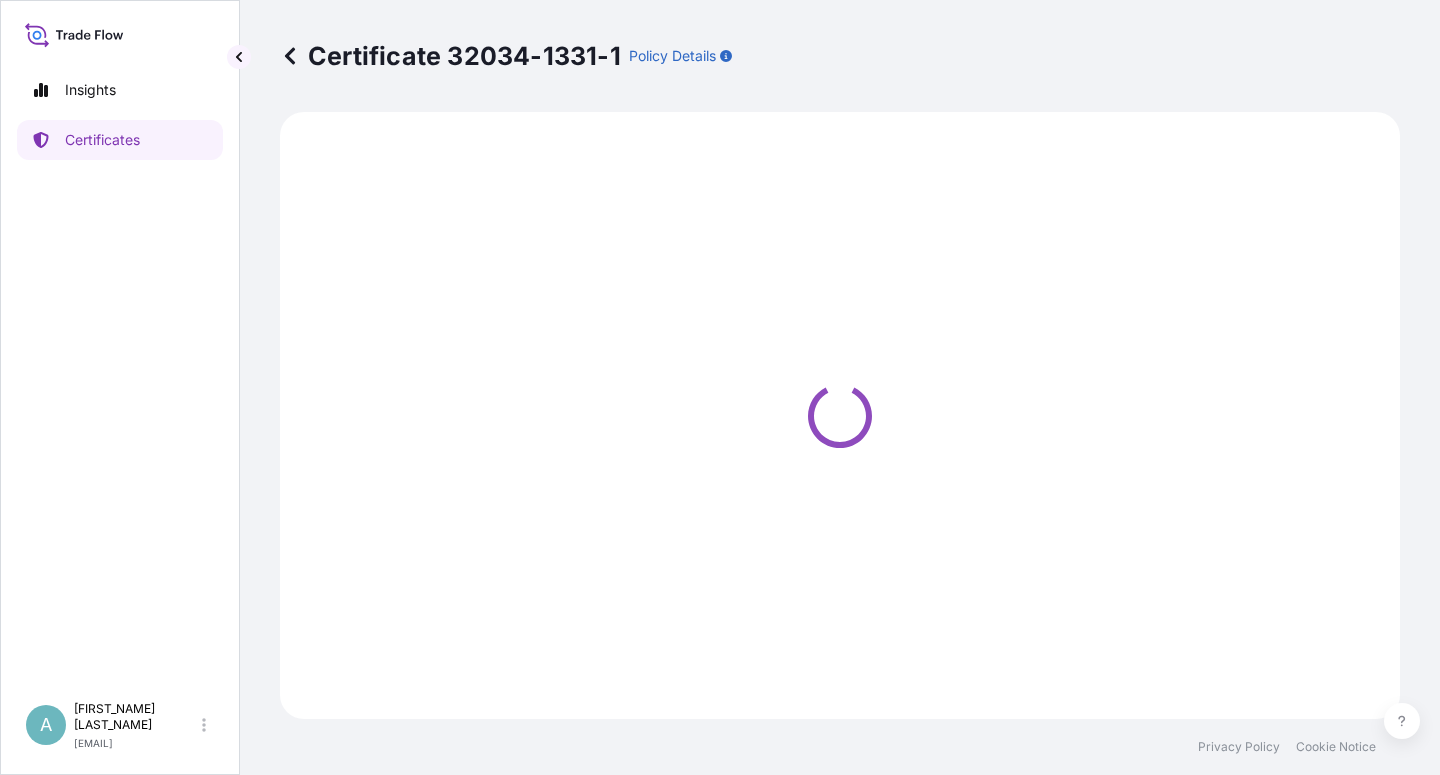 select on "Sea" 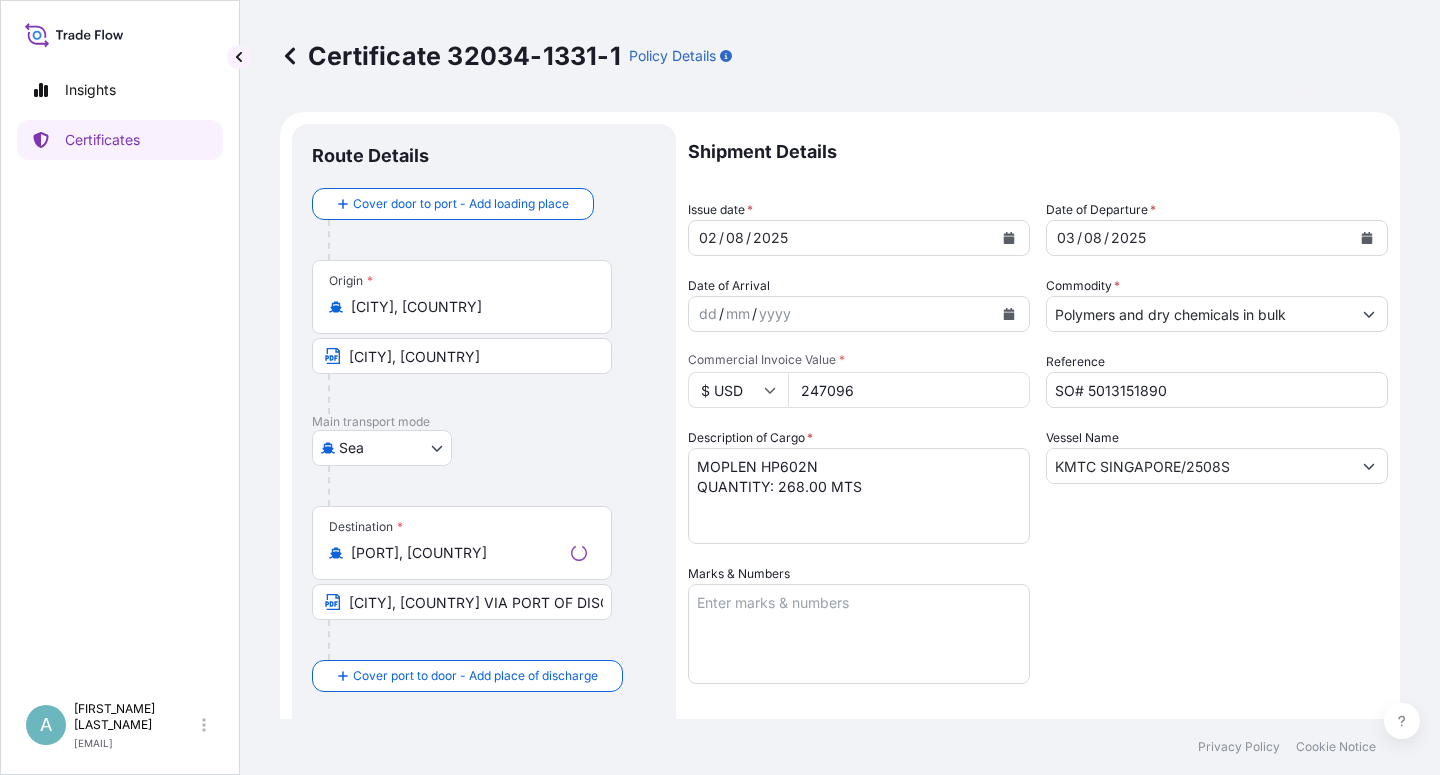 click at bounding box center [1009, 238] 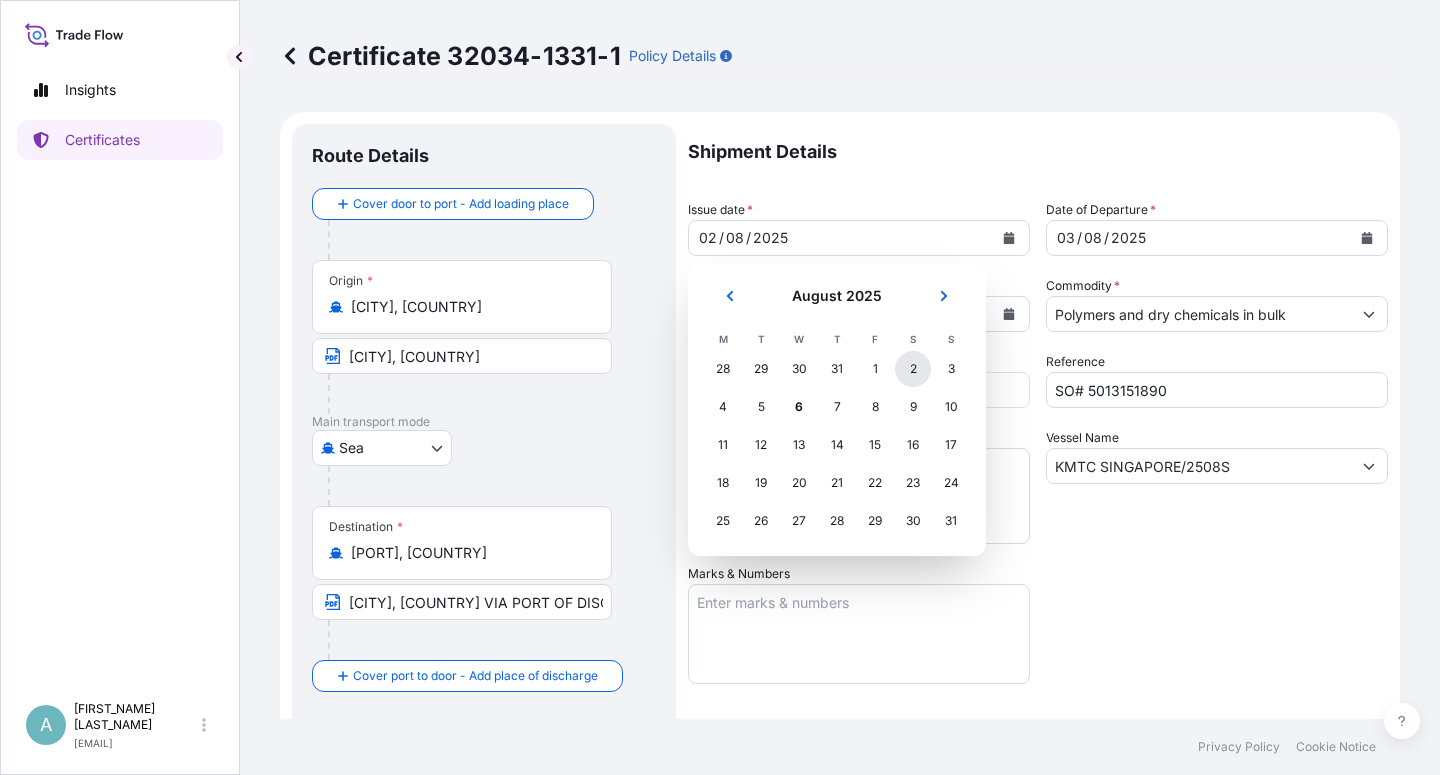 click on "2" at bounding box center (913, 369) 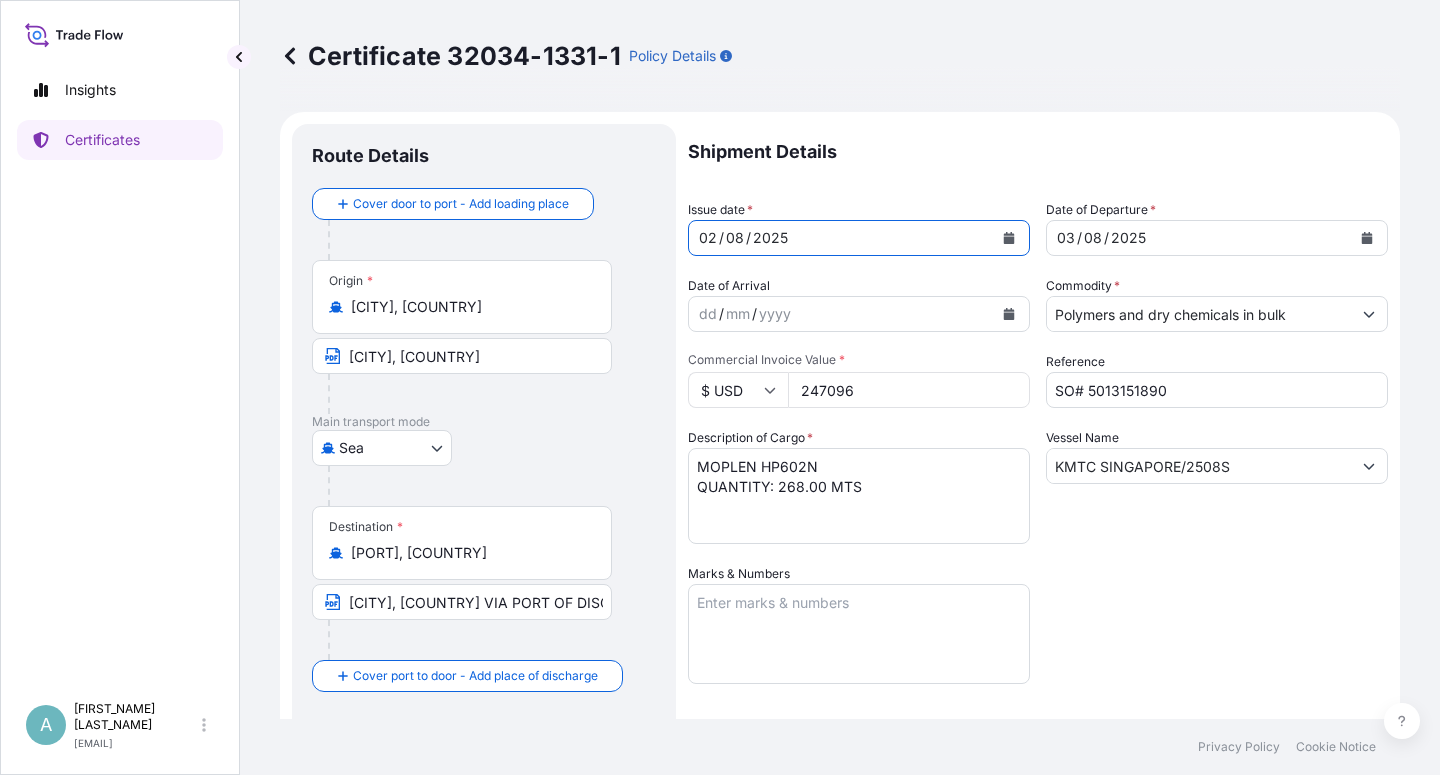drag, startPoint x: 1075, startPoint y: 576, endPoint x: 1064, endPoint y: 573, distance: 11.401754 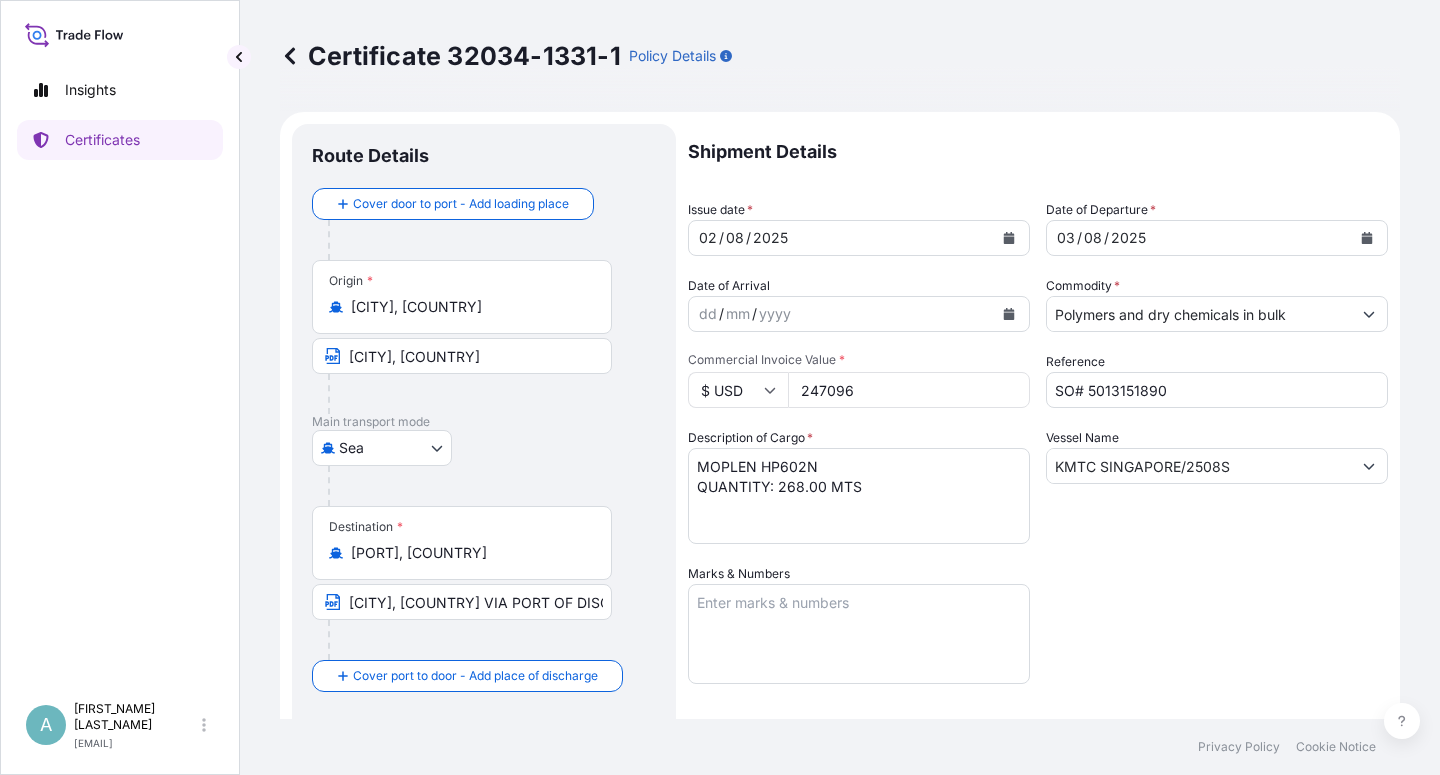 click on "MOPLEN HP602N
QUANTITY: 268.00 MTS" at bounding box center [859, 496] 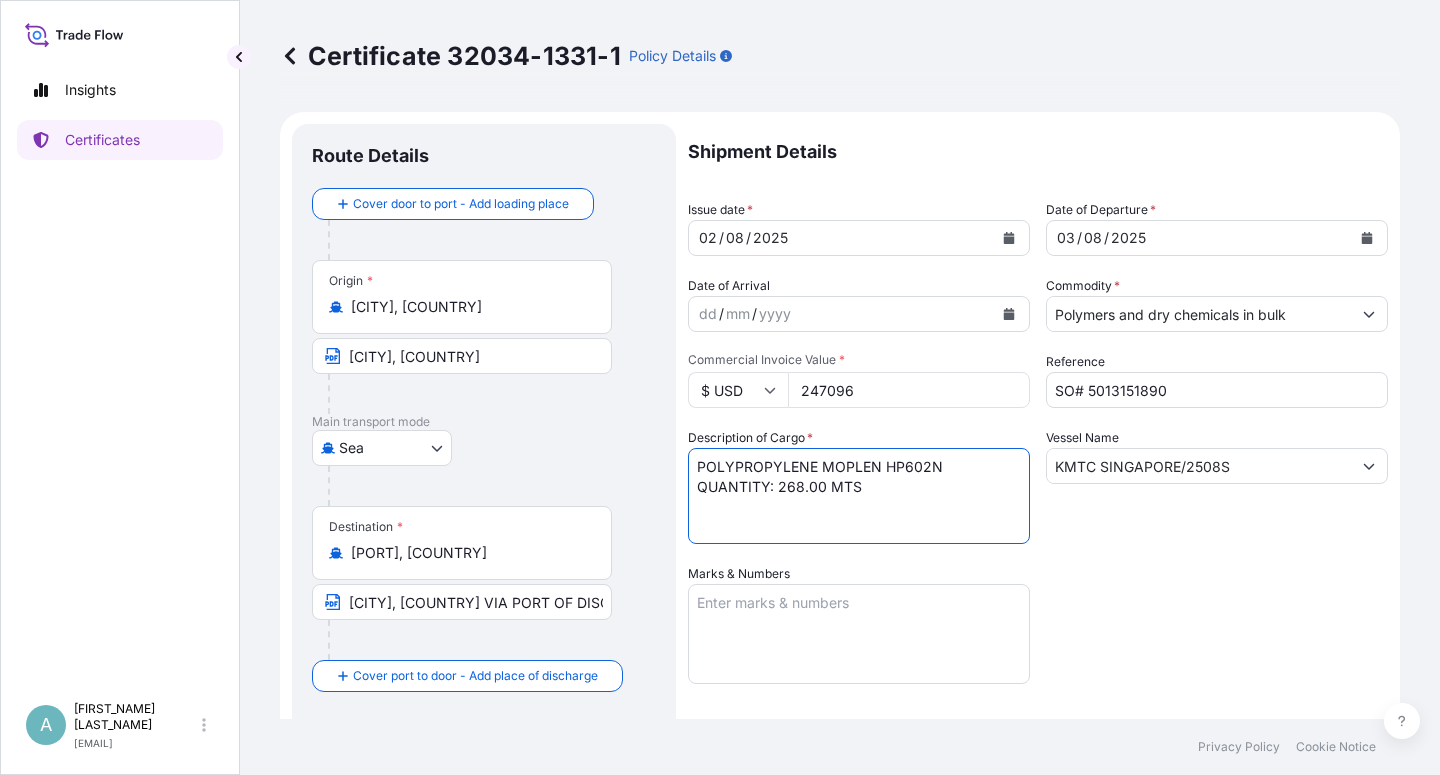 click on "MOPLEN HP602N
QUANTITY: 268.00 MTS" at bounding box center (859, 496) 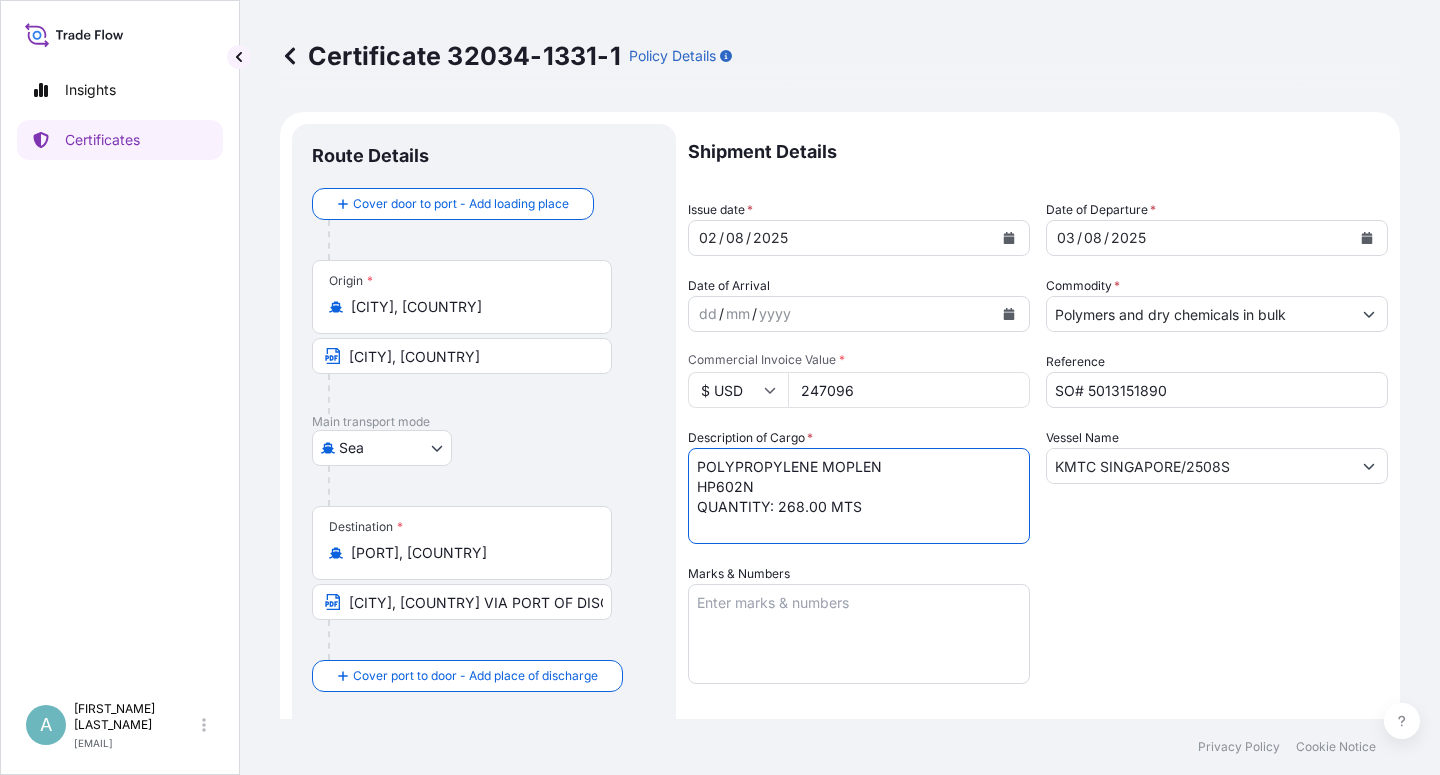 type on "POLYPROPYLENE MOPLEN
HP602N
QUANTITY: 268.00 MTS" 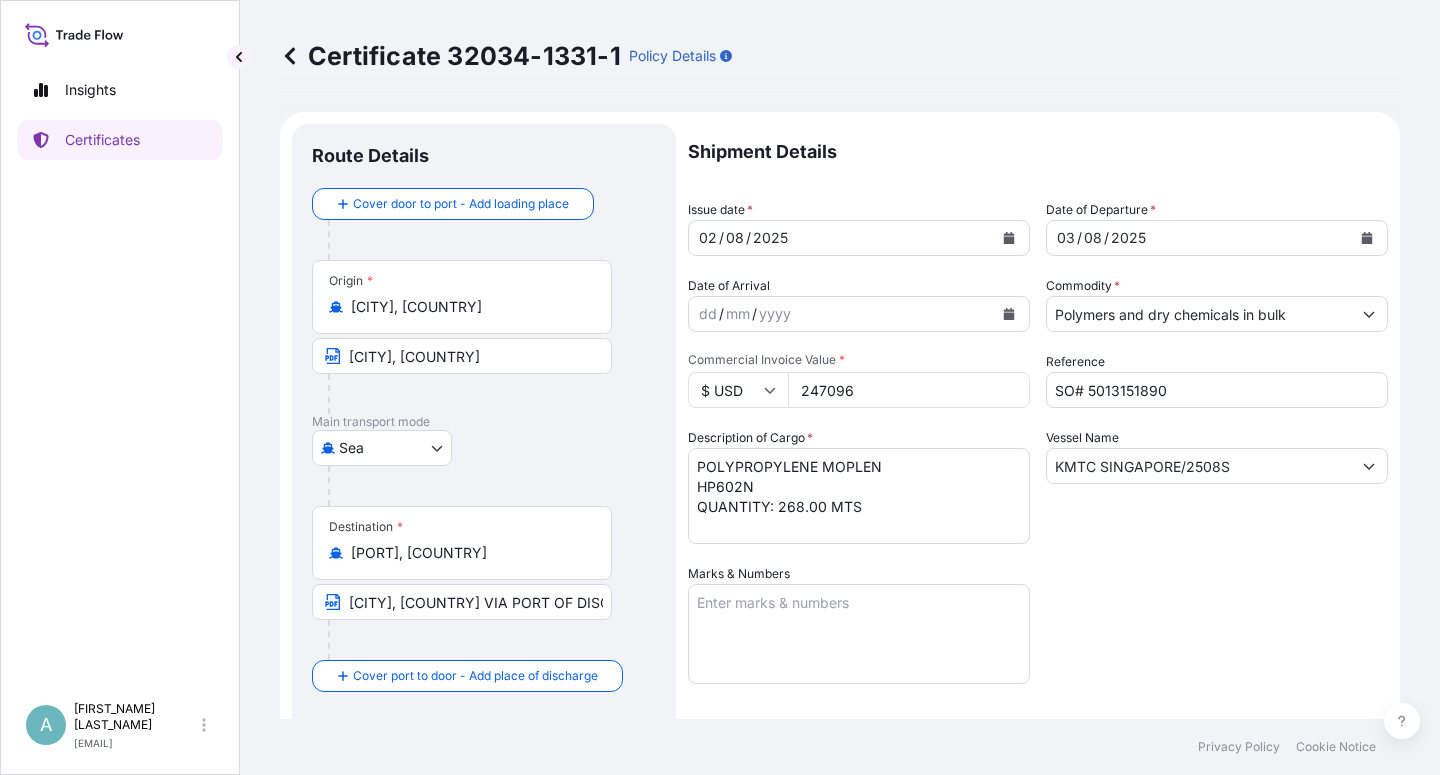 click on "Vessel Name KMTC SINGAPORE/2508S" at bounding box center [1217, 486] 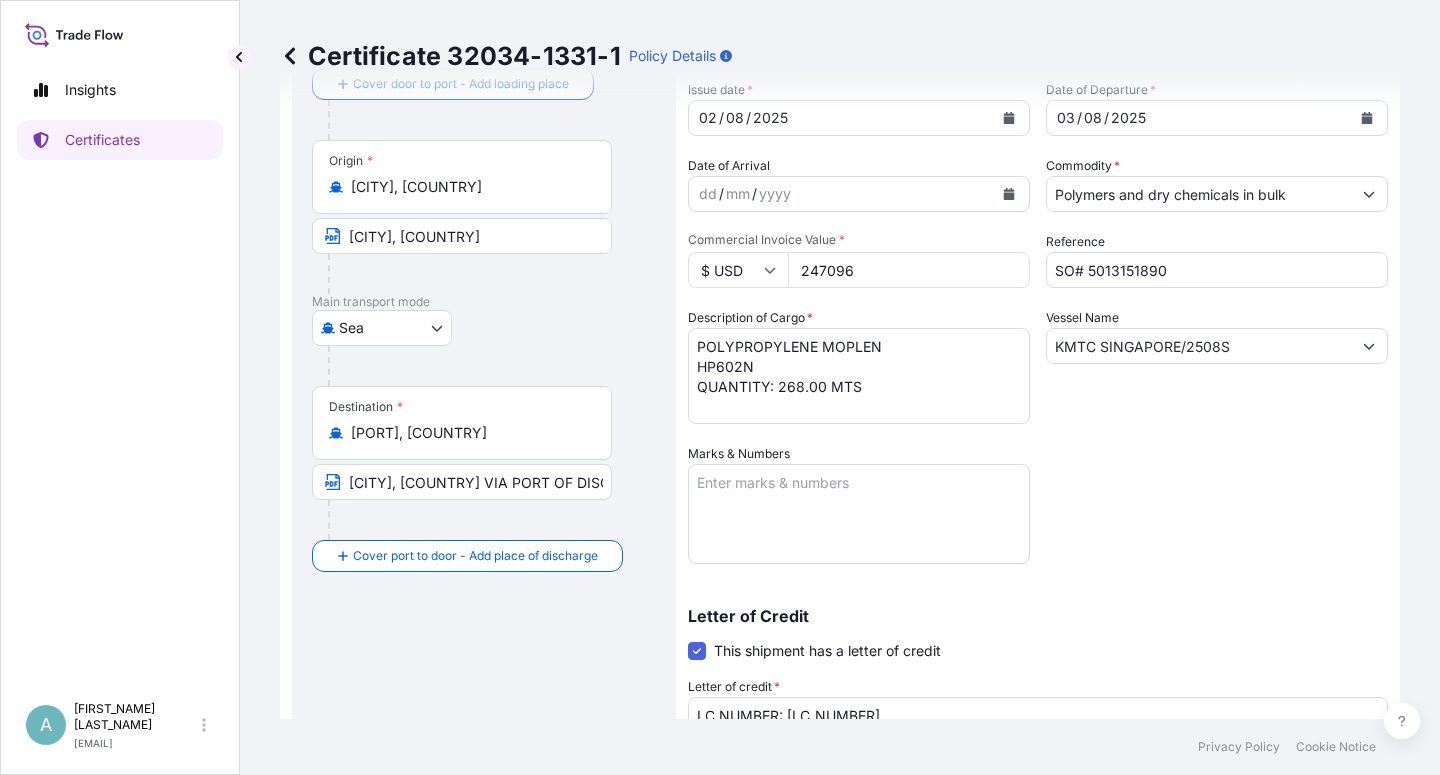 scroll, scrollTop: 490, scrollLeft: 0, axis: vertical 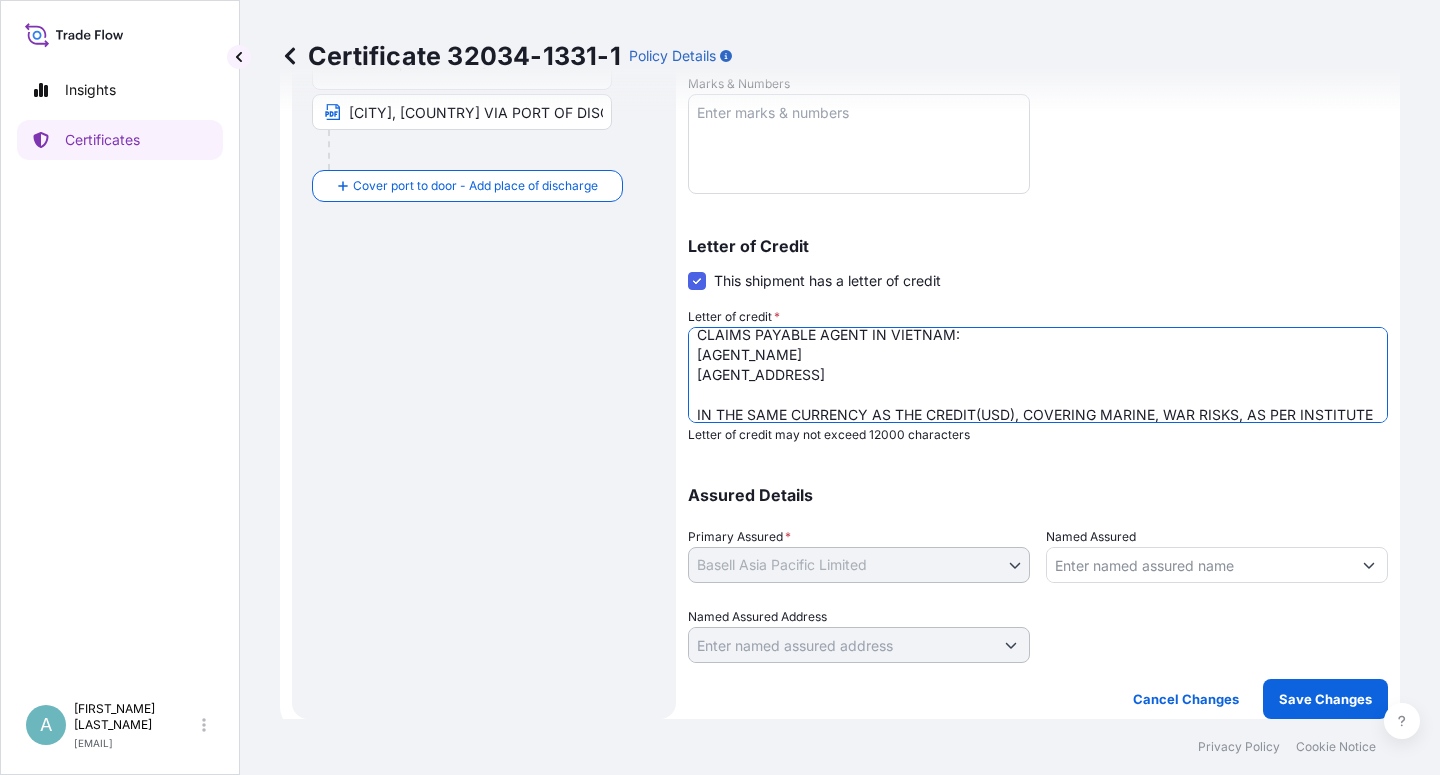 drag, startPoint x: 695, startPoint y: 356, endPoint x: 1240, endPoint y: 369, distance: 545.155 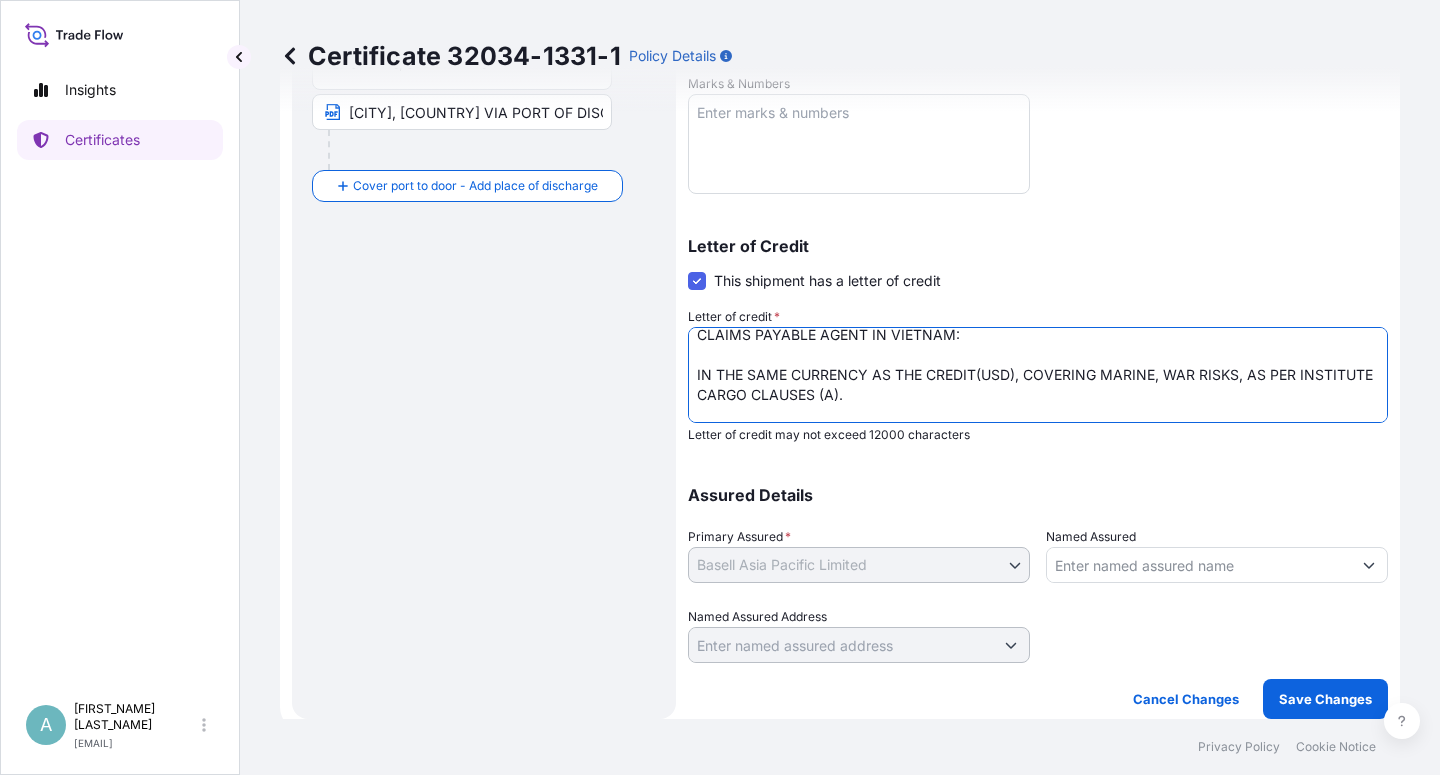 click on "LC NUMBER: [LC_NUMBER]
CLAIMS PAYABLE AGENT IN VIETNAM:
[AGENT_NAME]
[AGENT_ADDRESS]
IN THE SAME CURRENCY AS THE CREDIT(USD), COVERING MARINE, WAR RISKS, AS PER INSTITUTE CARGO CLAUSES (A).
NUMBER OF ORIGINALS ISSUED: 02 ( ONE ORIGINAL AND ONE DUPLICATE )" at bounding box center [1038, 375] 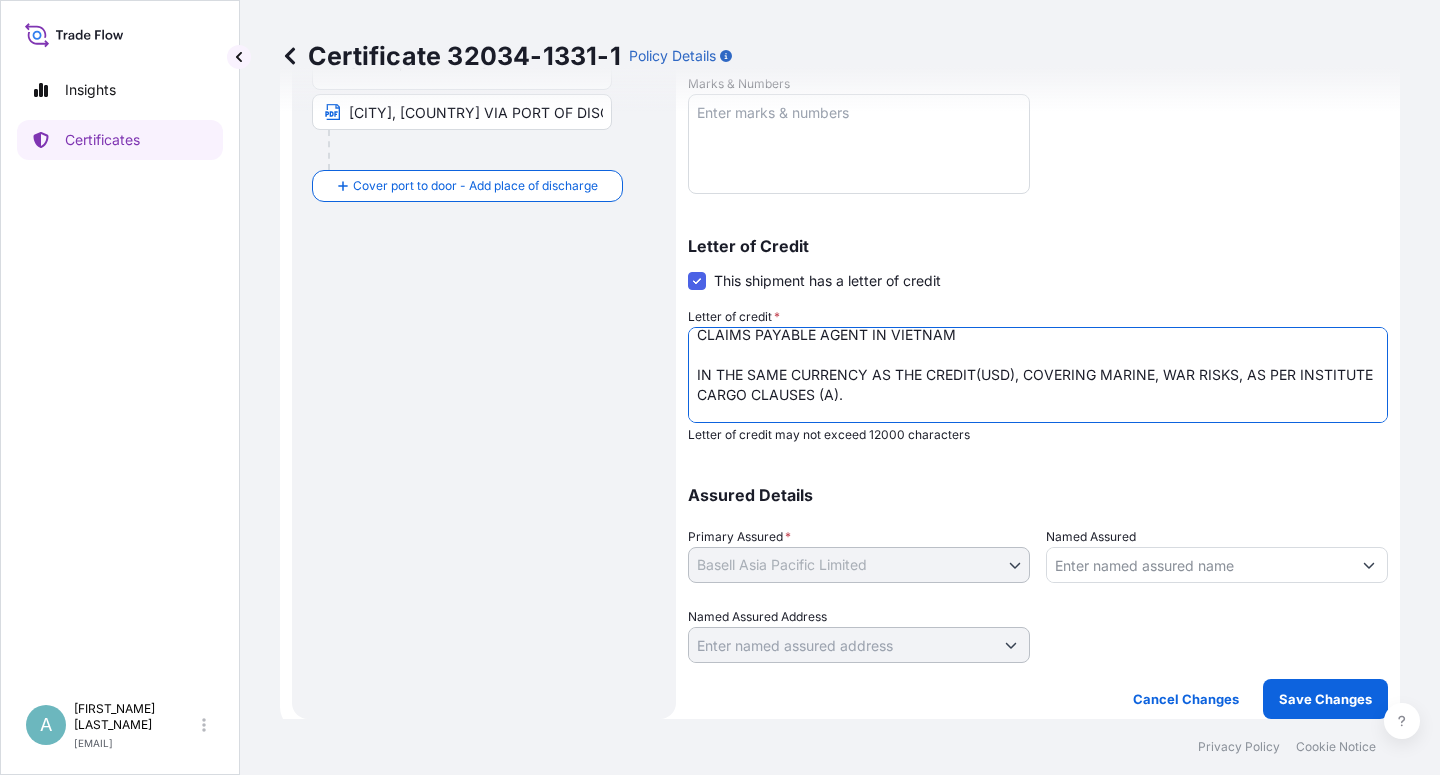 scroll, scrollTop: 49, scrollLeft: 0, axis: vertical 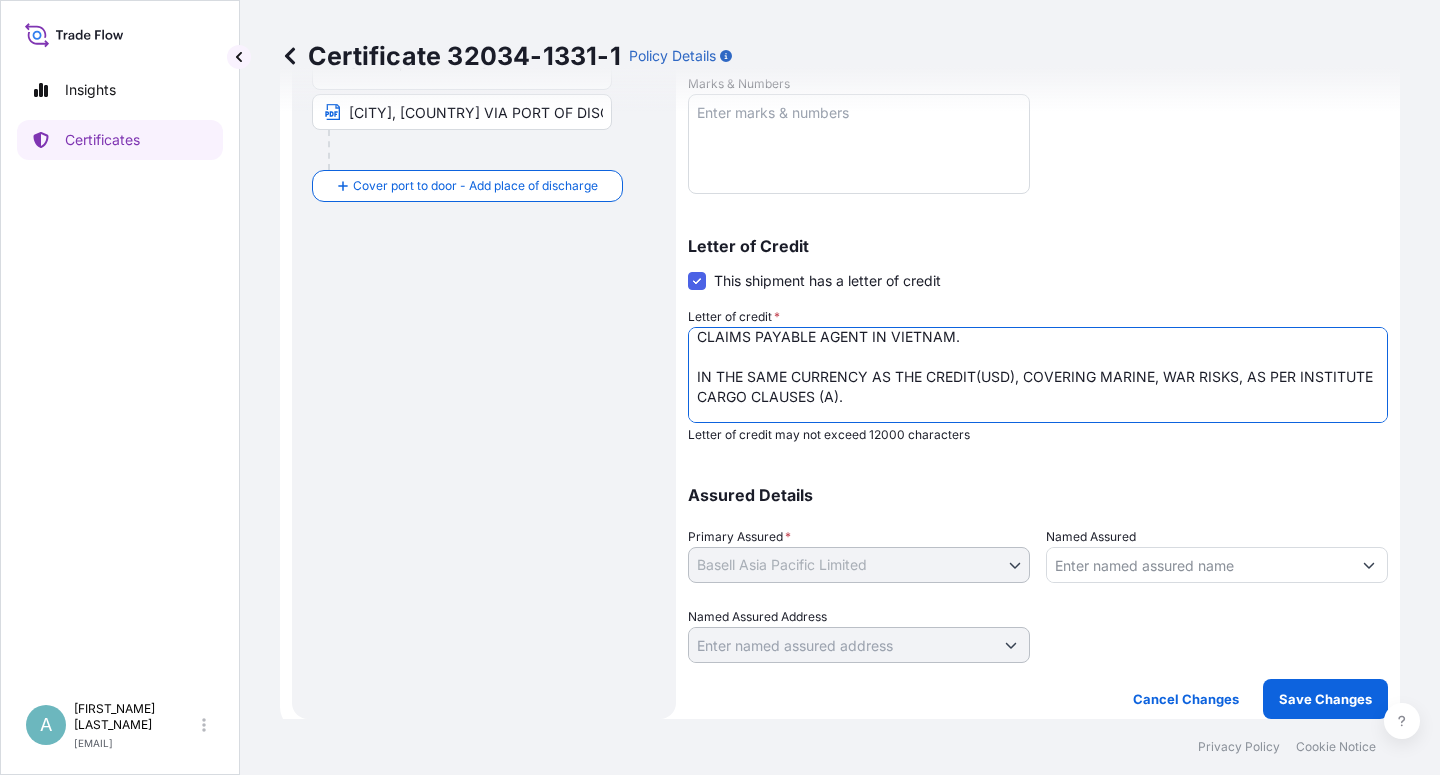 click on "LC NUMBER: [LC_NUMBER]
CLAIMS PAYABLE AGENT IN VIETNAM:
[AGENT_NAME]
[AGENT_ADDRESS]
IN THE SAME CURRENCY AS THE CREDIT(USD), COVERING MARINE, WAR RISKS, AS PER INSTITUTE CARGO CLAUSES (A).
NUMBER OF ORIGINALS ISSUED: 02 ( ONE ORIGINAL AND ONE DUPLICATE )" at bounding box center [1038, 375] 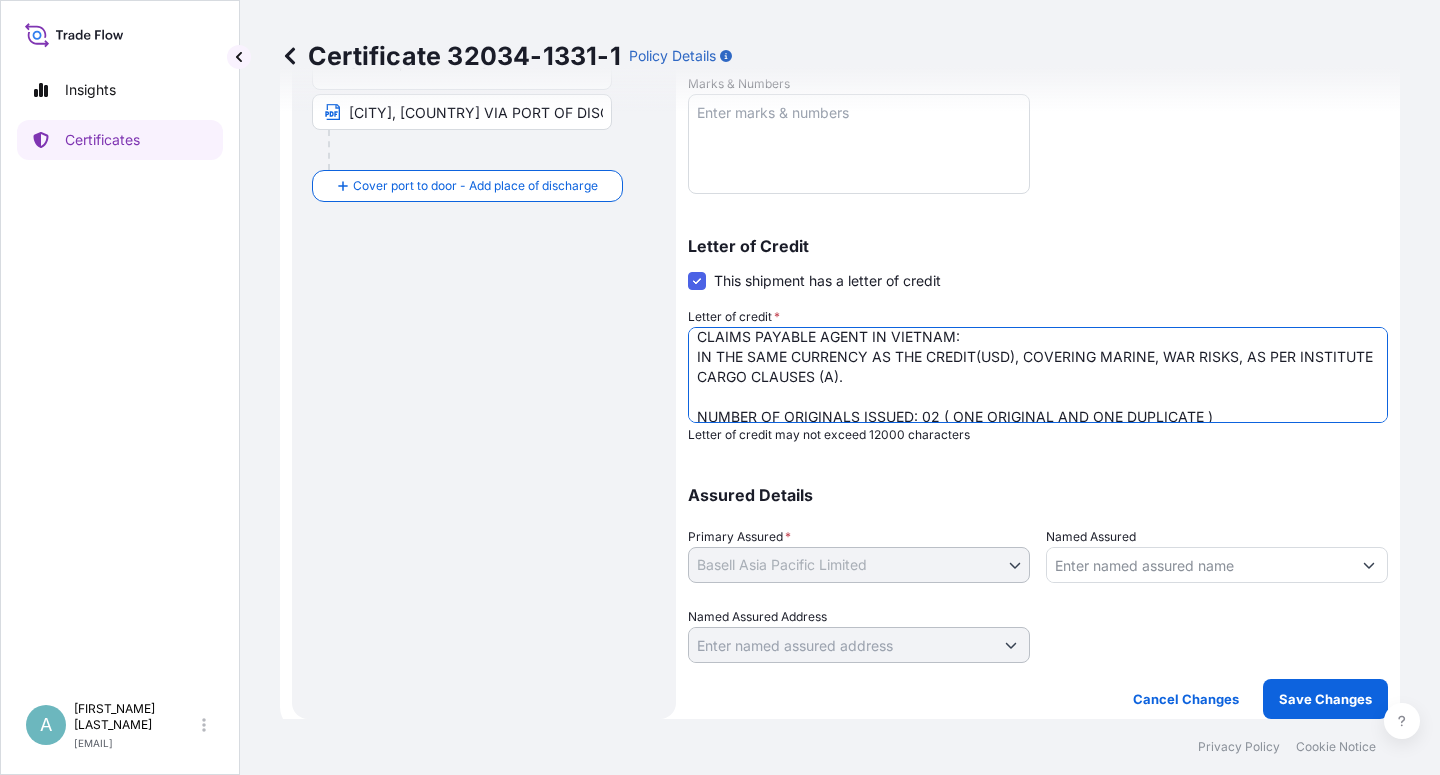 click on "LC NUMBER: [LC_NUMBER]
CLAIMS PAYABLE AGENT IN VIETNAM:
[AGENT_NAME]
[AGENT_ADDRESS]
IN THE SAME CURRENCY AS THE CREDIT(USD), COVERING MARINE, WAR RISKS, AS PER INSTITUTE CARGO CLAUSES (A).
NUMBER OF ORIGINALS ISSUED: 02 ( ONE ORIGINAL AND ONE DUPLICATE )" at bounding box center (1038, 375) 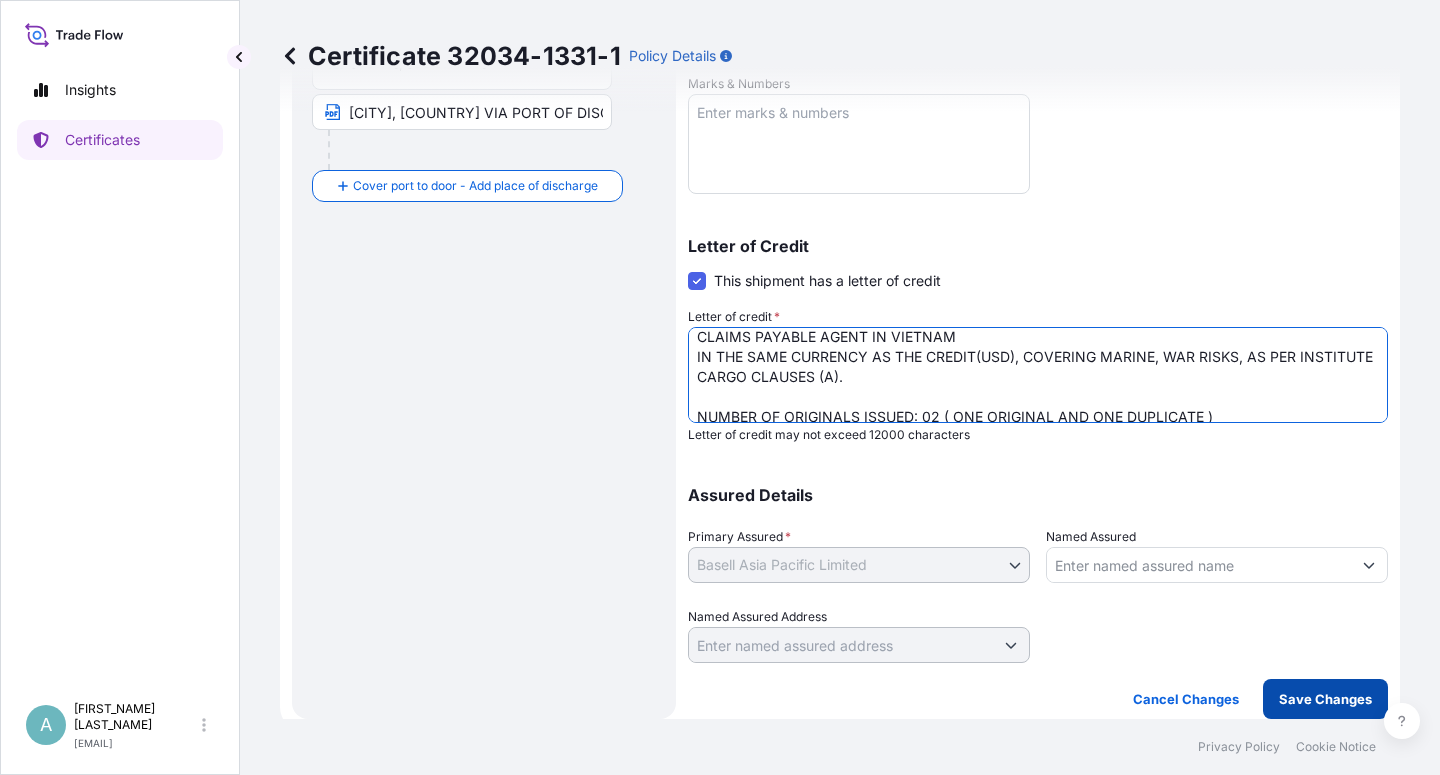 type on "LC NUMBER: [LC_NUMBER]
CLAIMS PAYABLE AGENT IN VIETNAM
IN THE SAME CURRENCY AS THE CREDIT(USD), COVERING MARINE, WAR RISKS, AS PER INSTITUTE CARGO CLAUSES (A).
NUMBER OF ORIGINALS ISSUED: 02 ( ONE ORIGINAL AND ONE DUPLICATE )" 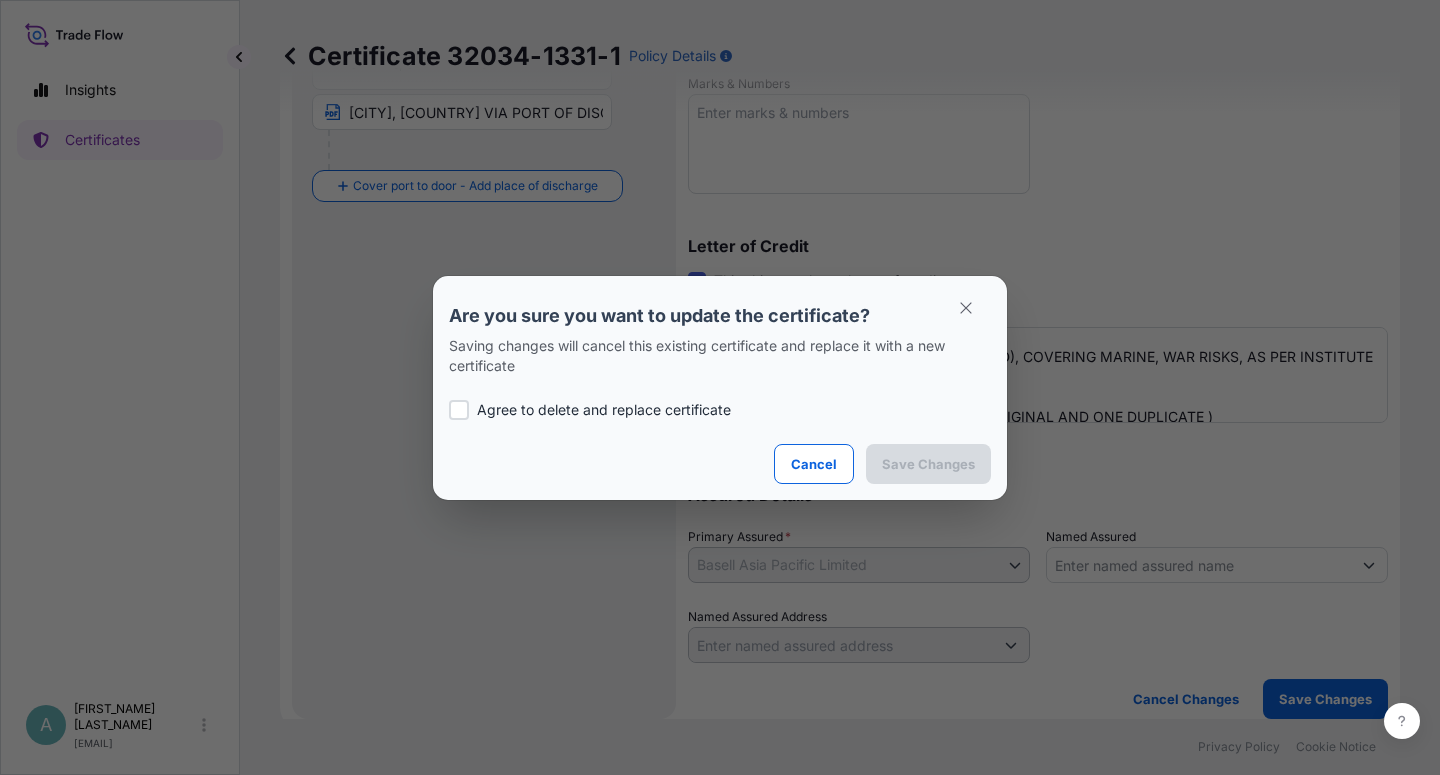 click on "Agree to delete and replace certificate" at bounding box center [604, 410] 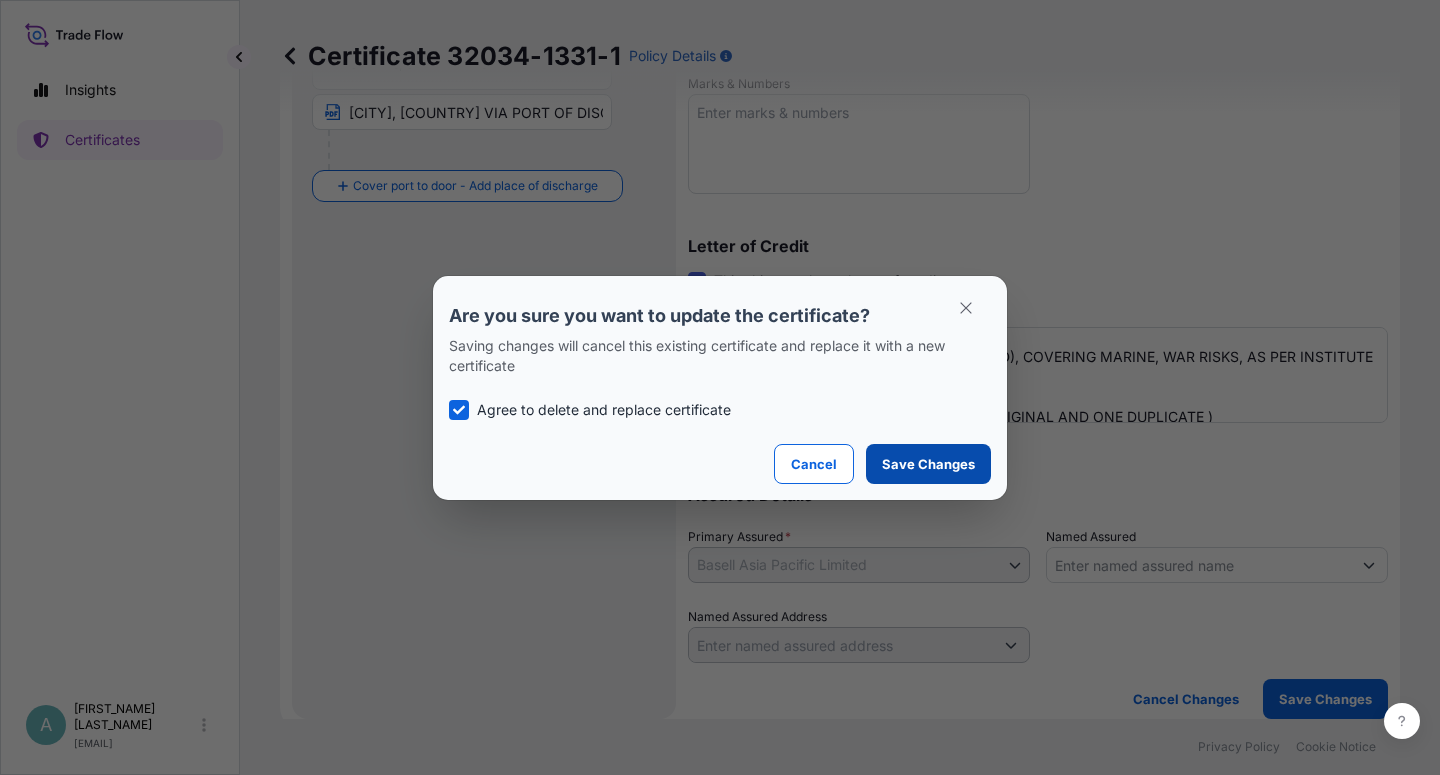 click on "Save Changes" at bounding box center (928, 464) 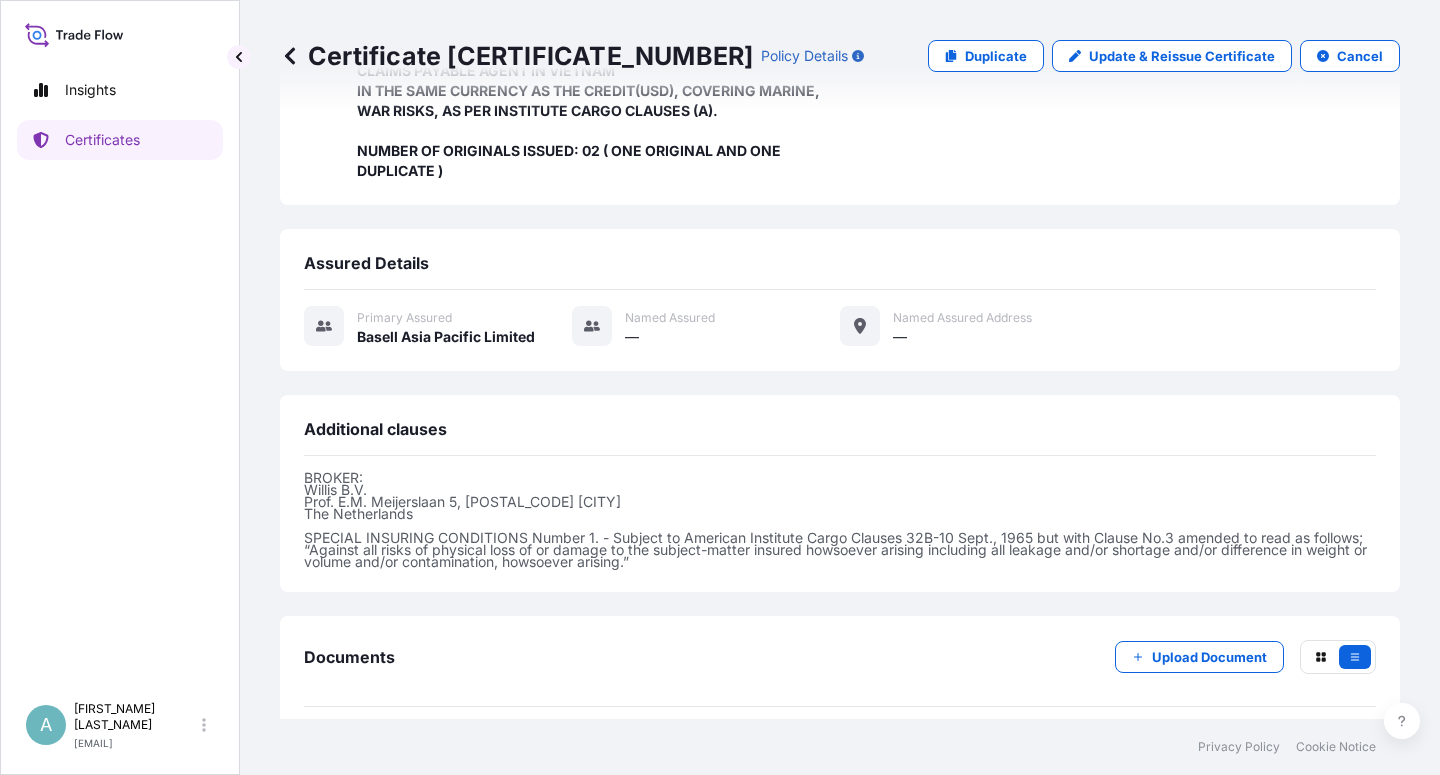 scroll, scrollTop: 574, scrollLeft: 0, axis: vertical 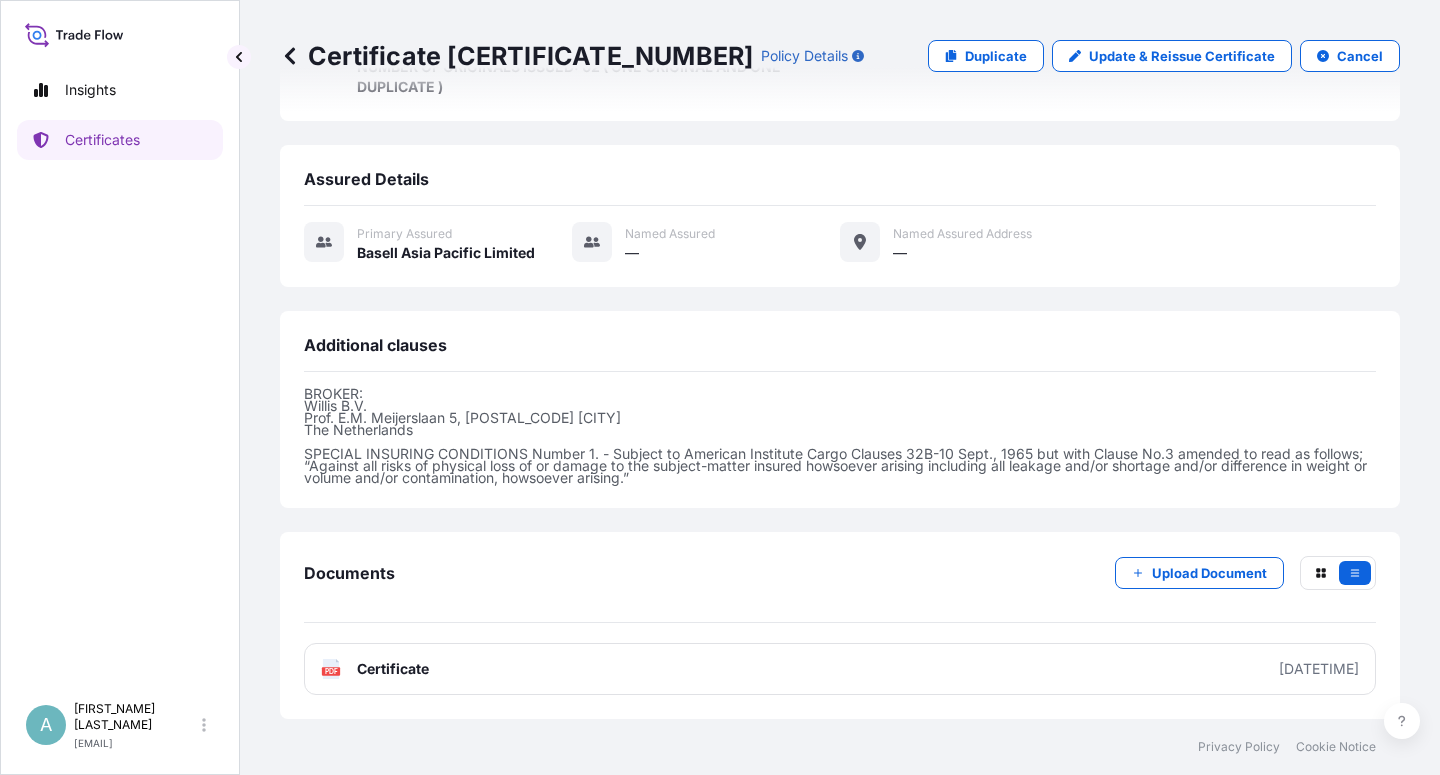 click on "Certificate" at bounding box center [393, 669] 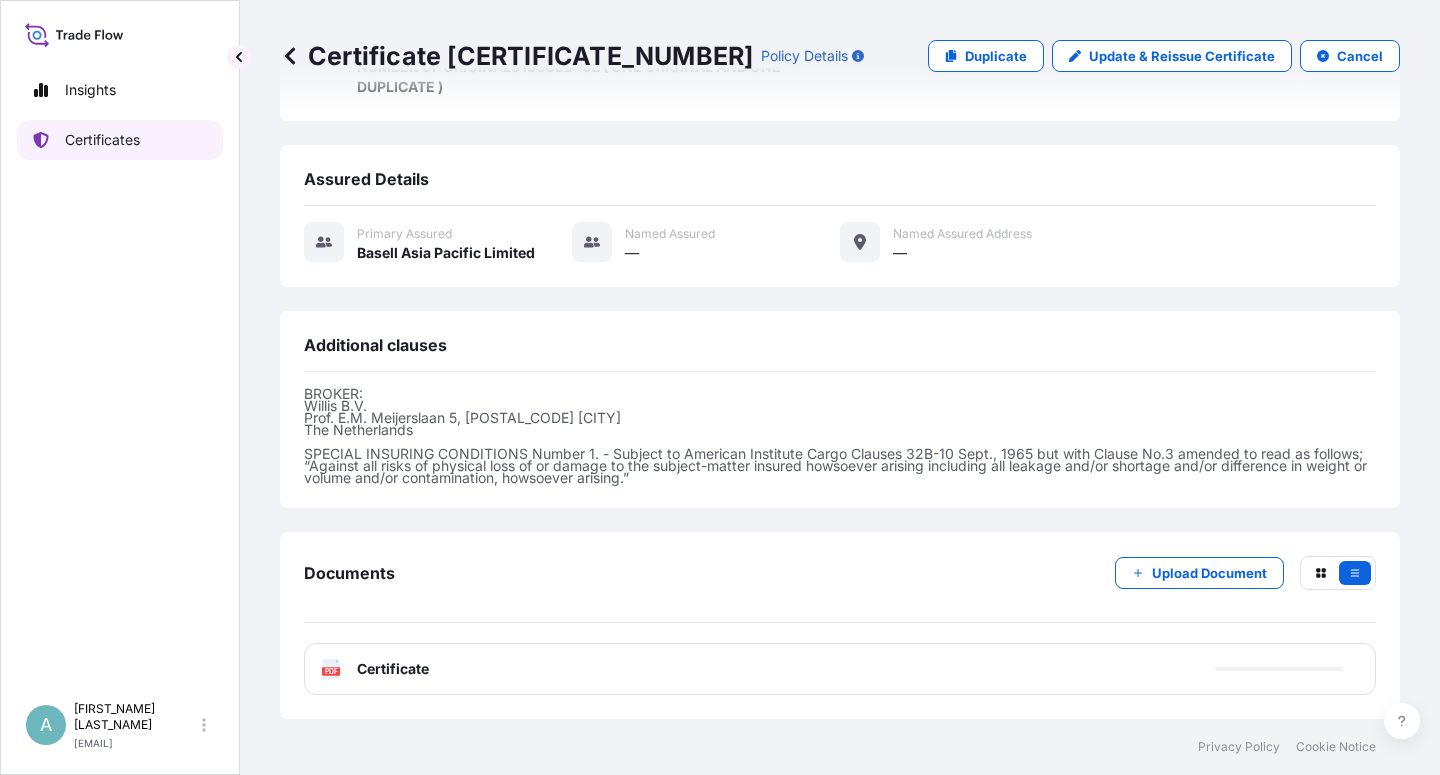 click on "Certificates" at bounding box center (102, 140) 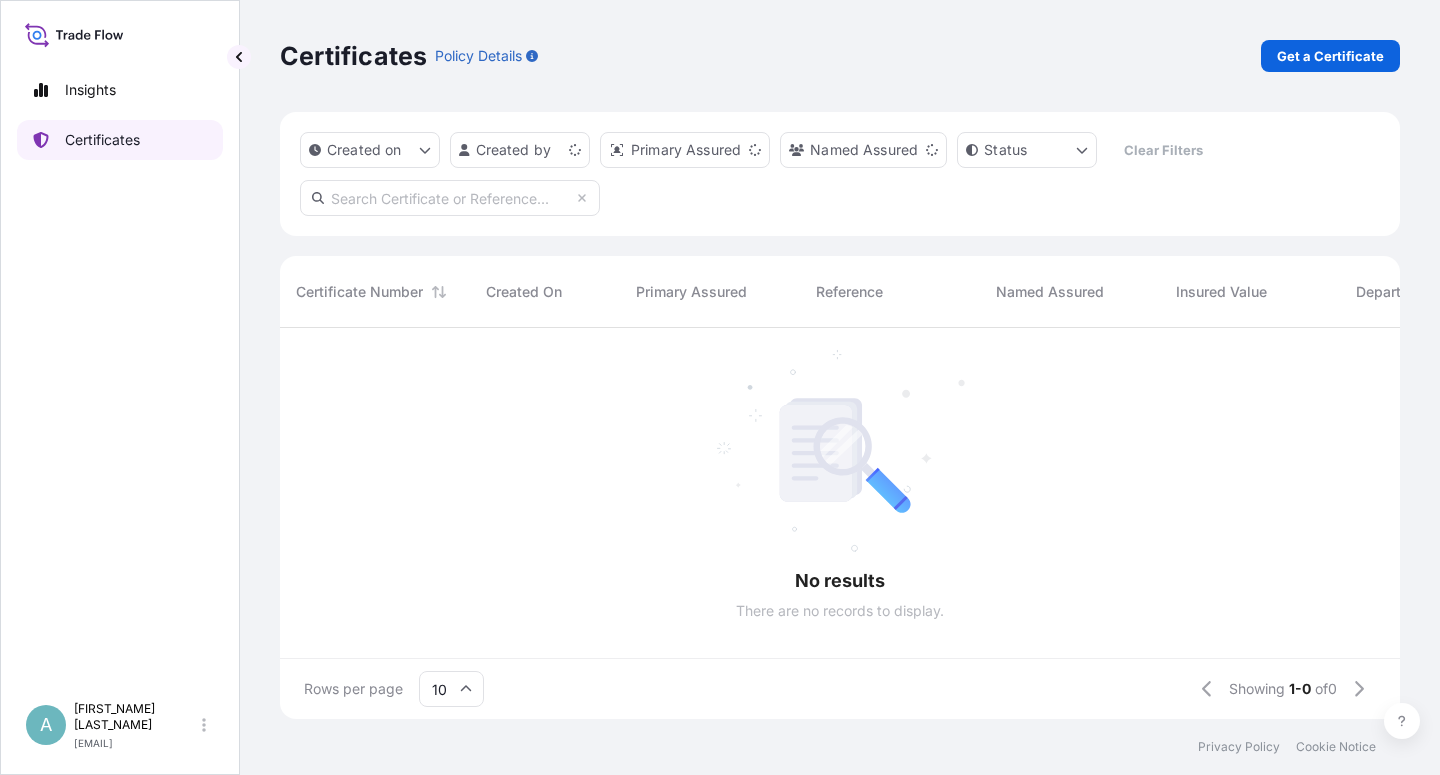 scroll, scrollTop: 0, scrollLeft: 0, axis: both 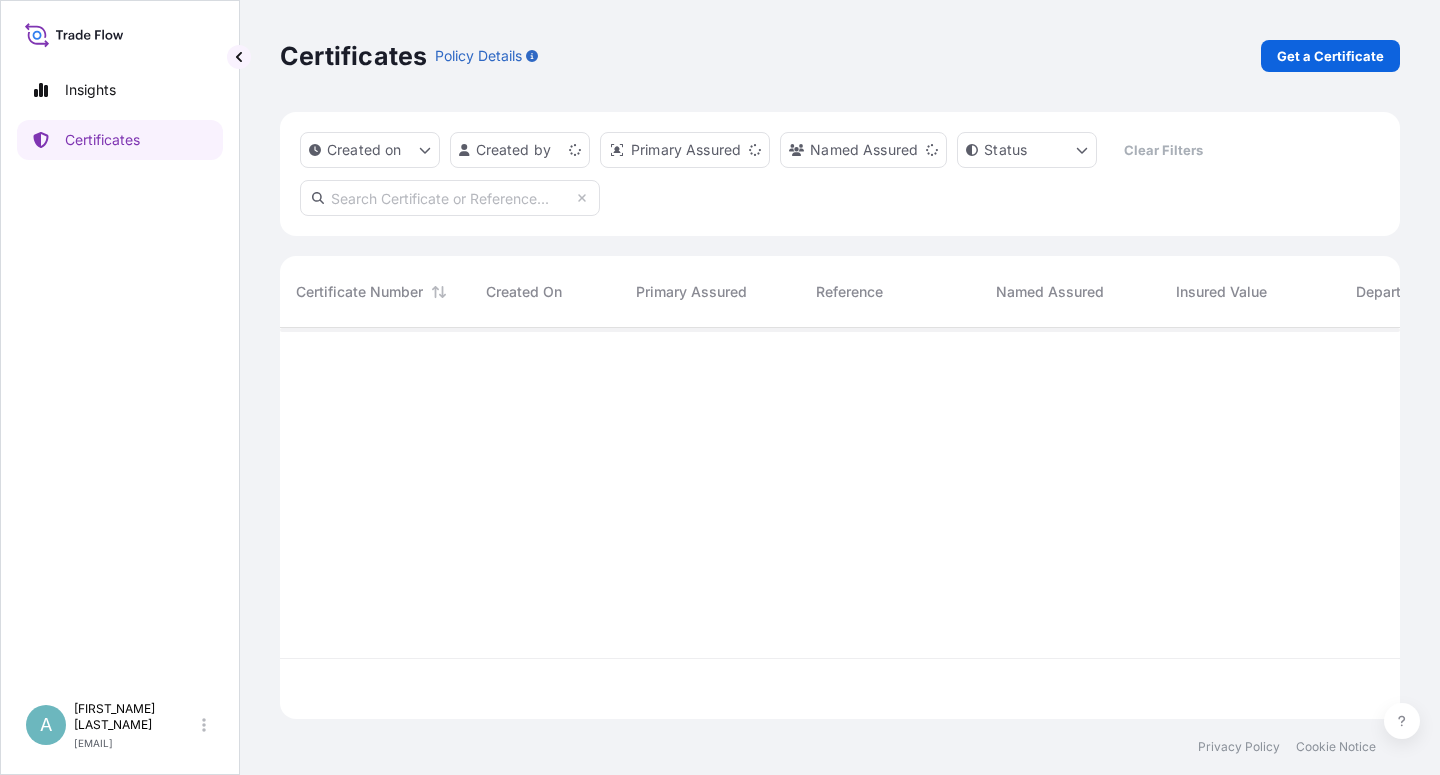 click at bounding box center (450, 198) 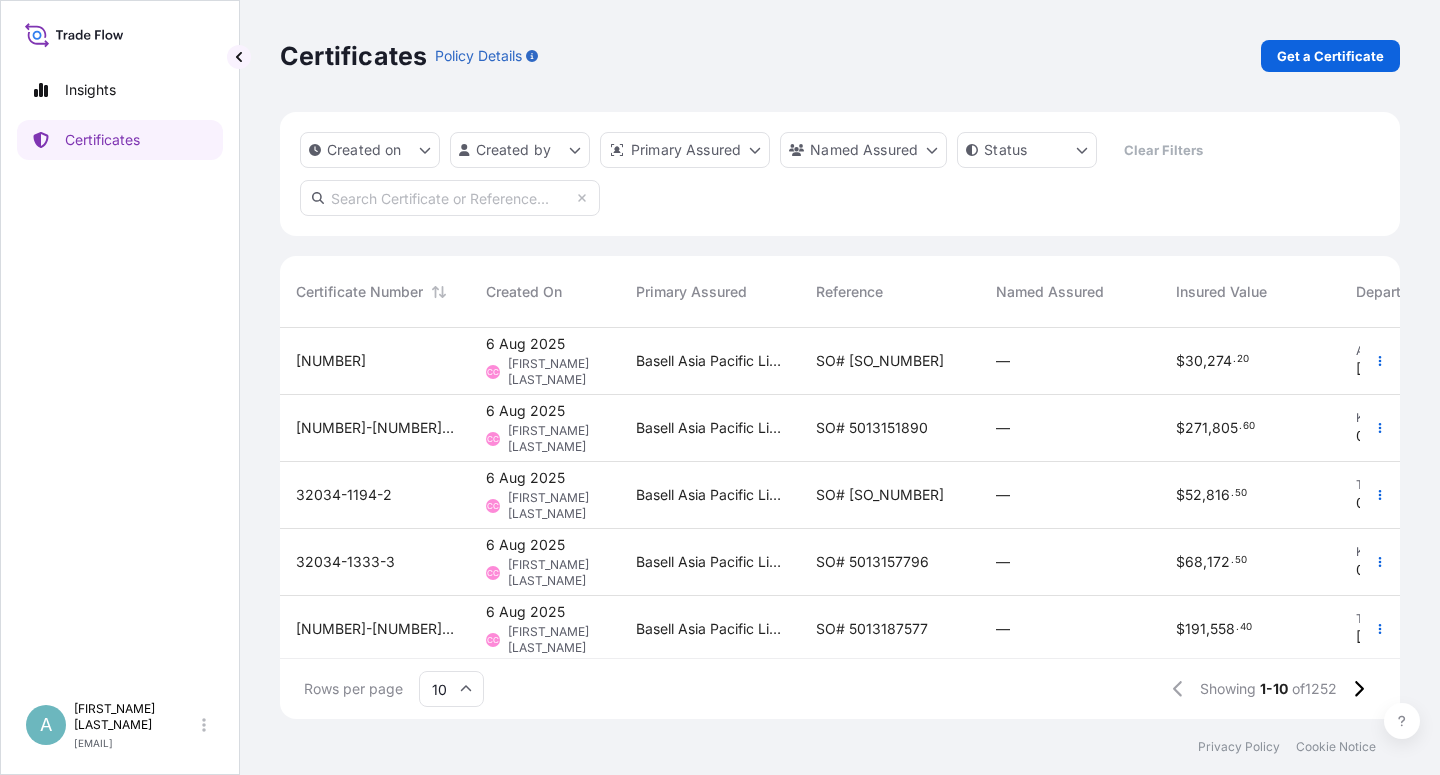 click at bounding box center [450, 198] 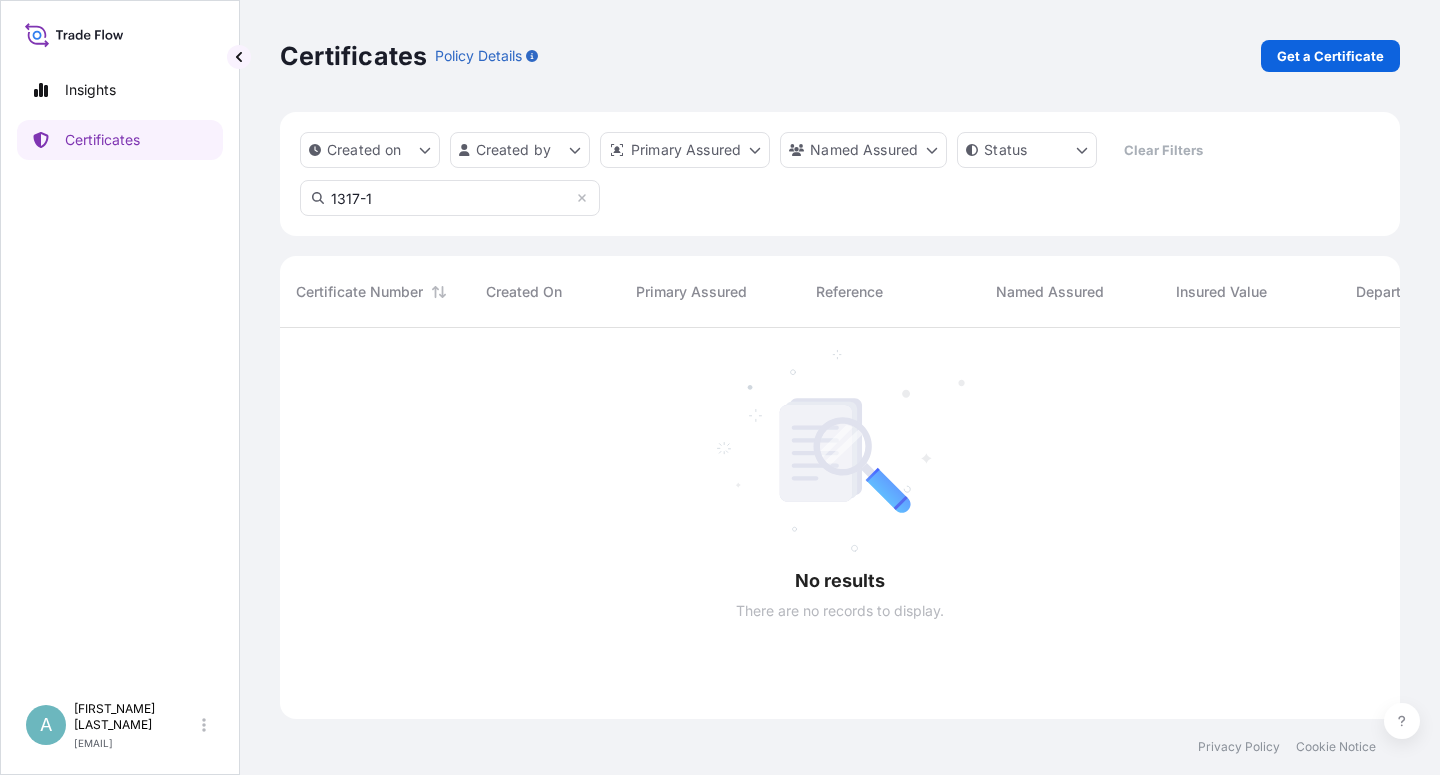 scroll, scrollTop: 18, scrollLeft: 18, axis: both 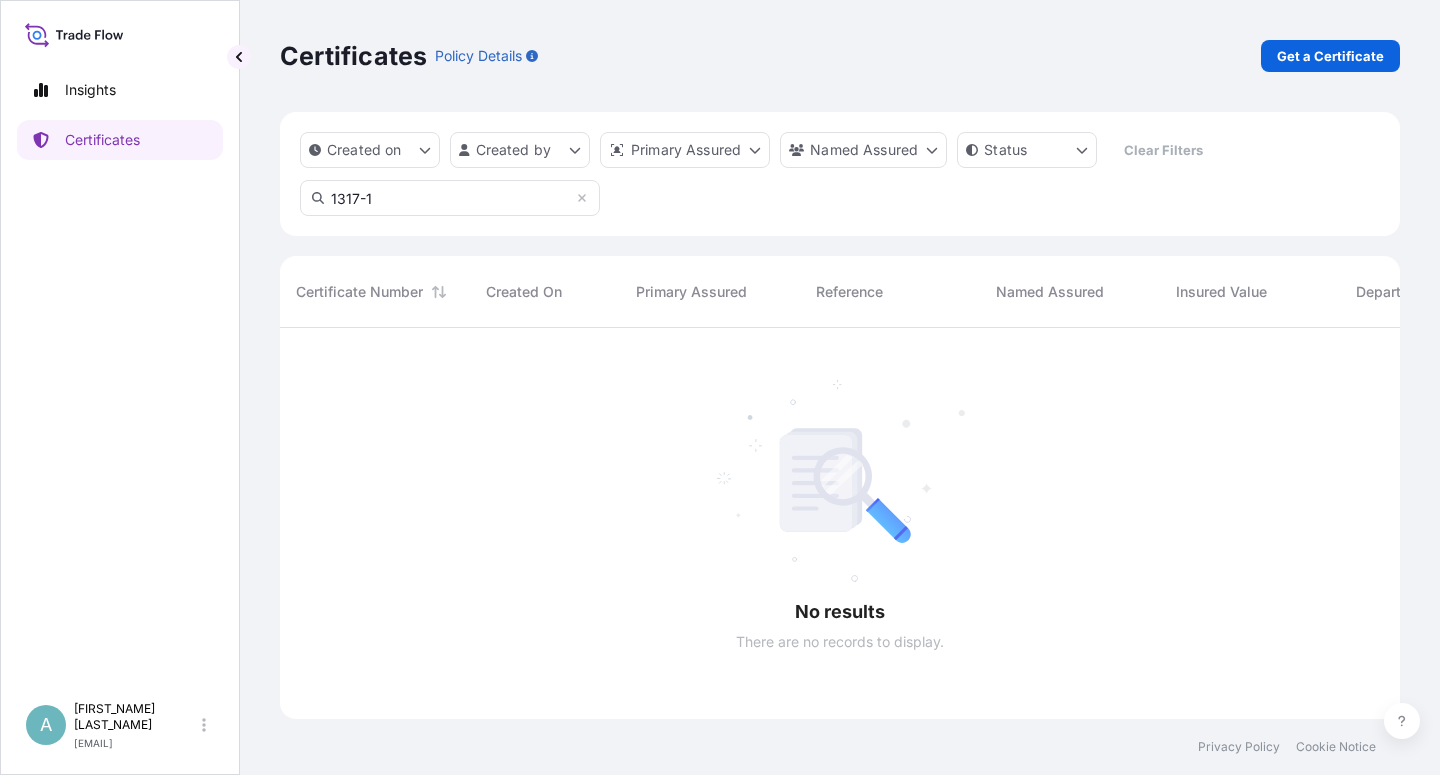 click on "1317-1" at bounding box center [450, 198] 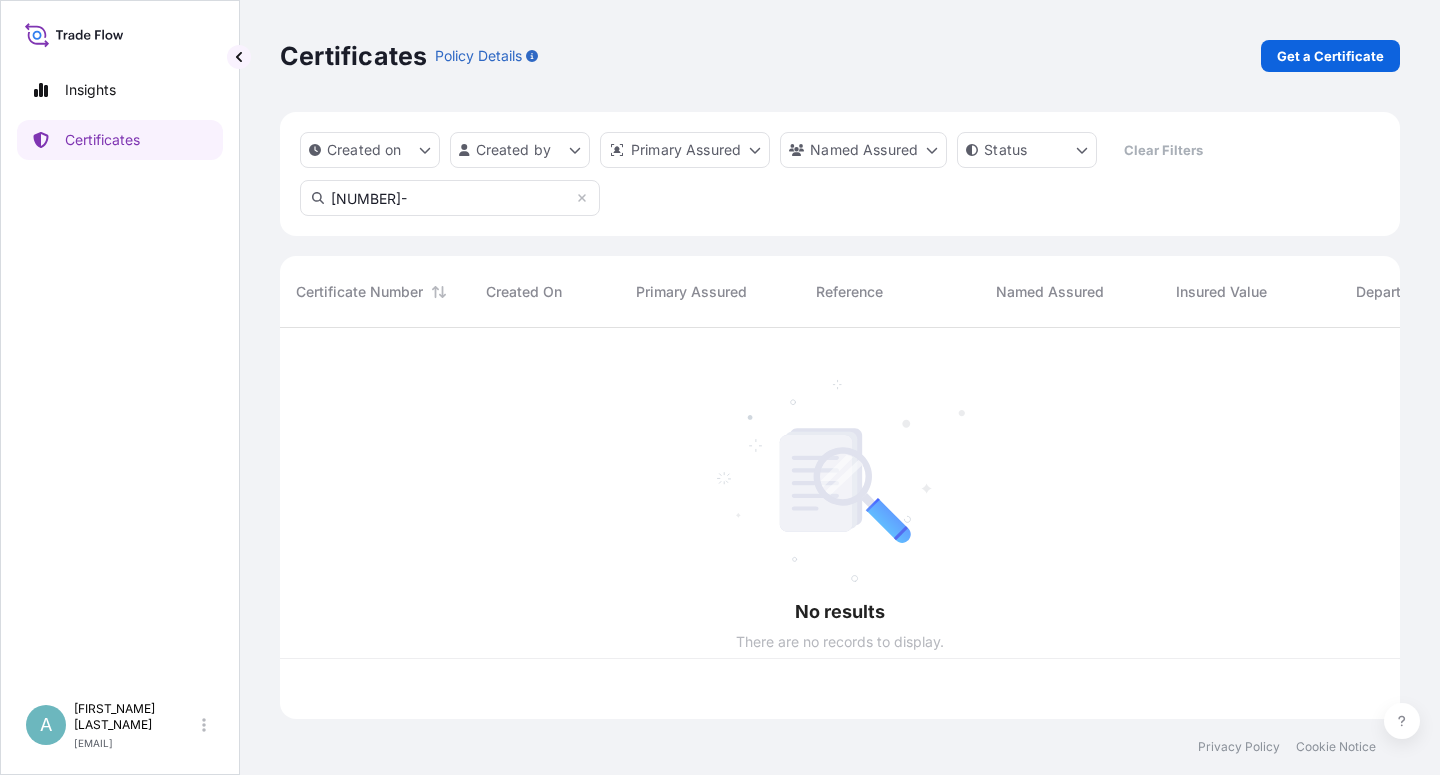 scroll, scrollTop: 385, scrollLeft: 1103, axis: both 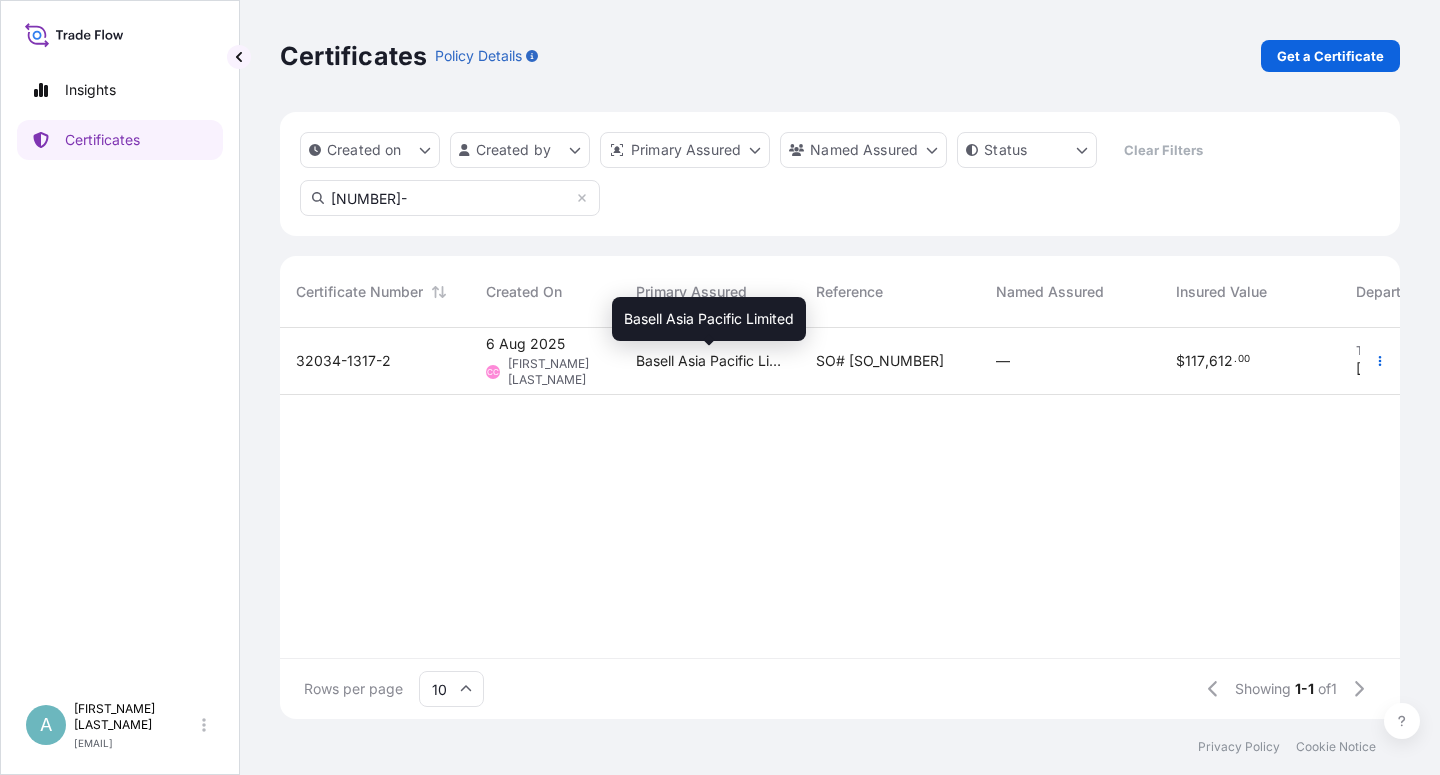 type on "[NUMBER]-" 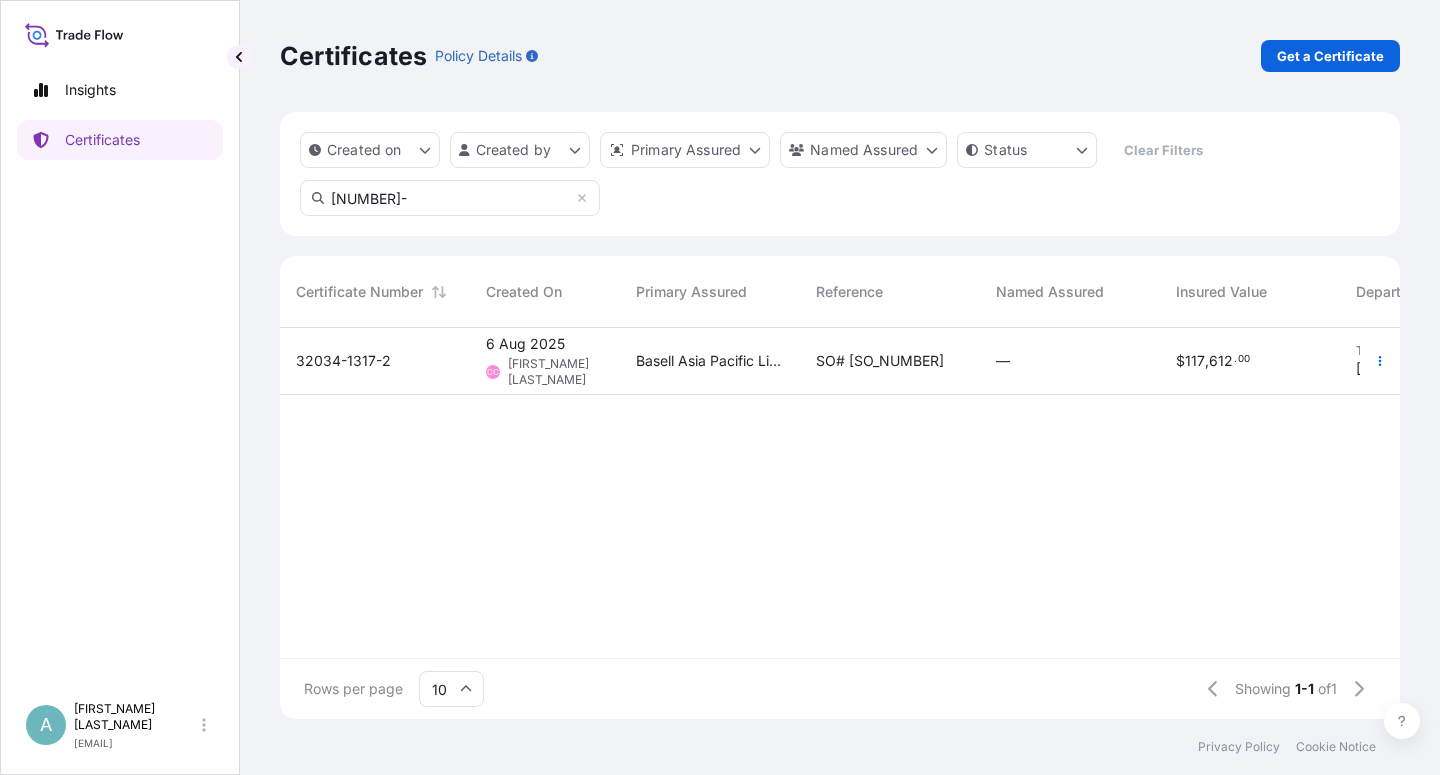 click on "Basell Asia Pacific Limited" at bounding box center (710, 361) 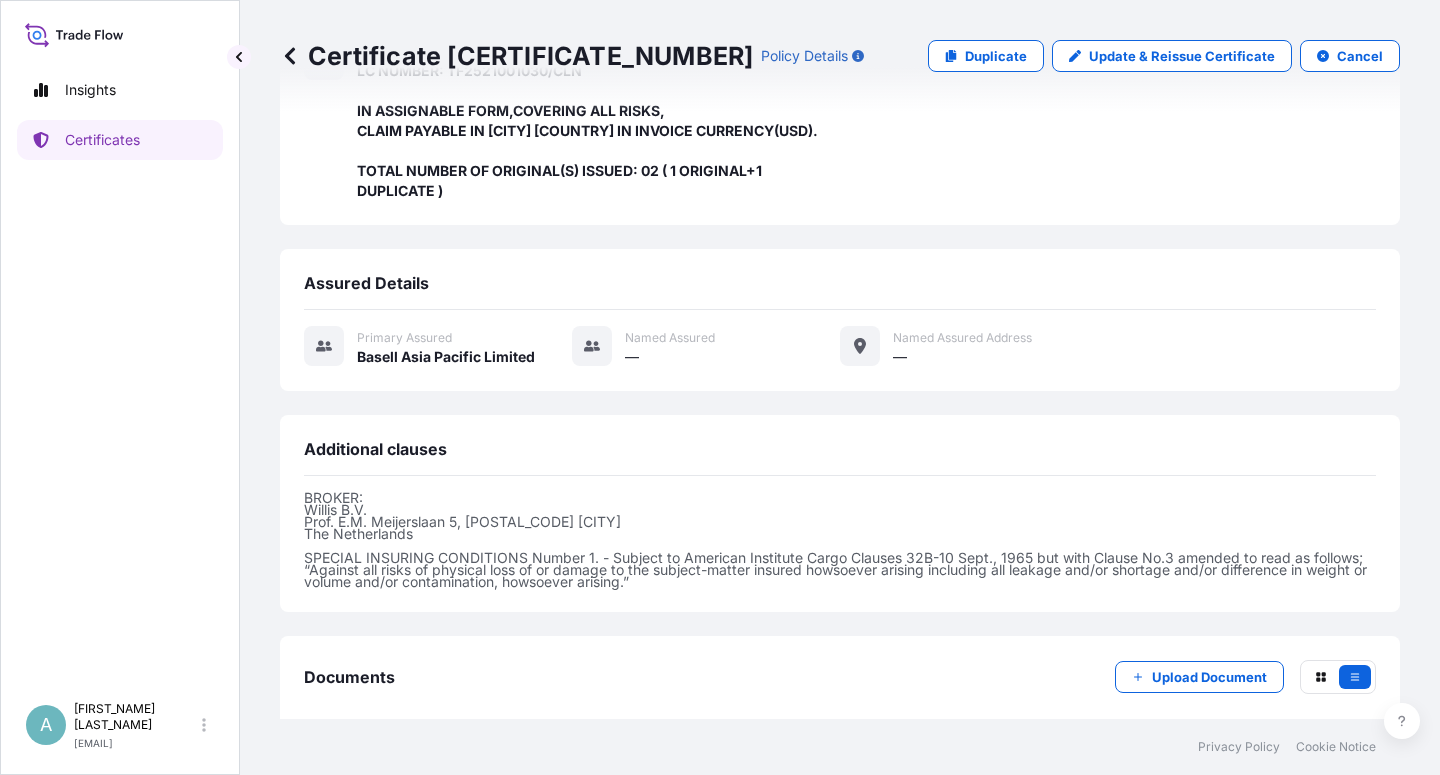 scroll, scrollTop: 634, scrollLeft: 0, axis: vertical 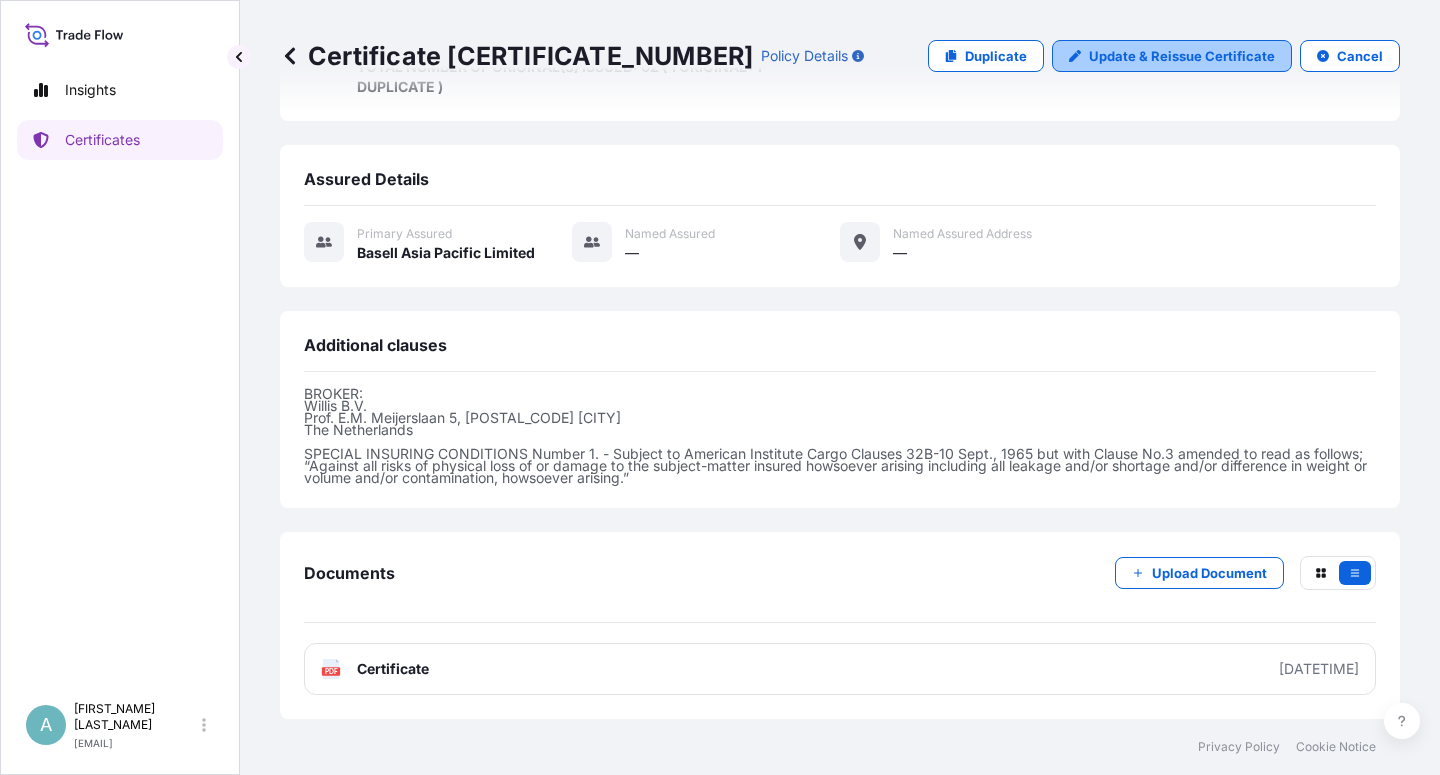 click on "Update & Reissue Certificate" at bounding box center (1172, 56) 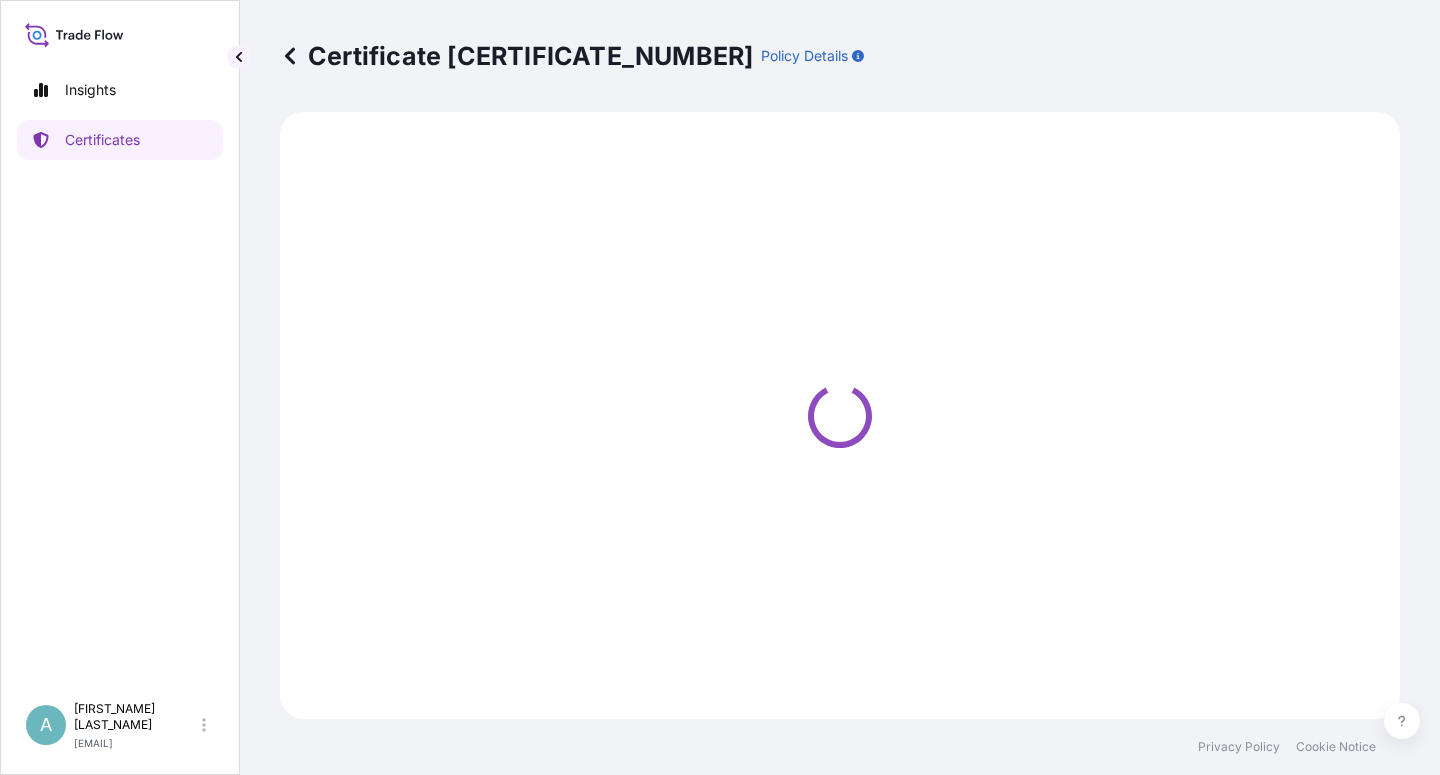 scroll, scrollTop: 0, scrollLeft: 0, axis: both 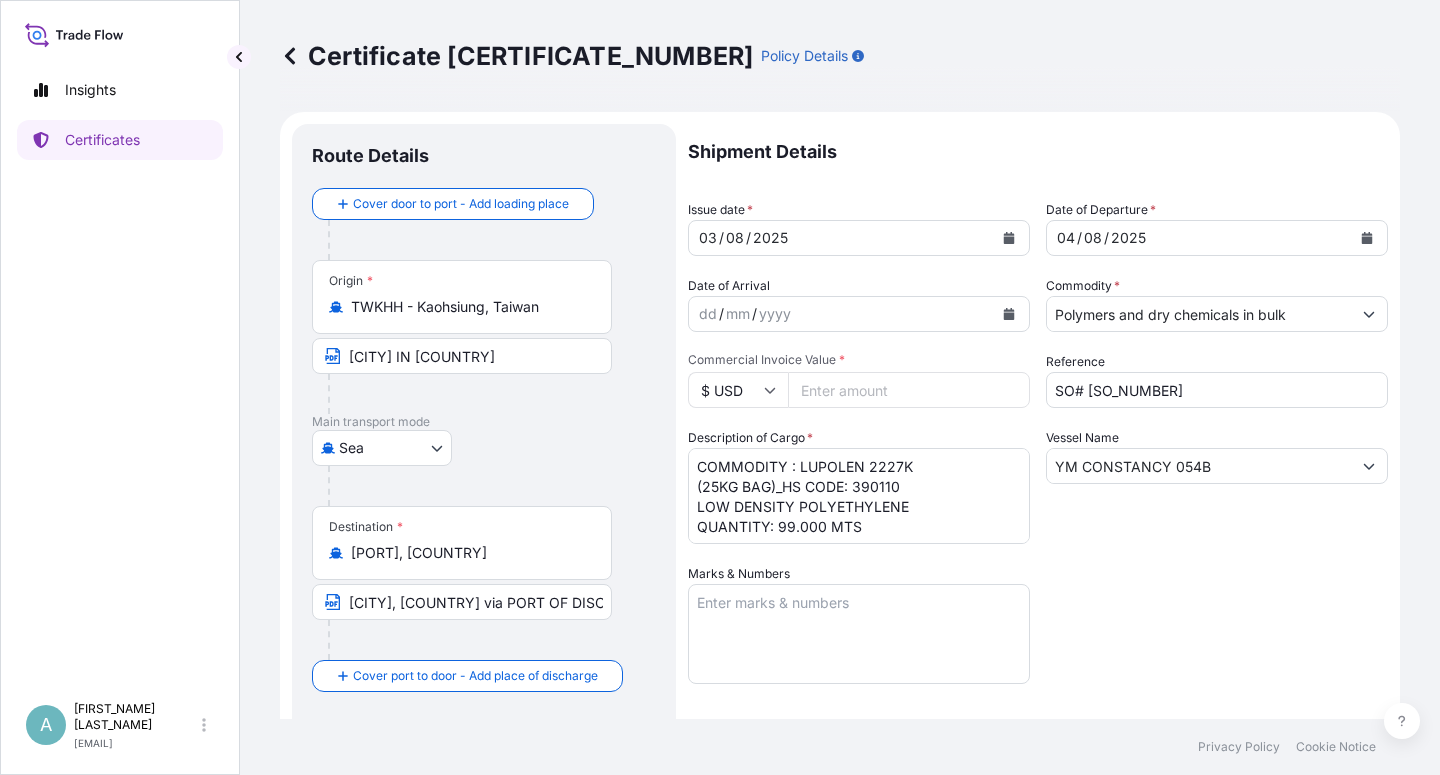click on "Shipment Details Issue date * [DATE] / [YEAR] Date of Departure * [DATE] / [YEAR] Date of Arrival dd / mm / yyyy Commodity * Polymers and dry chemicals in bulk Packing Category Commercial Invoice Value    * $ USD [AMOUNT] Reference SO# [SO_NUMBER] Description of Cargo * COMMODITY : LUPOLEN 2227K
(25KG BAG)_HS CODE: 390110
LOW DENSITY POLYETHYLENE
QUANTITY: 99.000 MTS Vessel Name YM CONSTANCY 054B Marks & Numbers Letter of Credit This shipment has a letter of credit Letter of credit * LC NUMBER: [LC_NUMBER]
IN ASSIGNABLE FORM,COVERING ALL RISKS,
CLAIM PAYABLE IN [CITY] [COUNTRY] IN INVOICE CURRENCY(USD).
TOTAL NUMBER OF ORIGINAL(S) ISSUED: 02 ( 1 ORIGINAL+1 DUPLICATE ) Letter of credit may not exceed 12000 characters Assured Details Primary Assured * Basell Asia Pacific Limited Basell Asia Pacific Limited Named Assured Named Assured Address" at bounding box center [1038, 638] 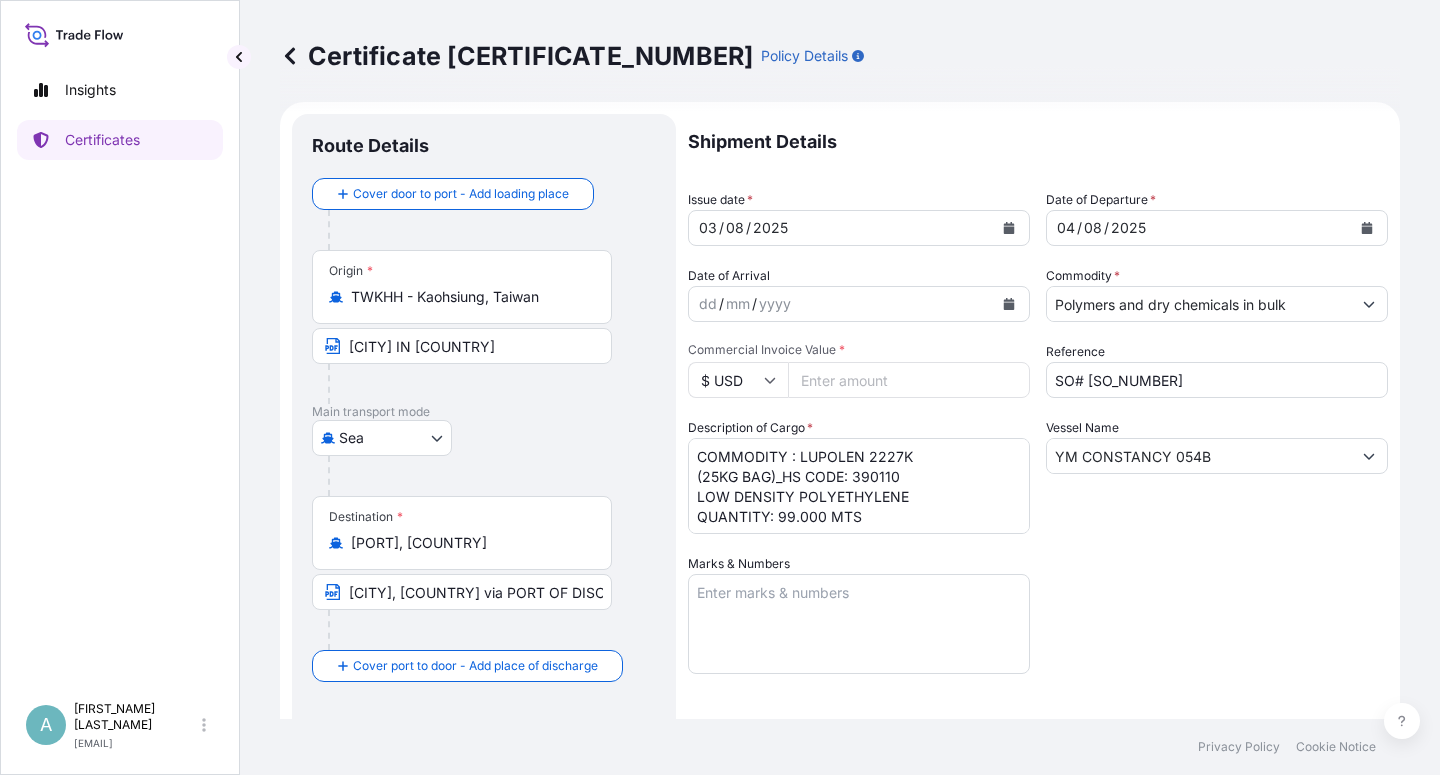 scroll, scrollTop: 0, scrollLeft: 0, axis: both 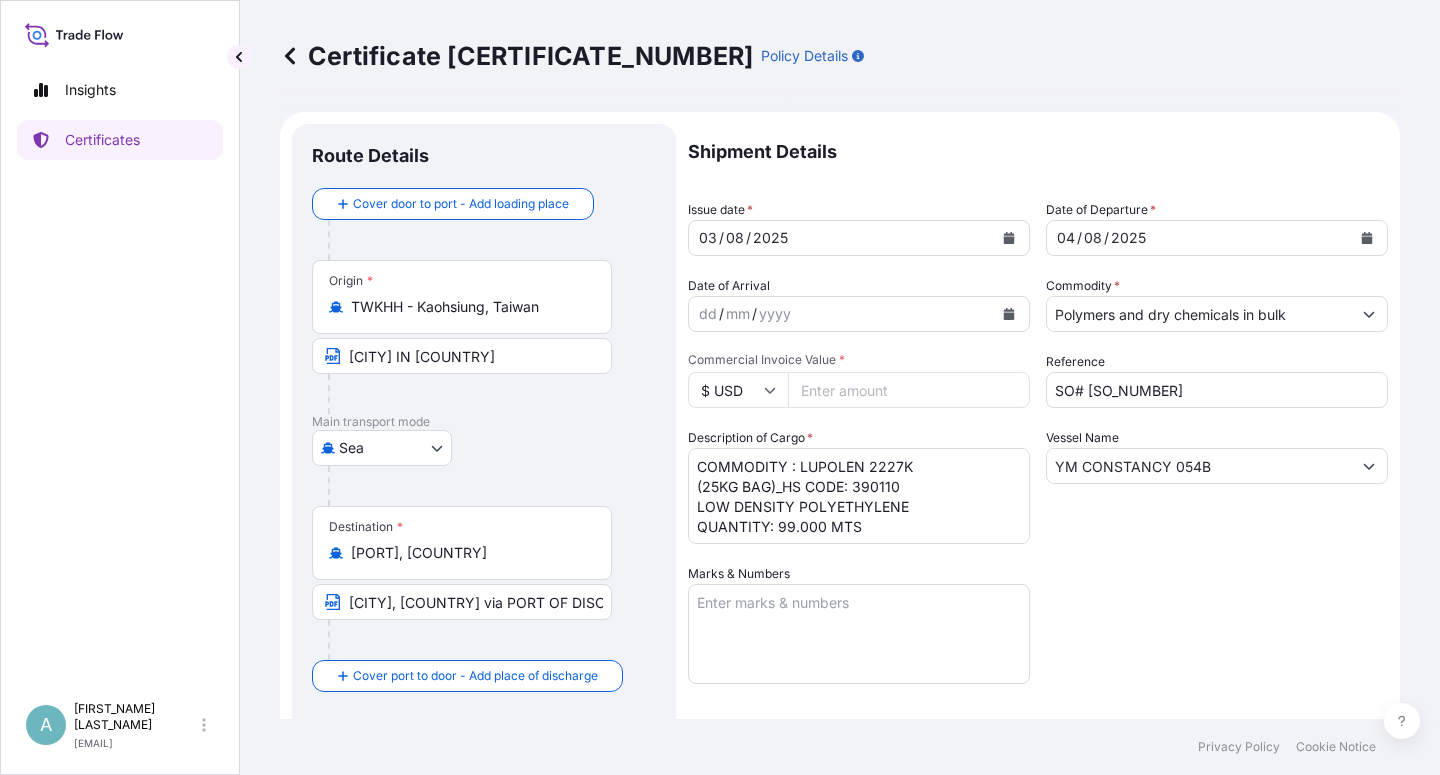 click 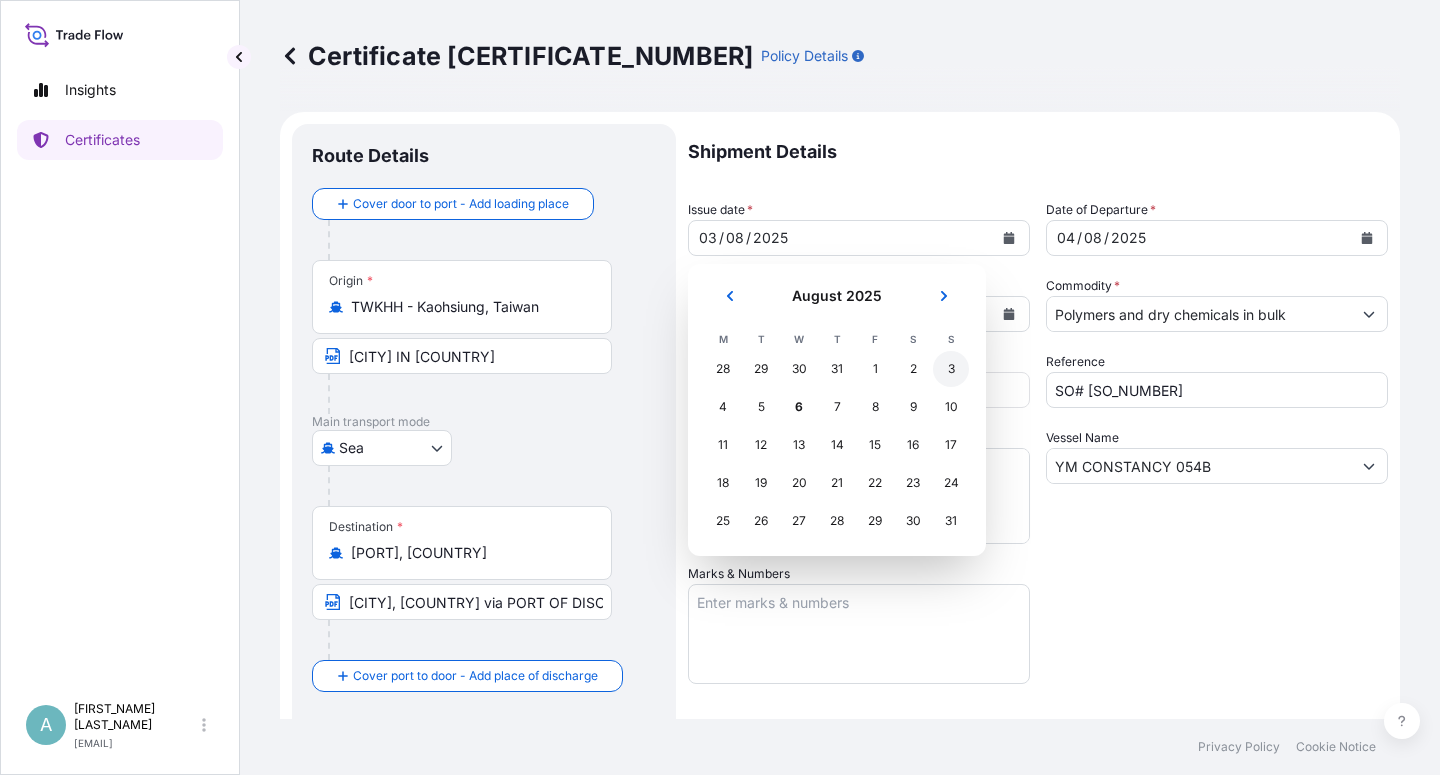 click on "3" at bounding box center (951, 369) 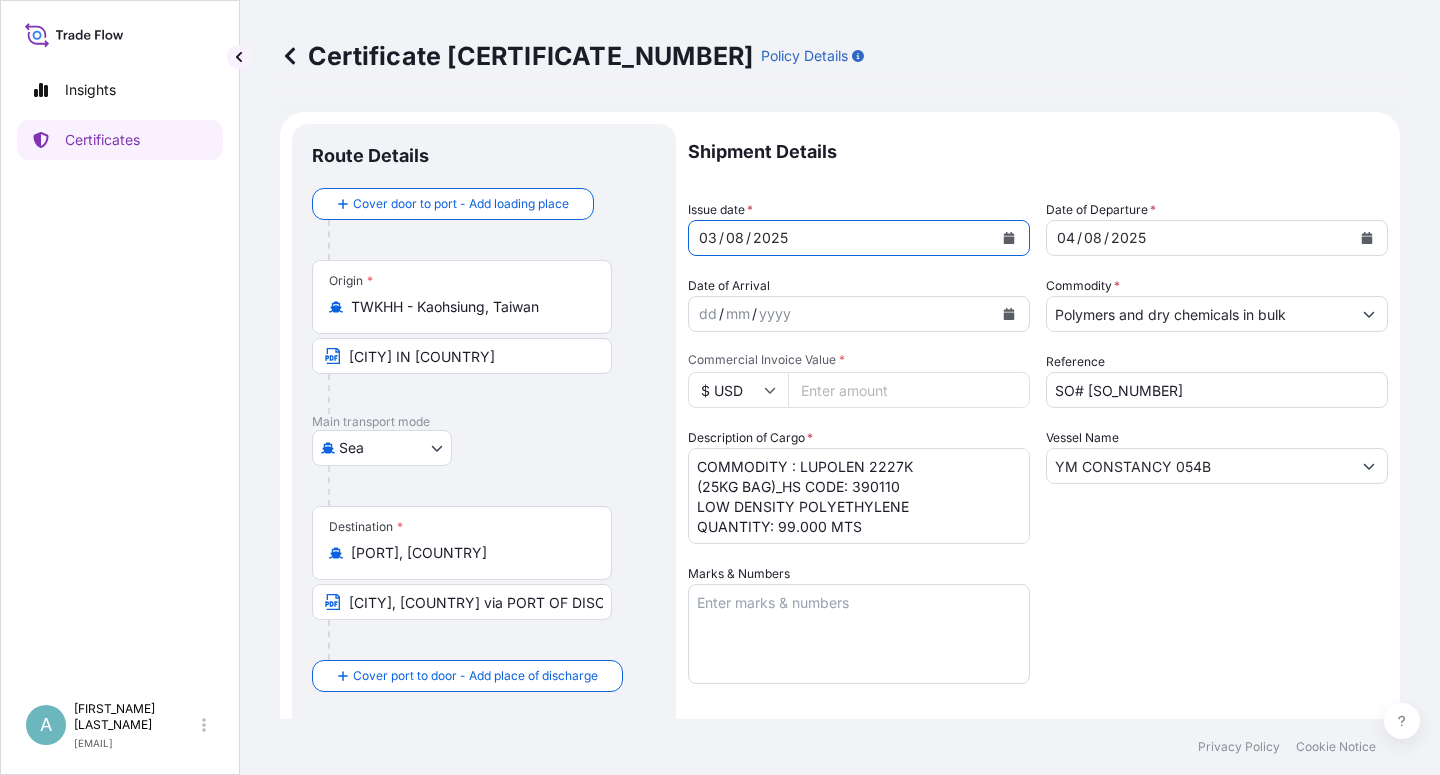 click on "Shipment Details Issue date * [DATE] / [YEAR] Date of Departure * [DATE] / [YEAR] Date of Arrival dd / mm / yyyy Commodity * Polymers and dry chemicals in bulk Packing Category Commercial Invoice Value    * $ USD [AMOUNT] Reference SO# [SO_NUMBER] Description of Cargo * COMMODITY : LUPOLEN 2227K
(25KG BAG)_HS CODE: 390110
LOW DENSITY POLYETHYLENE
QUANTITY: 99.000 MTS Vessel Name YM CONSTANCY 054B Marks & Numbers Letter of Credit This shipment has a letter of credit Letter of credit * LC NUMBER: [LC_NUMBER]
IN ASSIGNABLE FORM,COVERING ALL RISKS,
CLAIM PAYABLE IN [CITY] [COUNTRY] IN INVOICE CURRENCY(USD).
TOTAL NUMBER OF ORIGINAL(S) ISSUED: 02 ( 1 ORIGINAL+1 DUPLICATE ) Letter of credit may not exceed 12000 characters Assured Details Primary Assured * Basell Asia Pacific Limited Basell Asia Pacific Limited Named Assured Named Assured Address" at bounding box center [1038, 638] 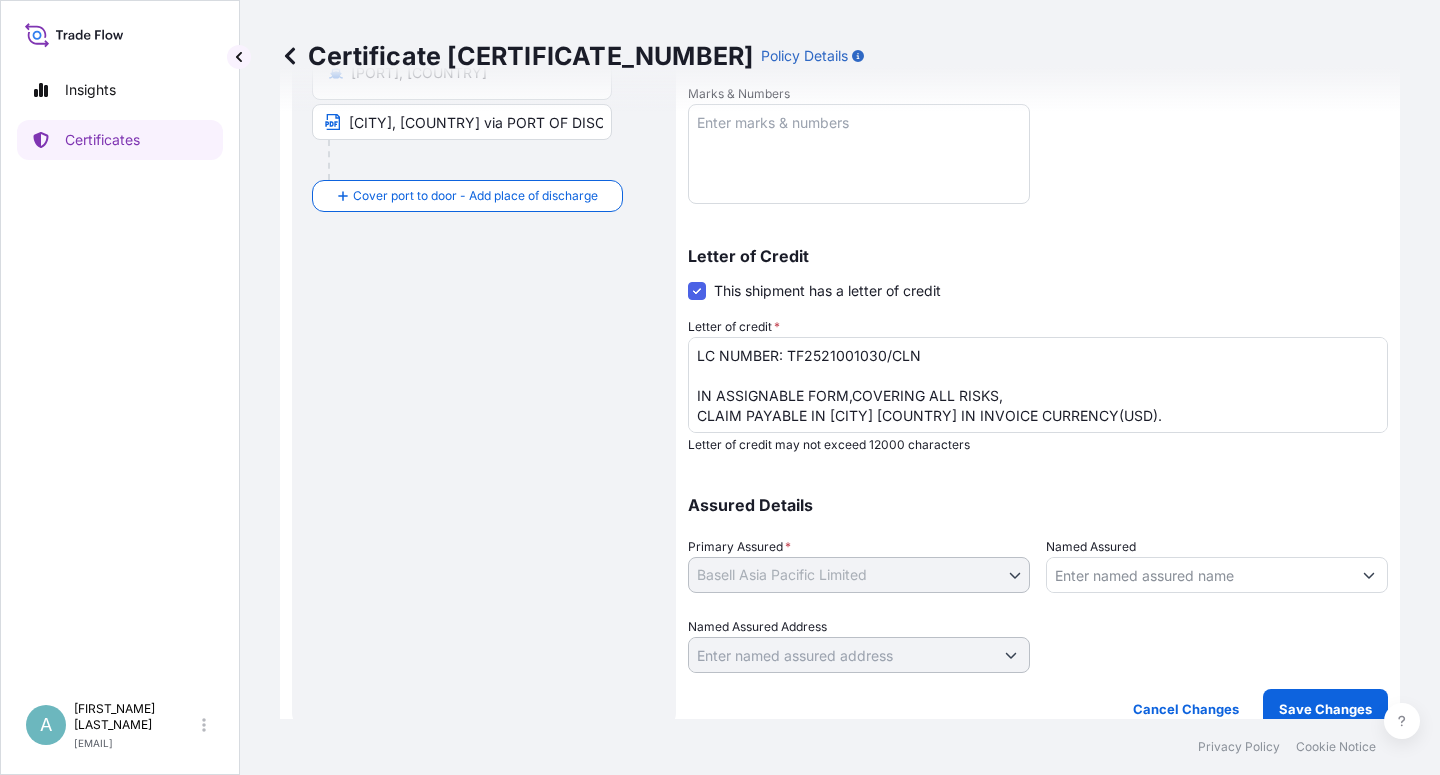 scroll, scrollTop: 490, scrollLeft: 0, axis: vertical 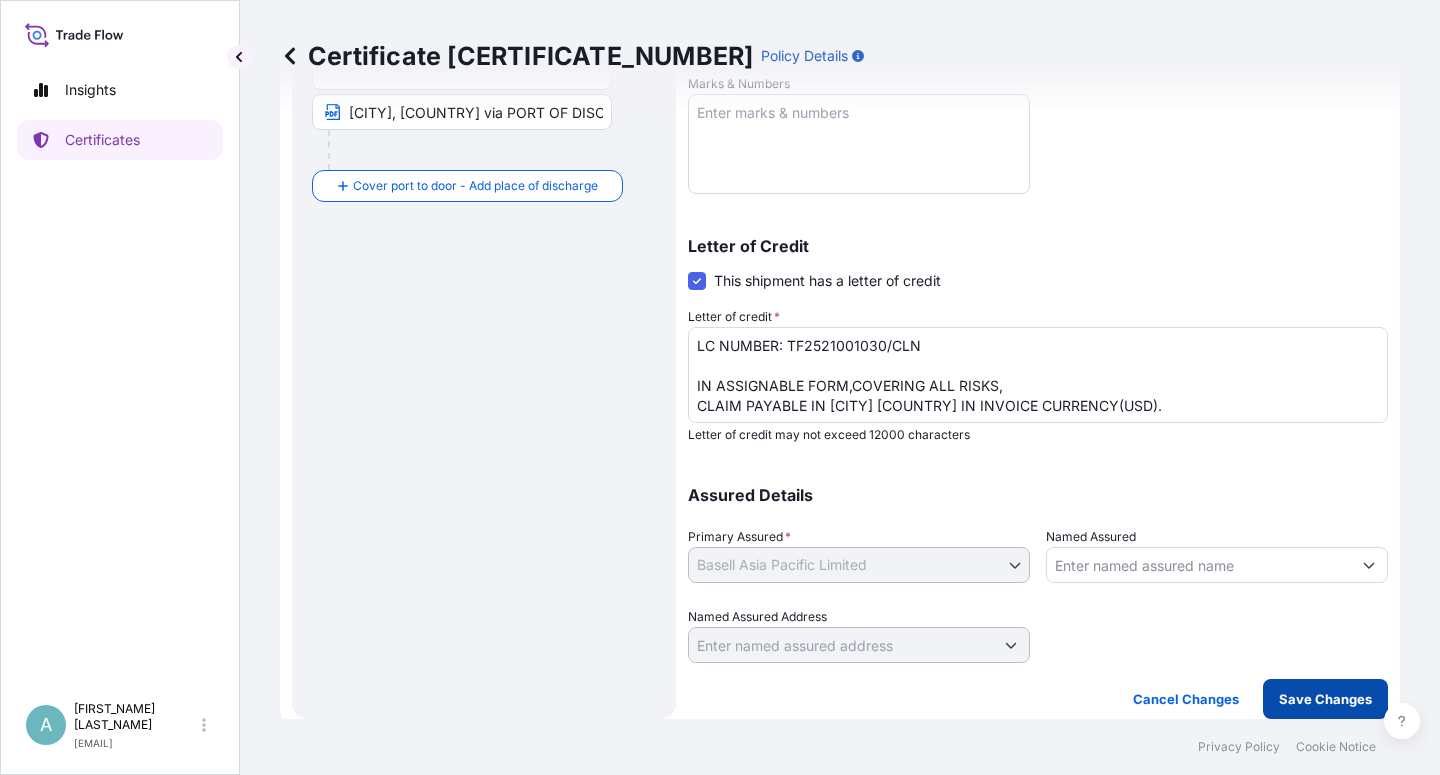 click on "Save Changes" at bounding box center (1325, 699) 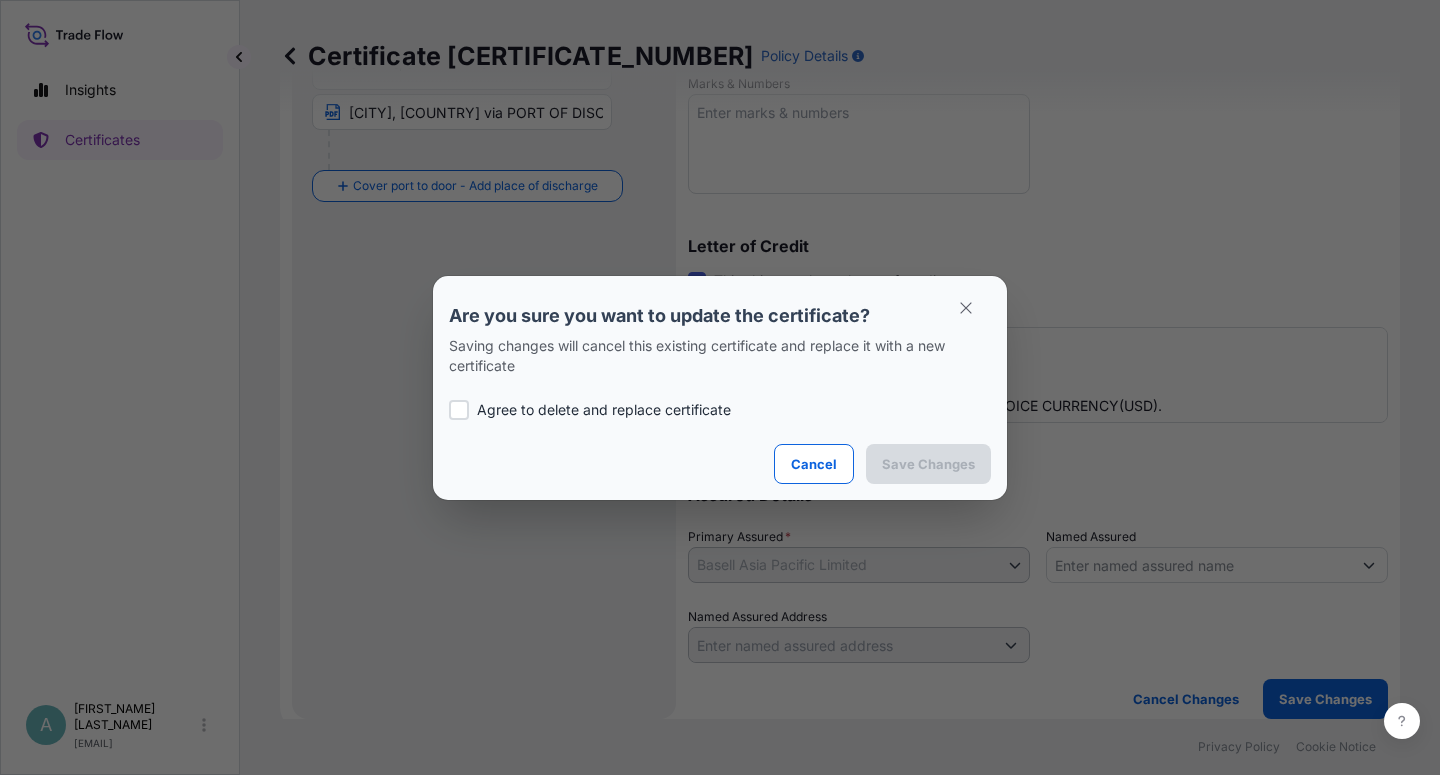 click on "Agree to delete and replace certificate" at bounding box center [604, 410] 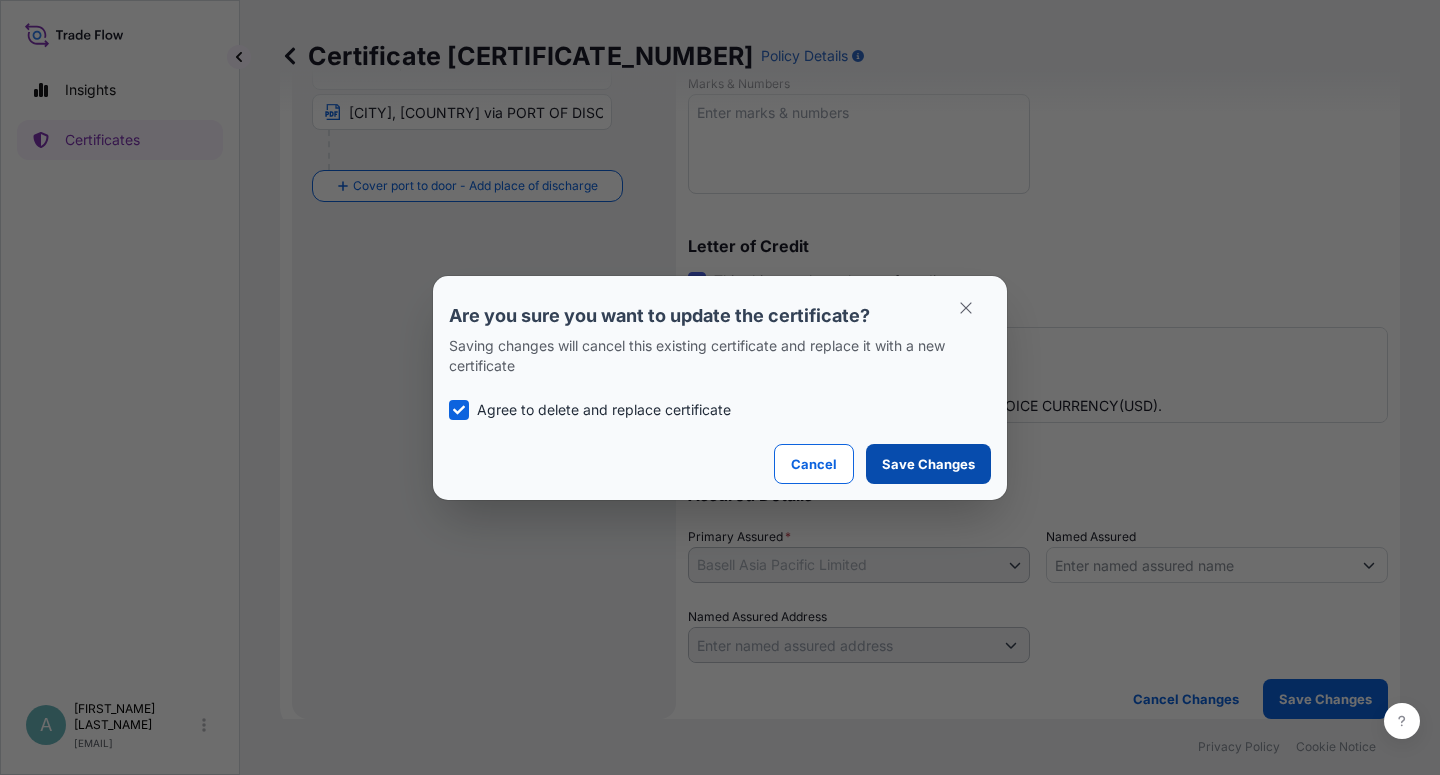 click on "Save Changes" at bounding box center [928, 464] 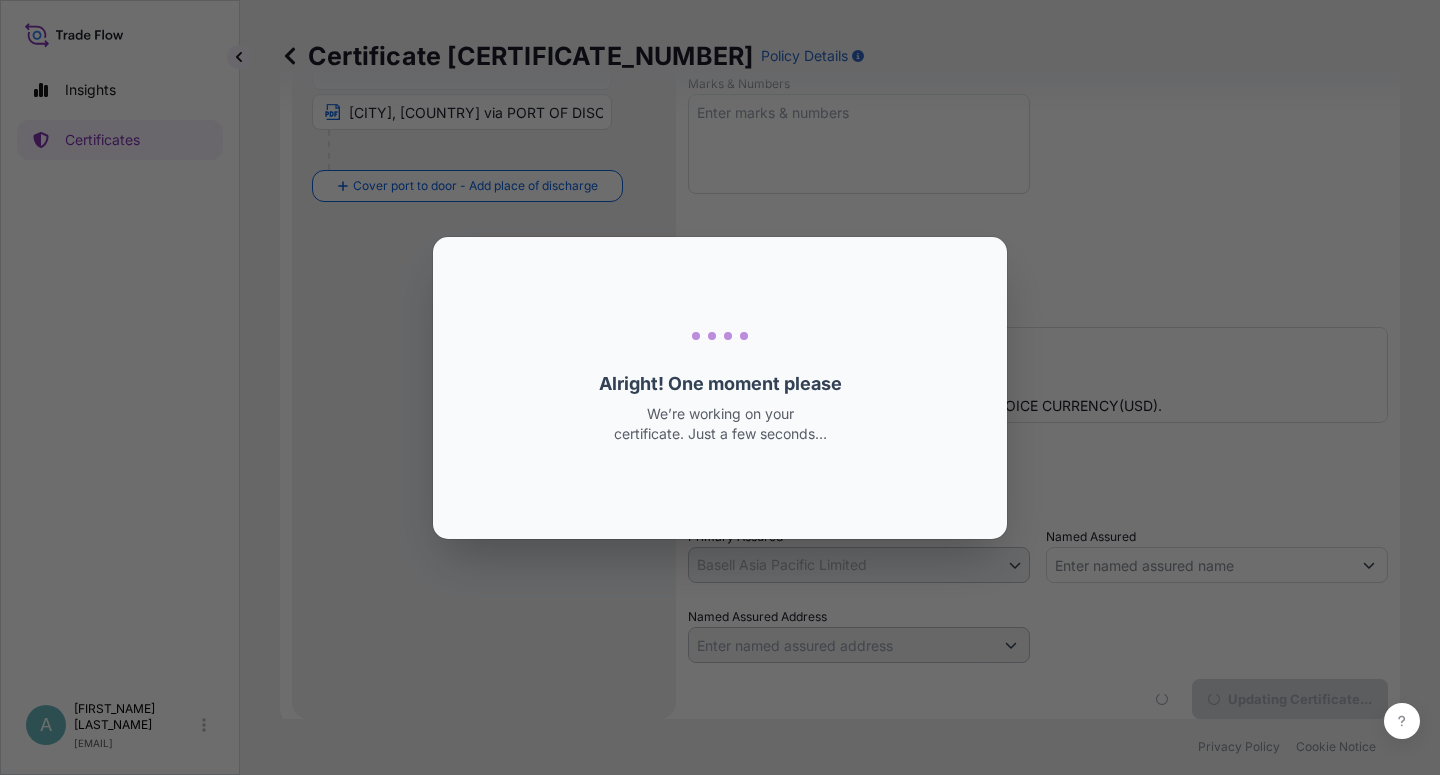 scroll, scrollTop: 0, scrollLeft: 0, axis: both 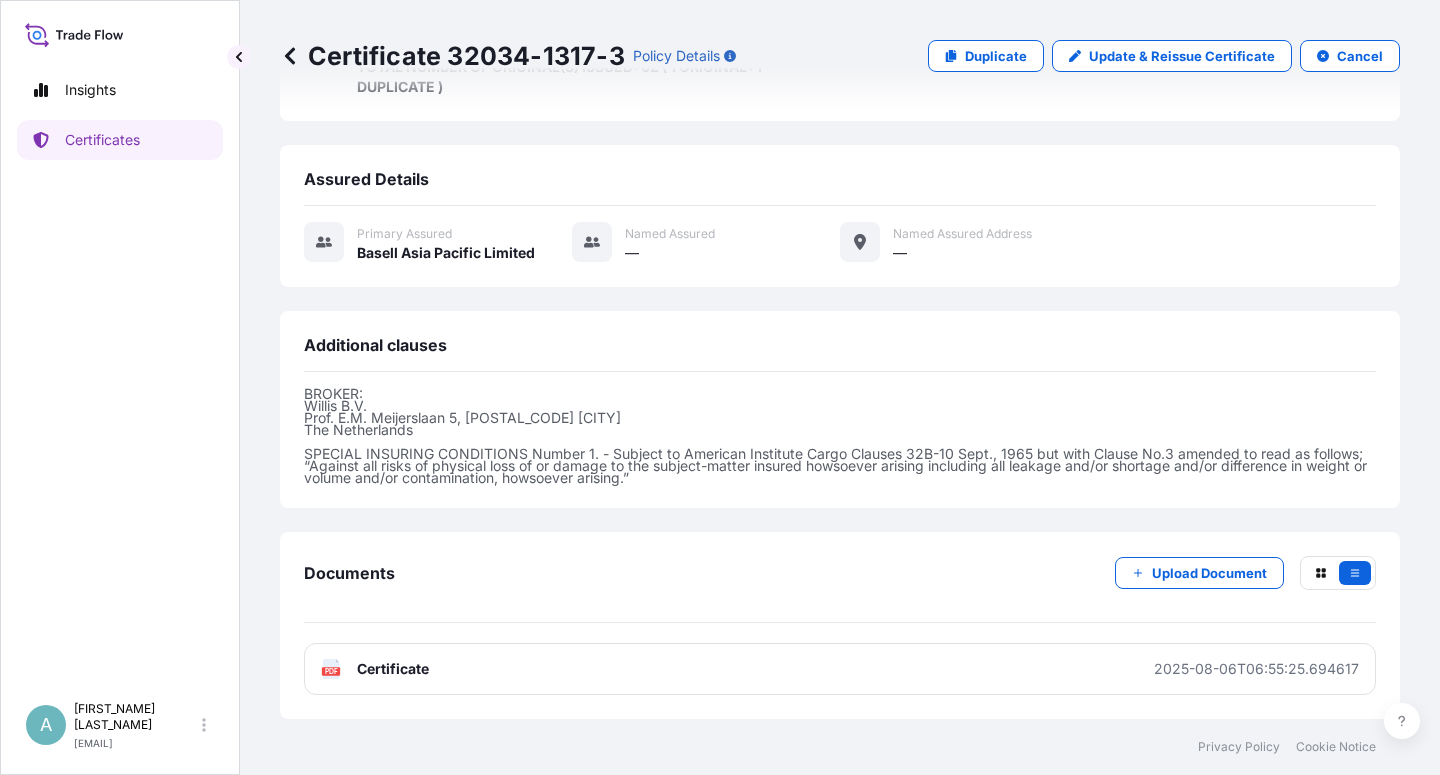 click on "Certificate" at bounding box center [393, 669] 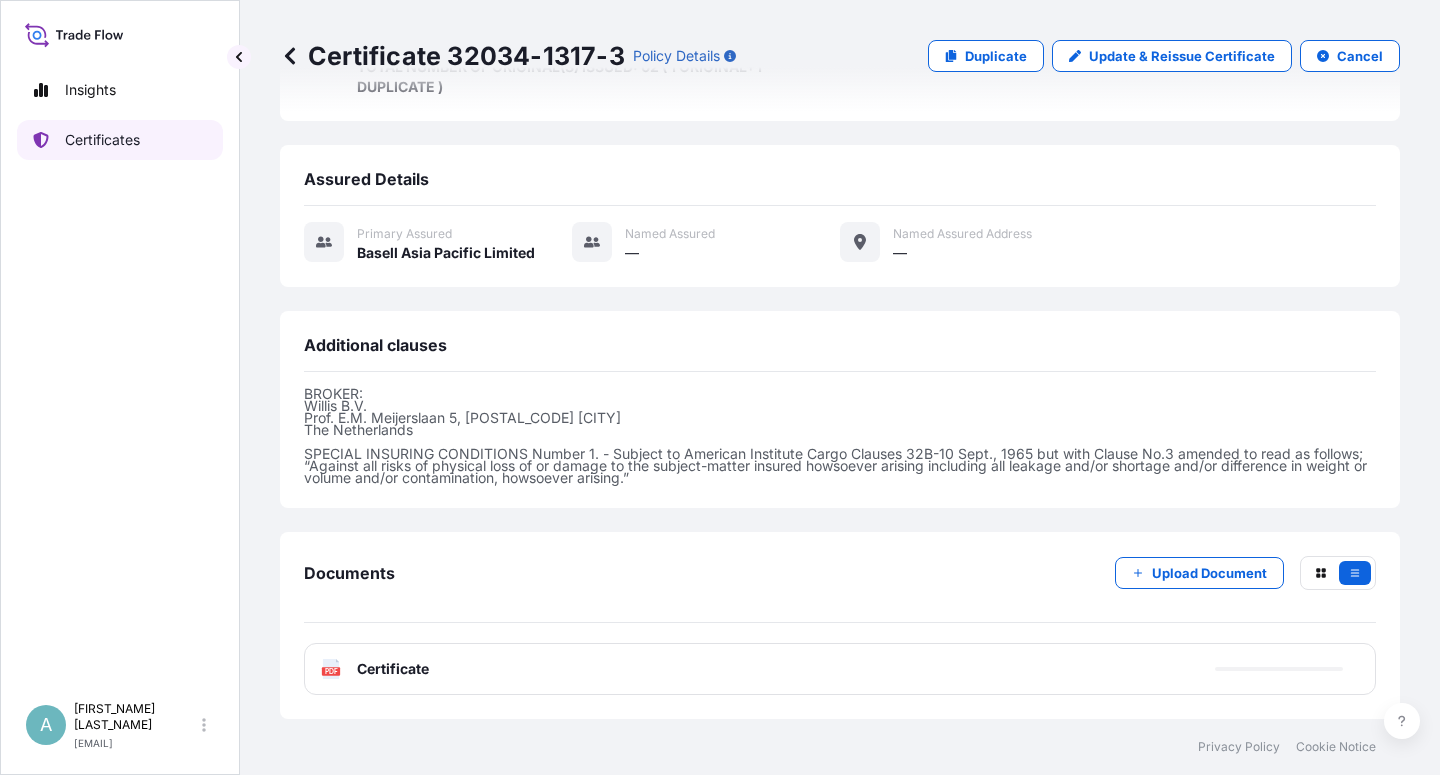 click on "Certificates" at bounding box center (102, 140) 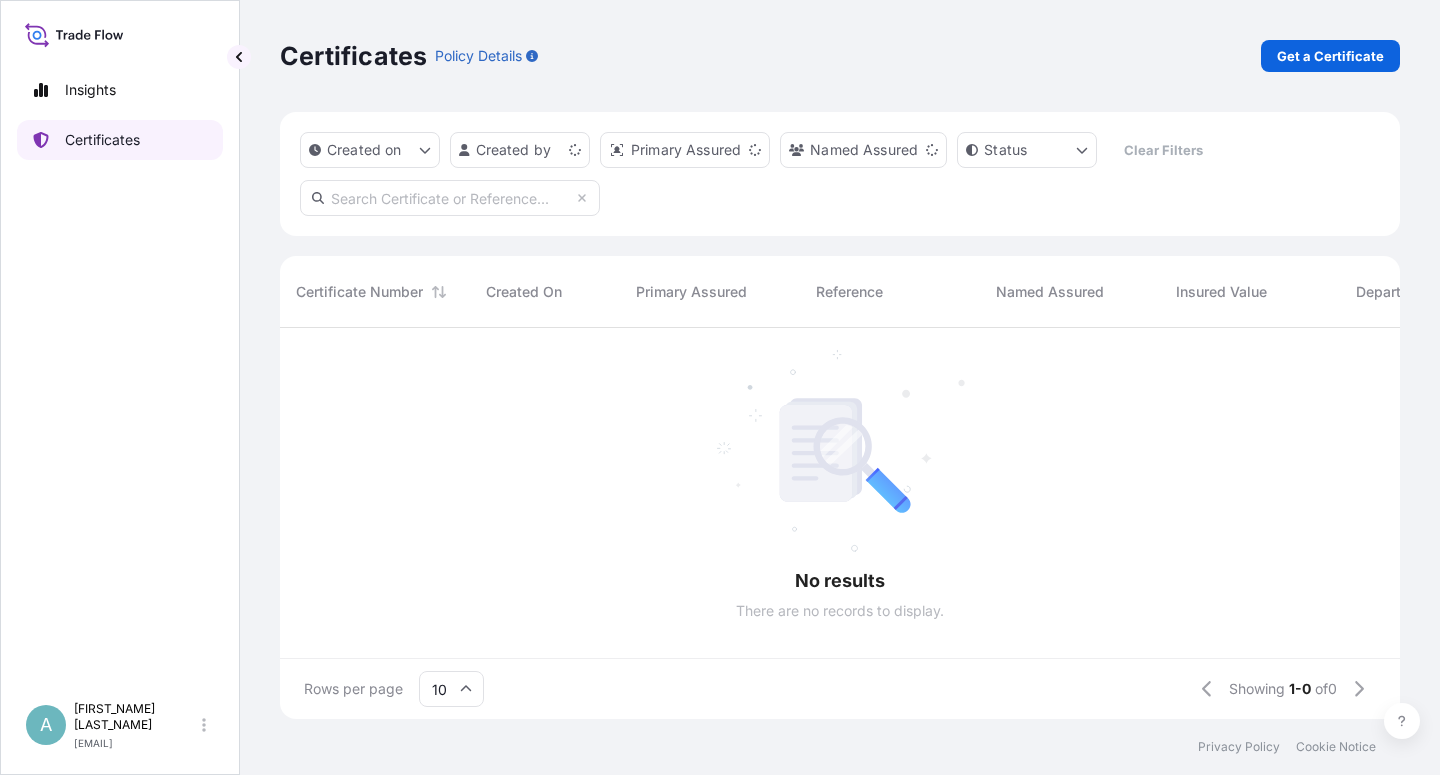 scroll, scrollTop: 0, scrollLeft: 0, axis: both 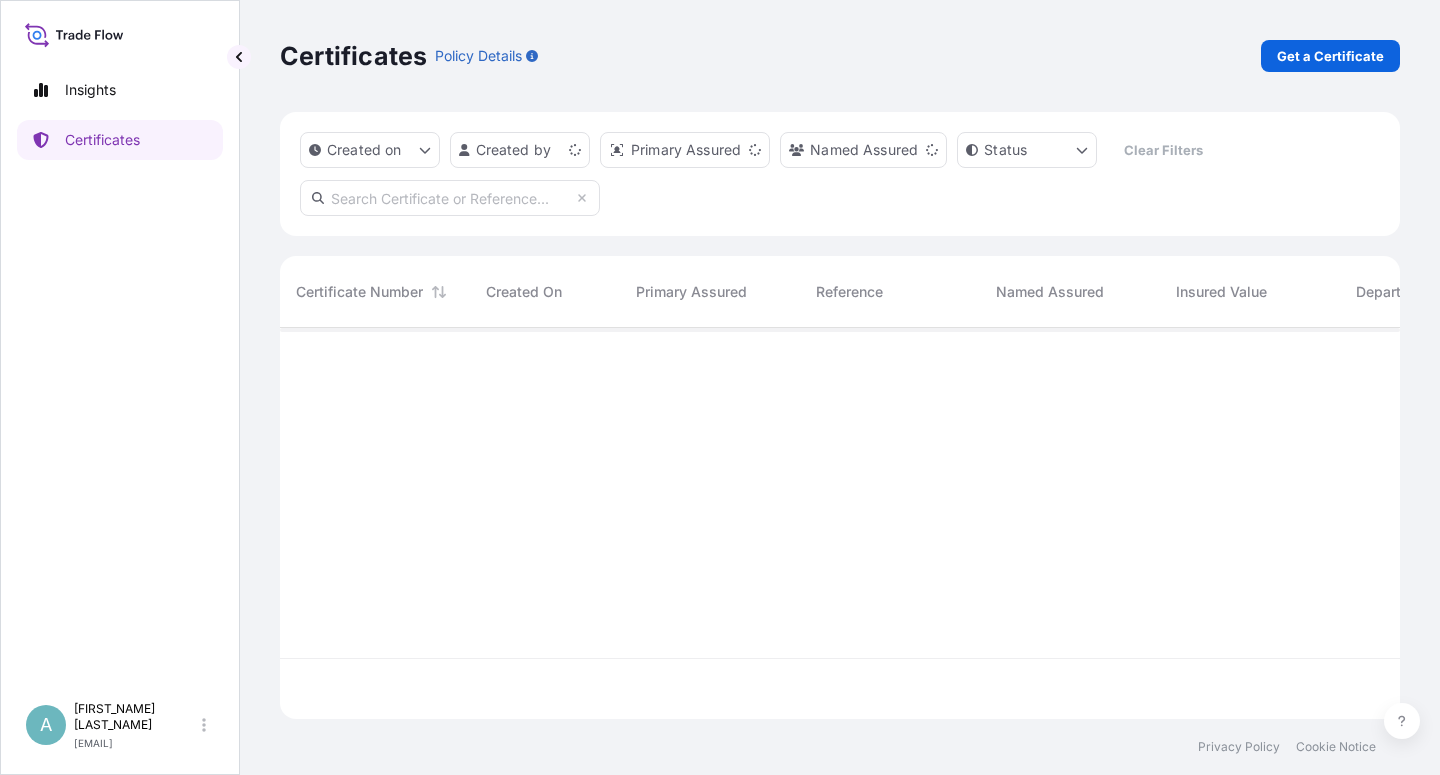 click at bounding box center (450, 198) 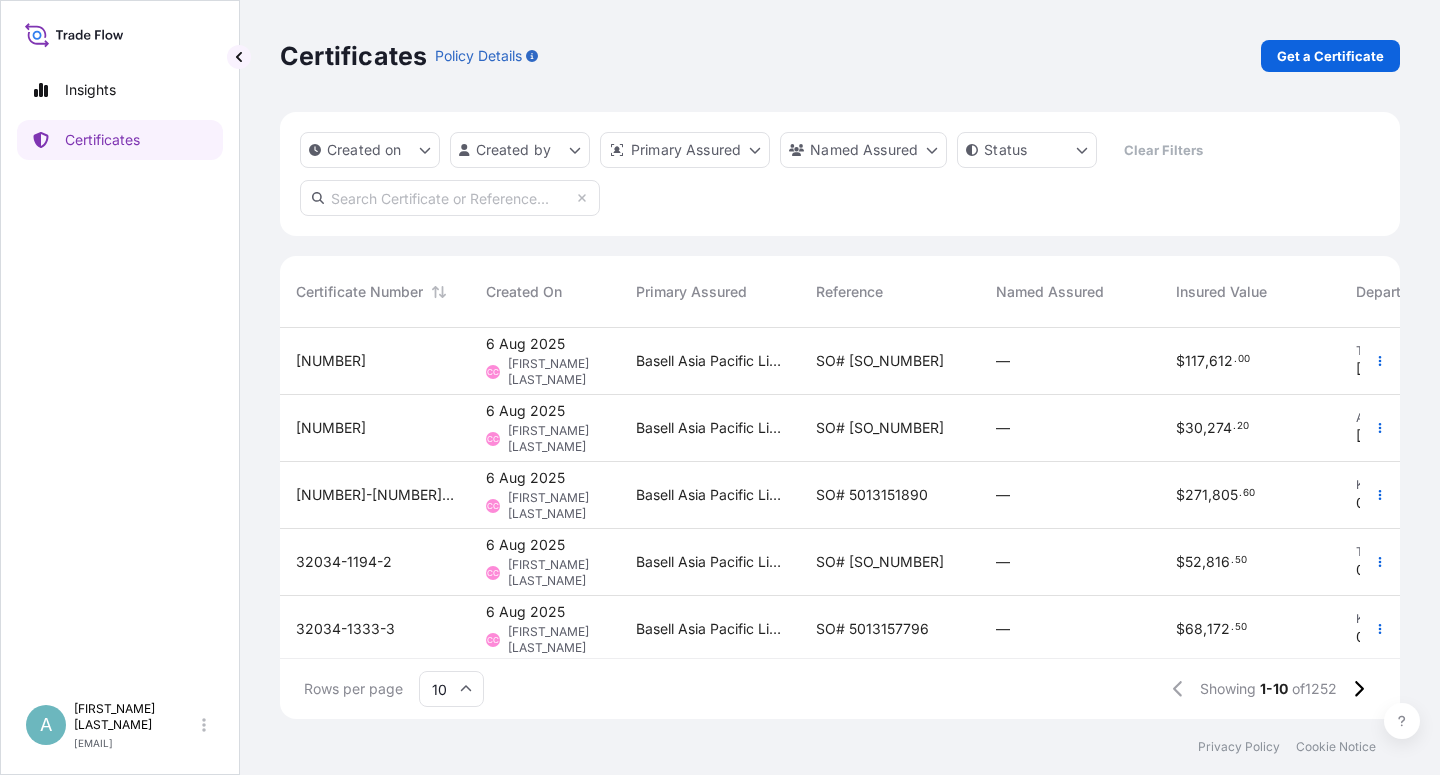 click at bounding box center [450, 198] 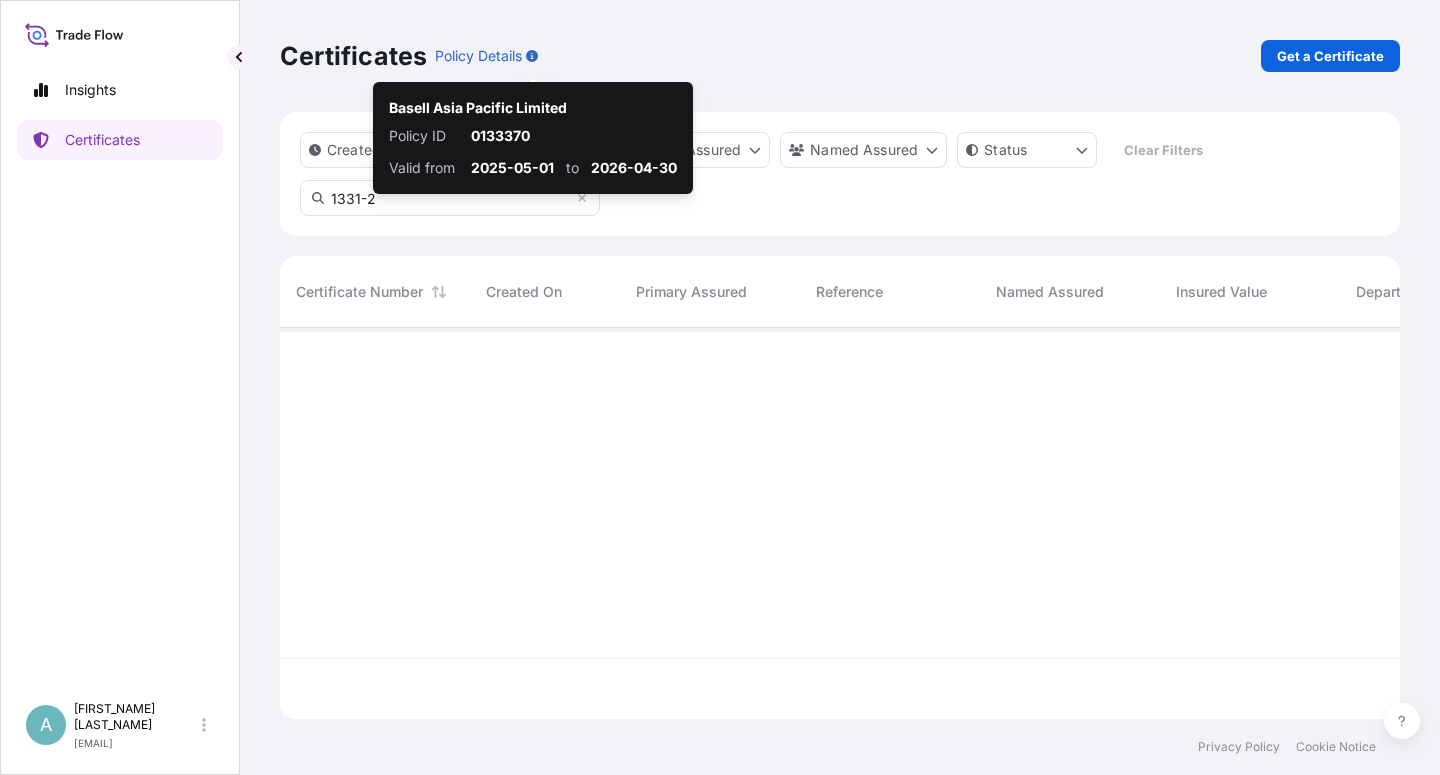 scroll, scrollTop: 385, scrollLeft: 1103, axis: both 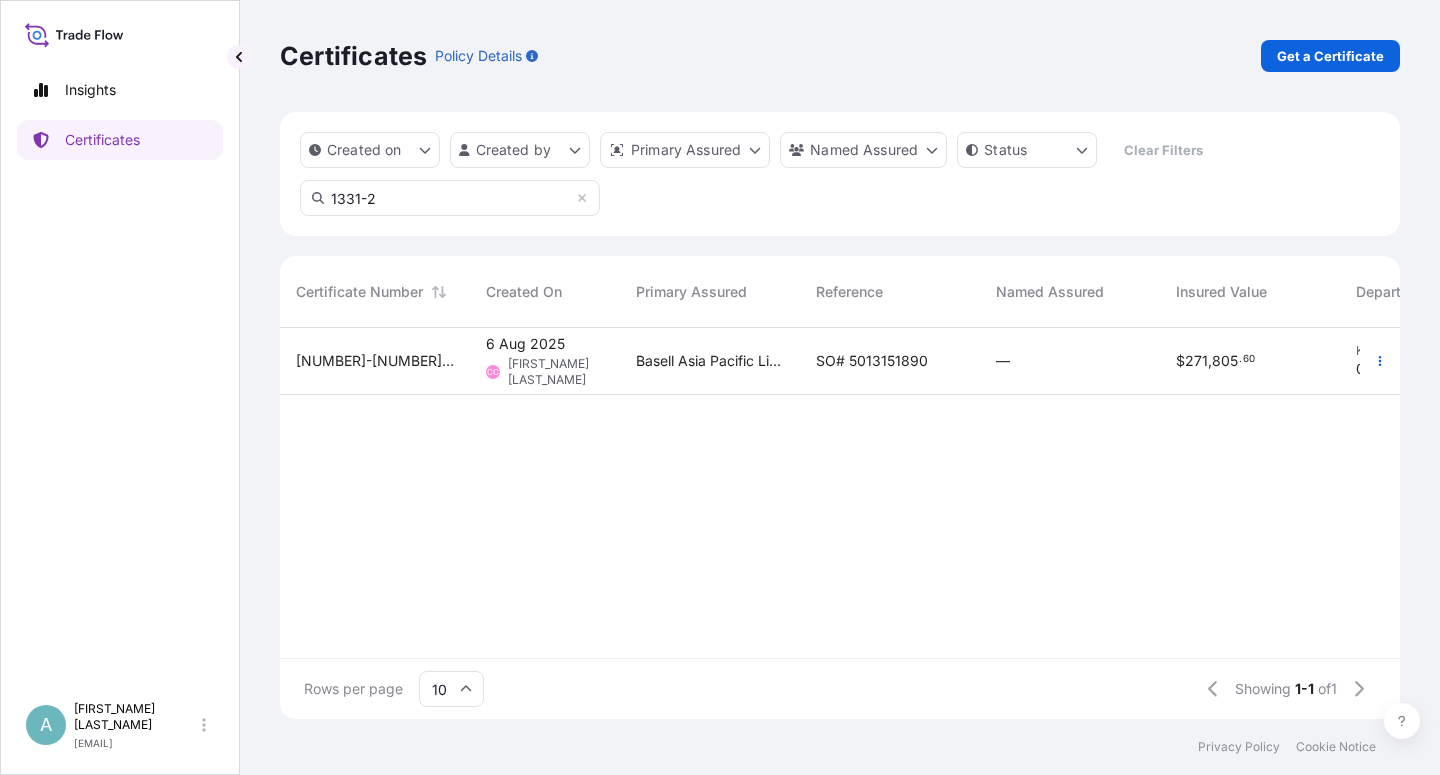 type on "1331-2" 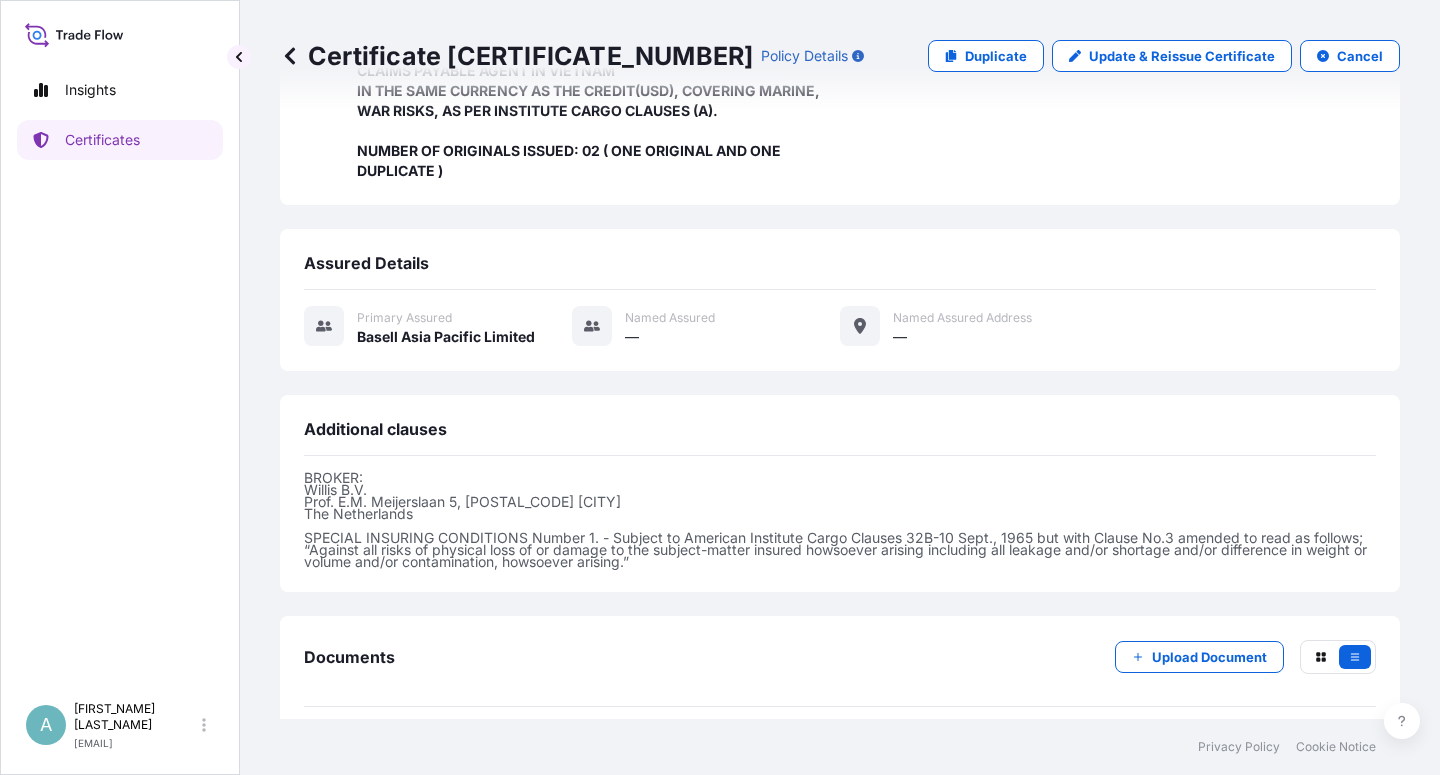 scroll, scrollTop: 574, scrollLeft: 0, axis: vertical 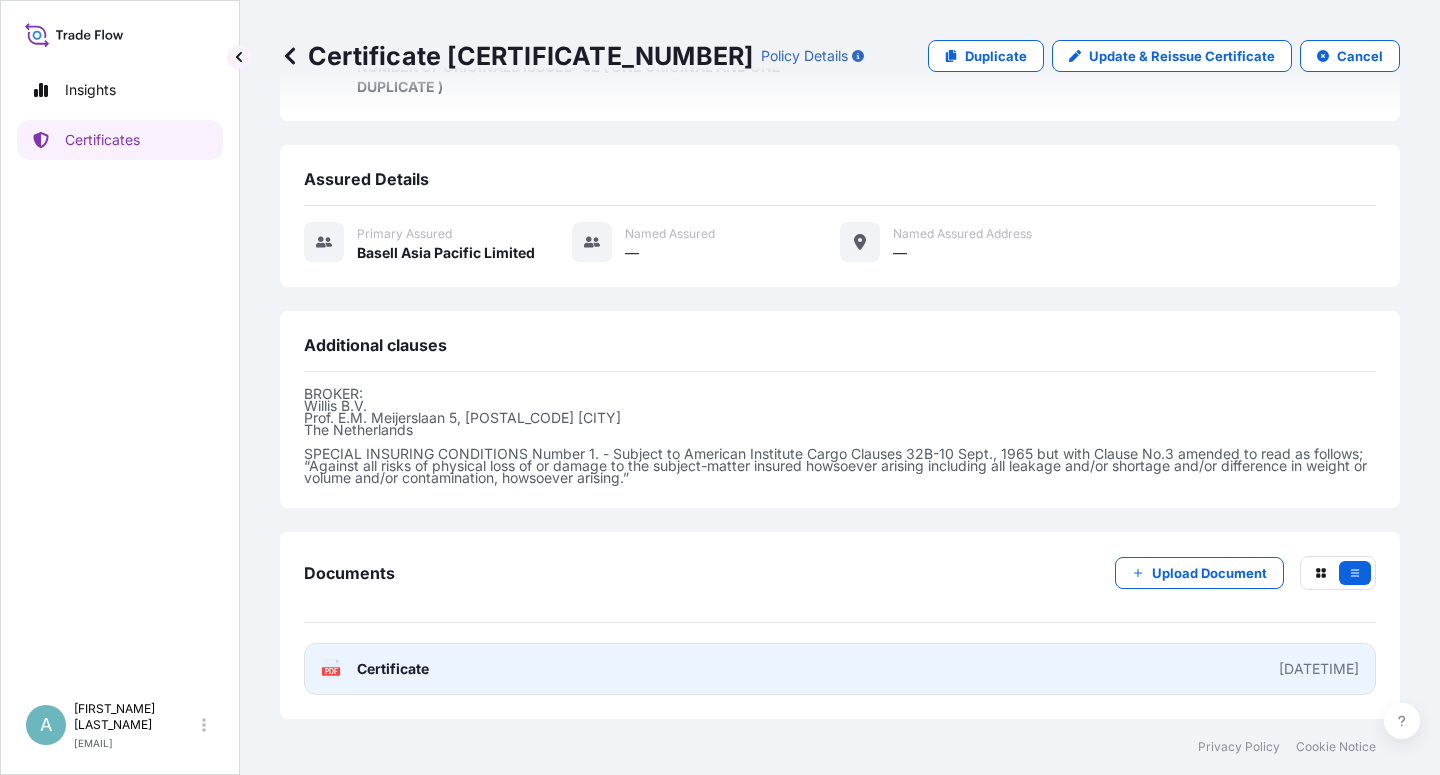 click on "PDF Certificate 2025-08-06T06:43:30.695990" at bounding box center (840, 669) 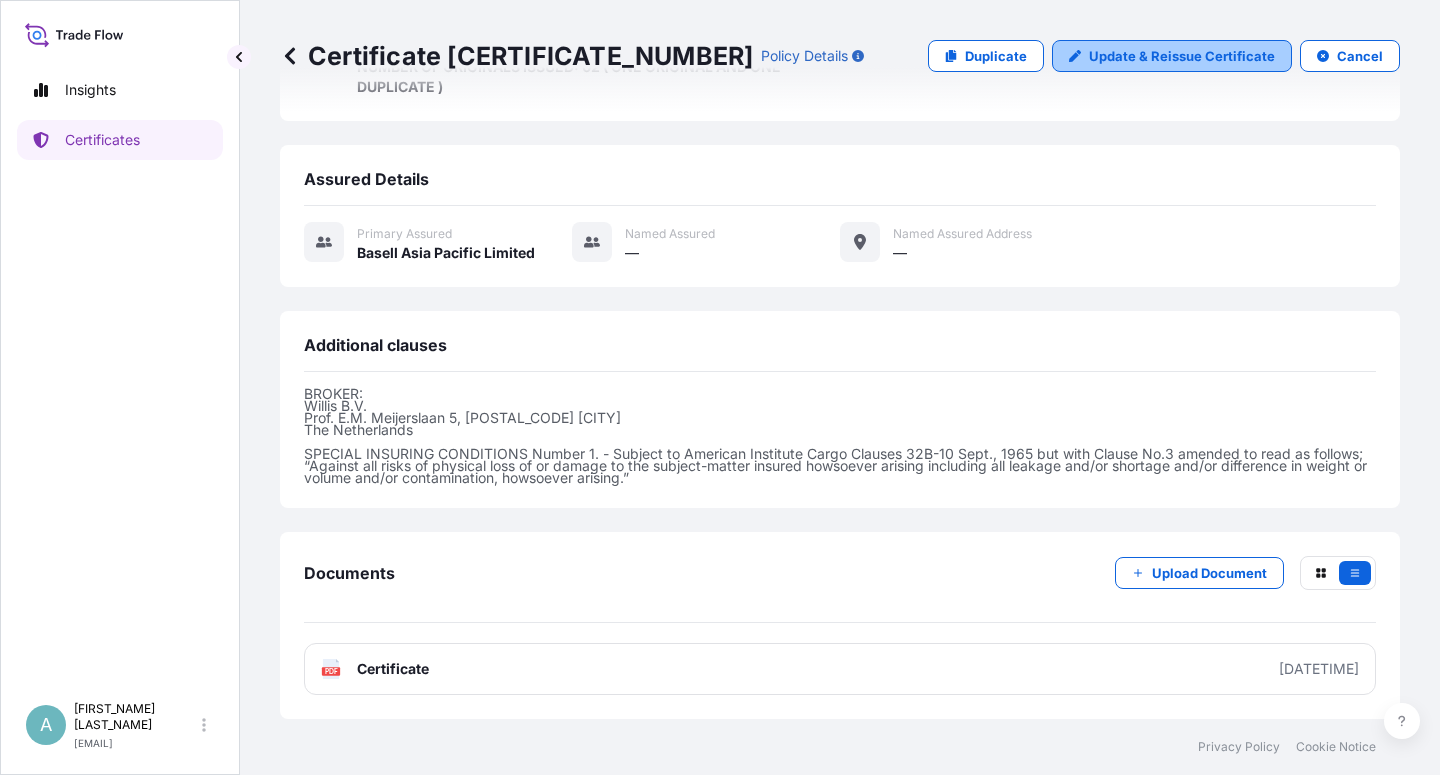 click on "Update & Reissue Certificate" at bounding box center (1182, 56) 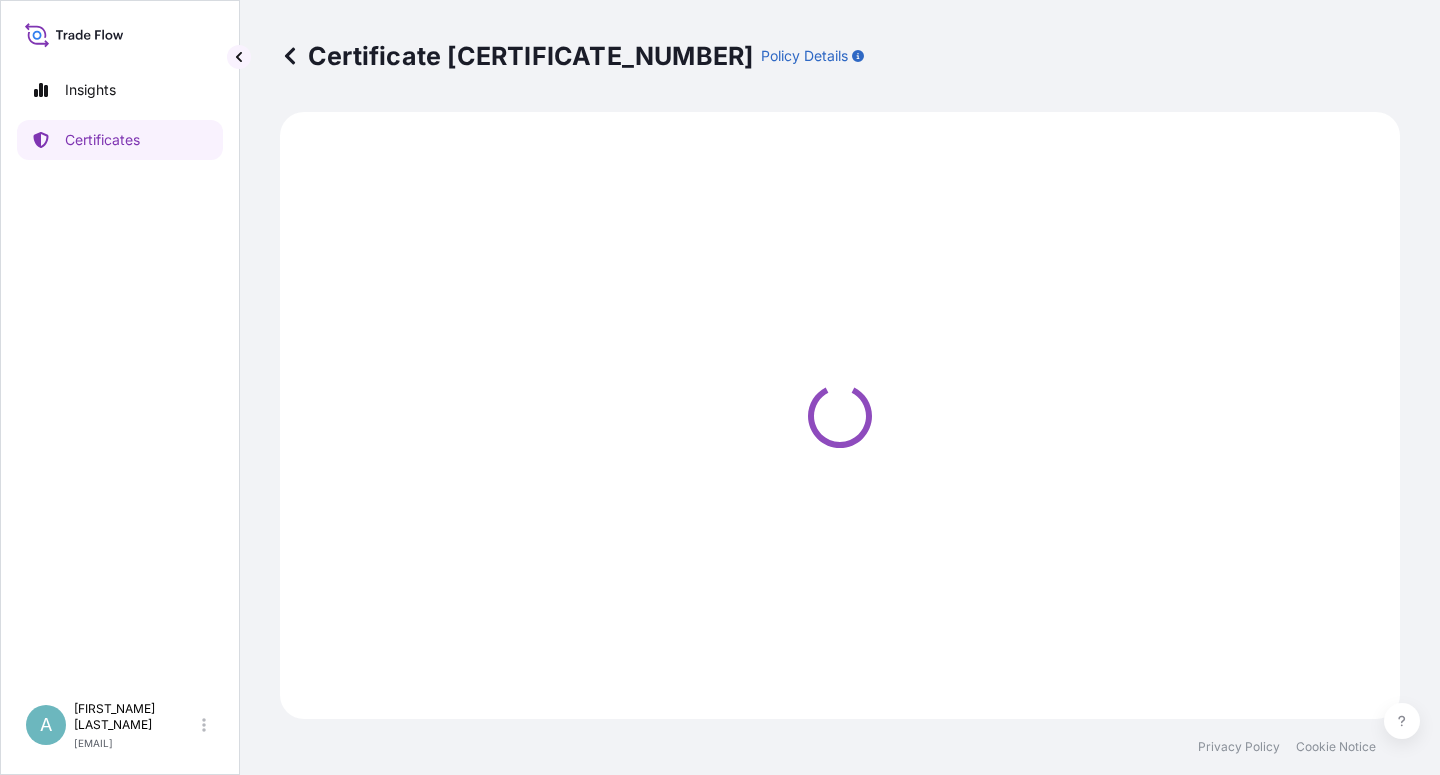 select on "Sea" 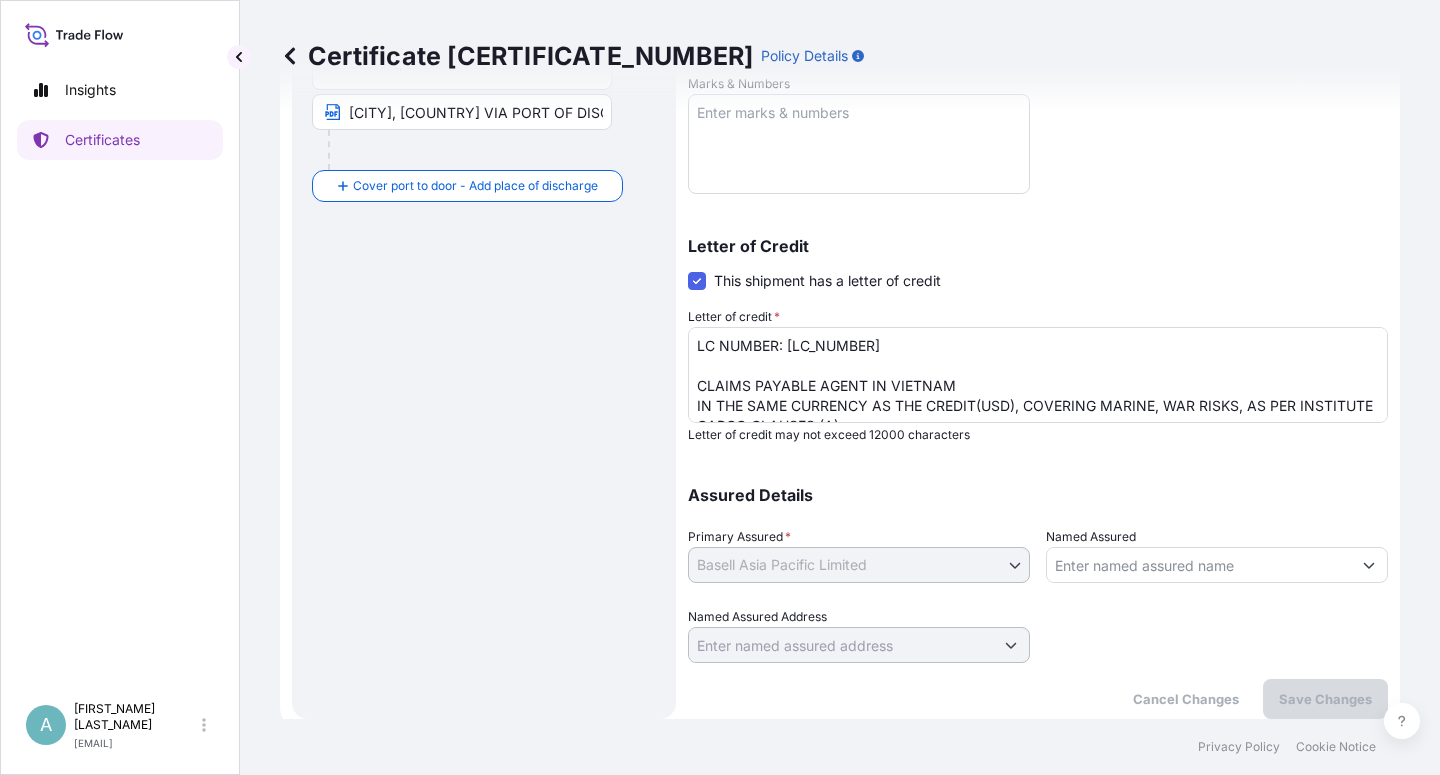 scroll, scrollTop: 0, scrollLeft: 0, axis: both 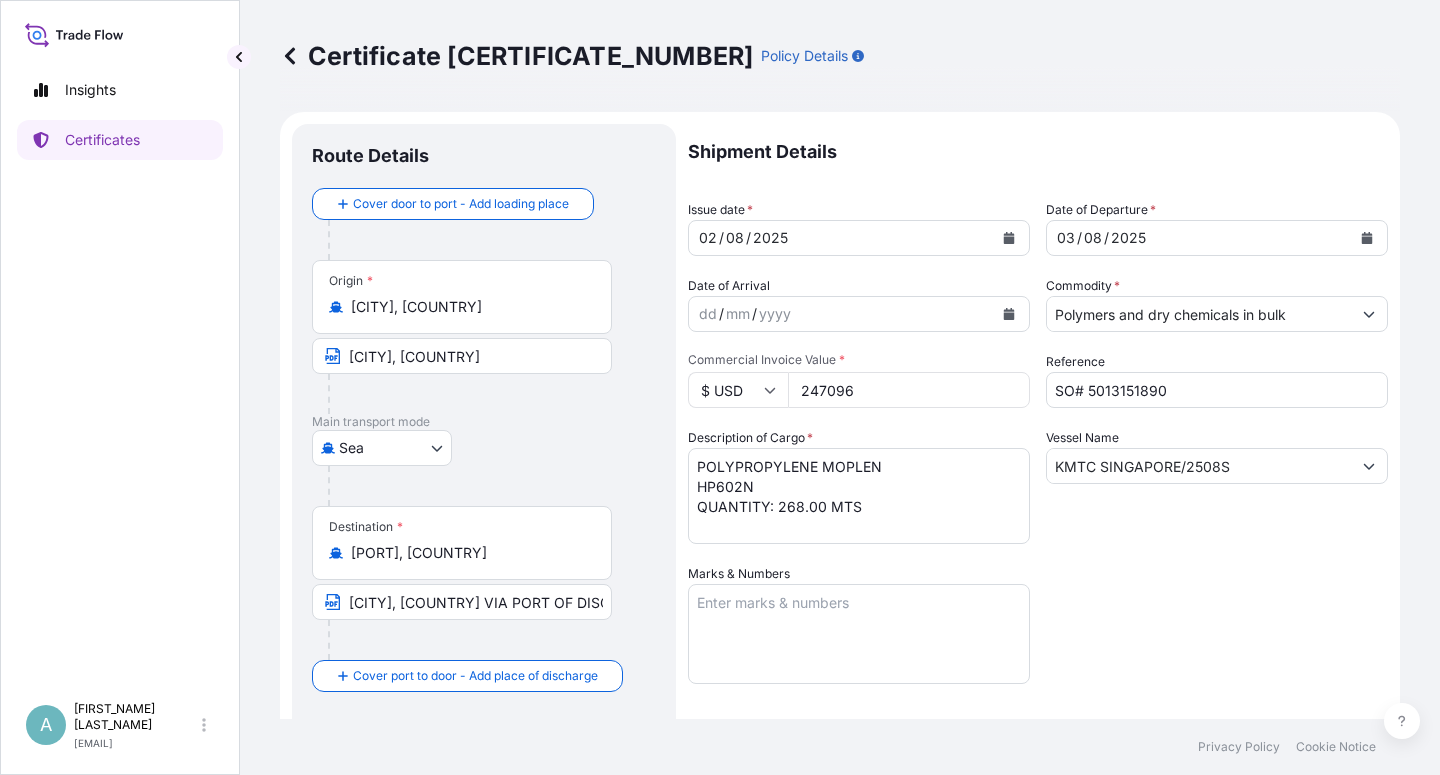 click 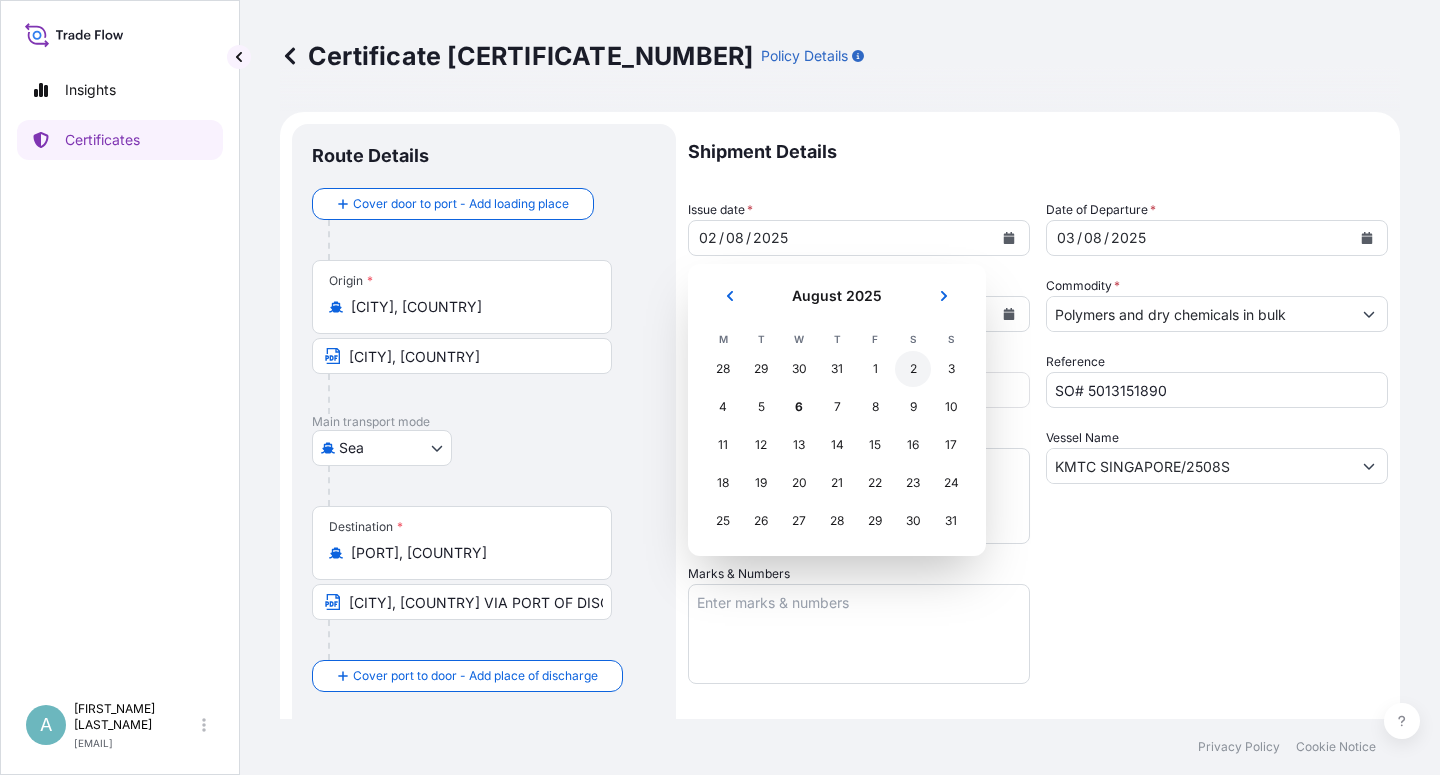 click on "2" at bounding box center [913, 369] 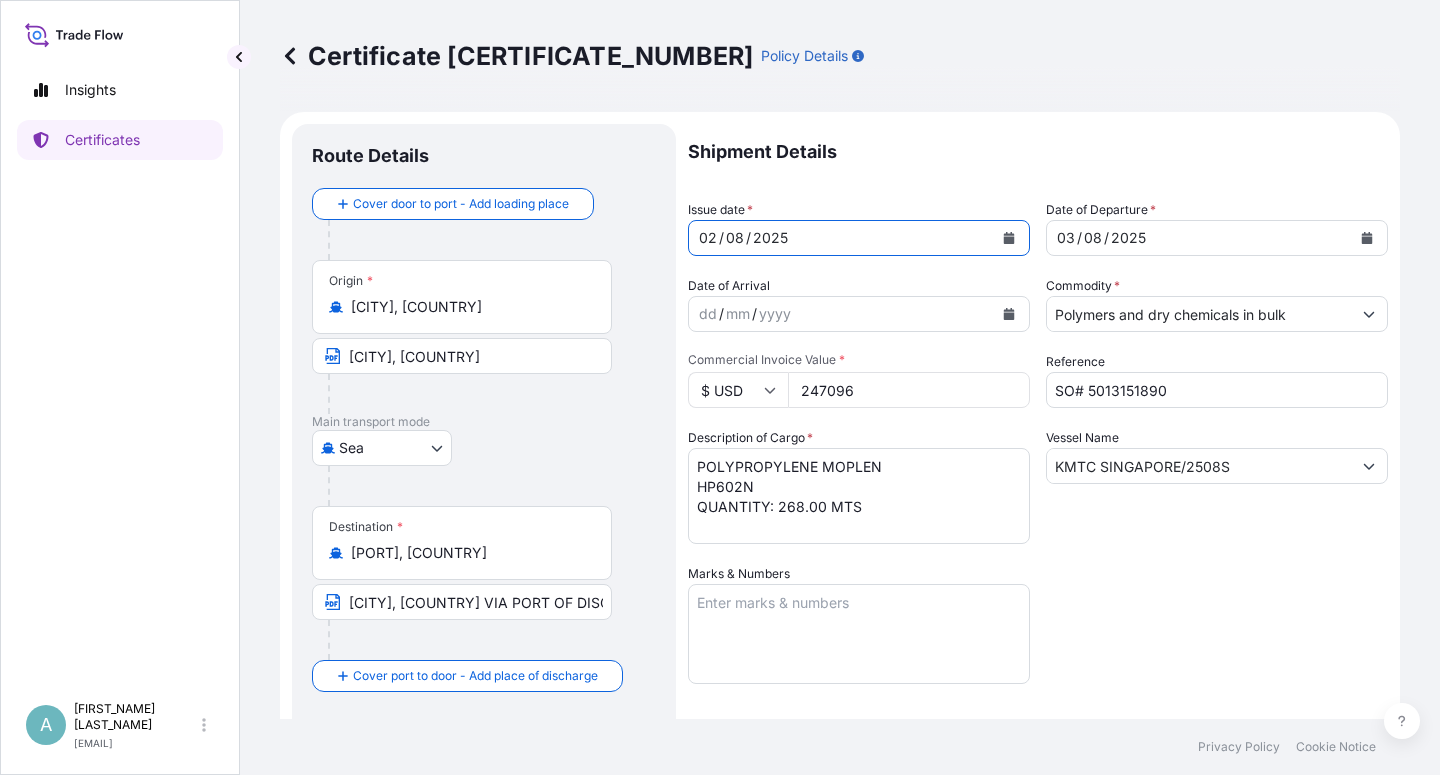 click on "Vessel Name KMTC SINGAPORE/2508S" at bounding box center (1217, 486) 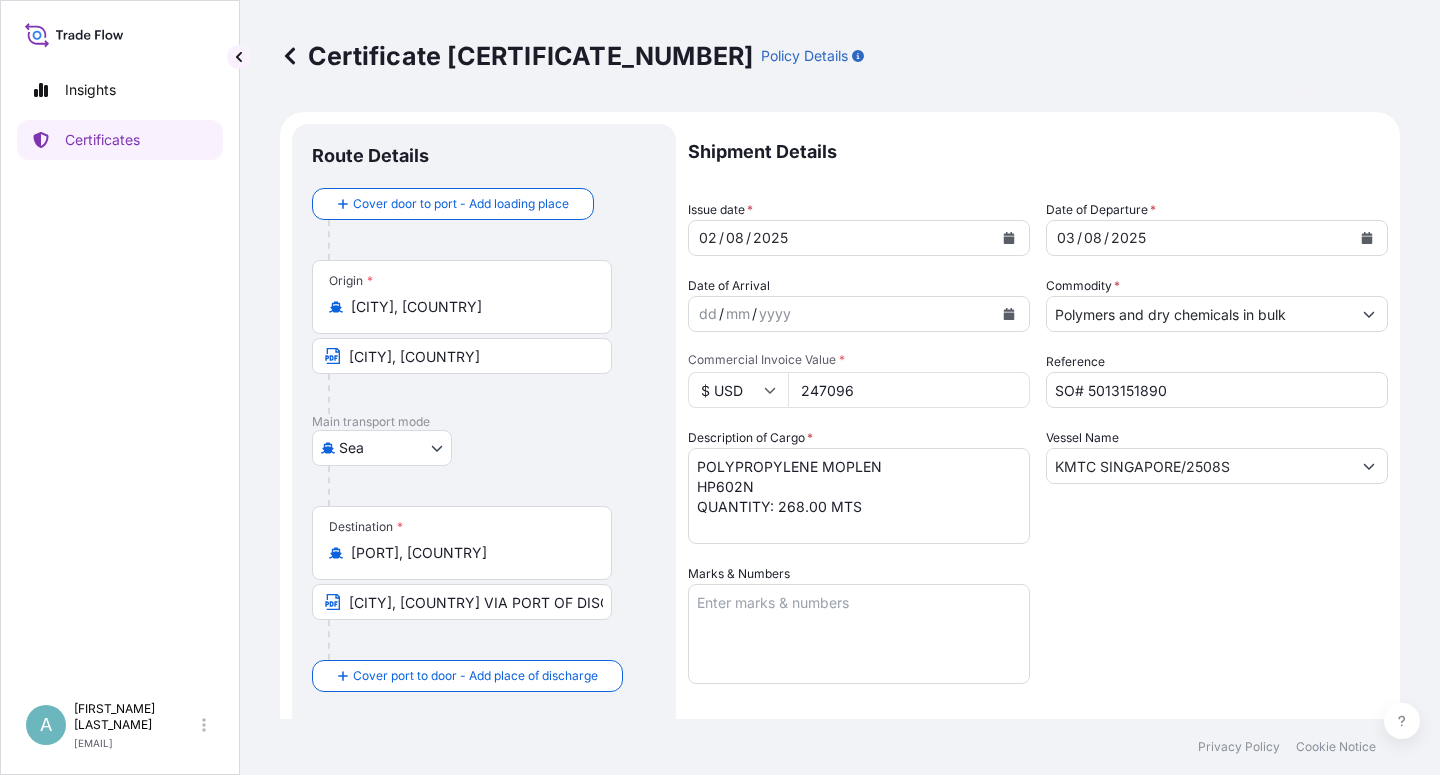 scroll, scrollTop: 490, scrollLeft: 0, axis: vertical 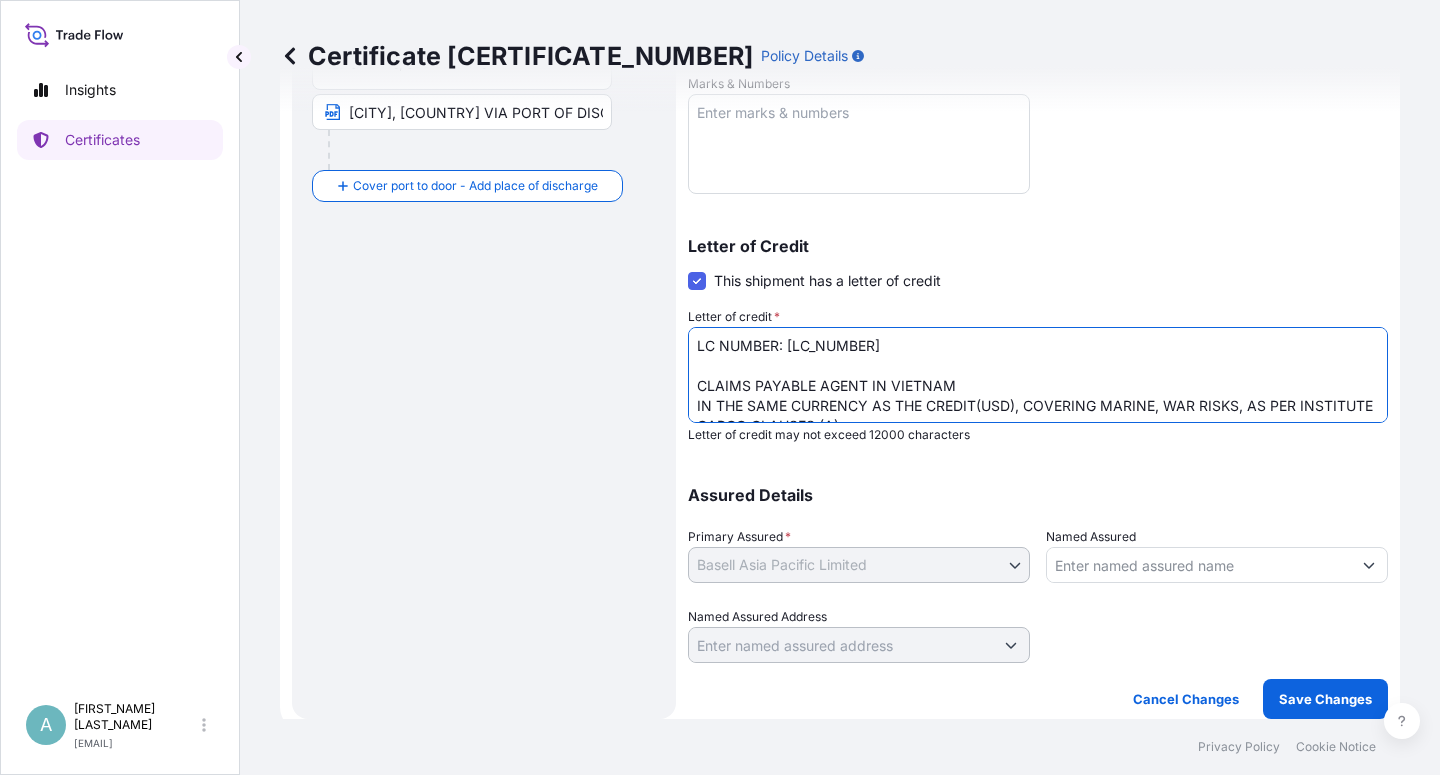drag, startPoint x: 955, startPoint y: 382, endPoint x: 984, endPoint y: 382, distance: 29 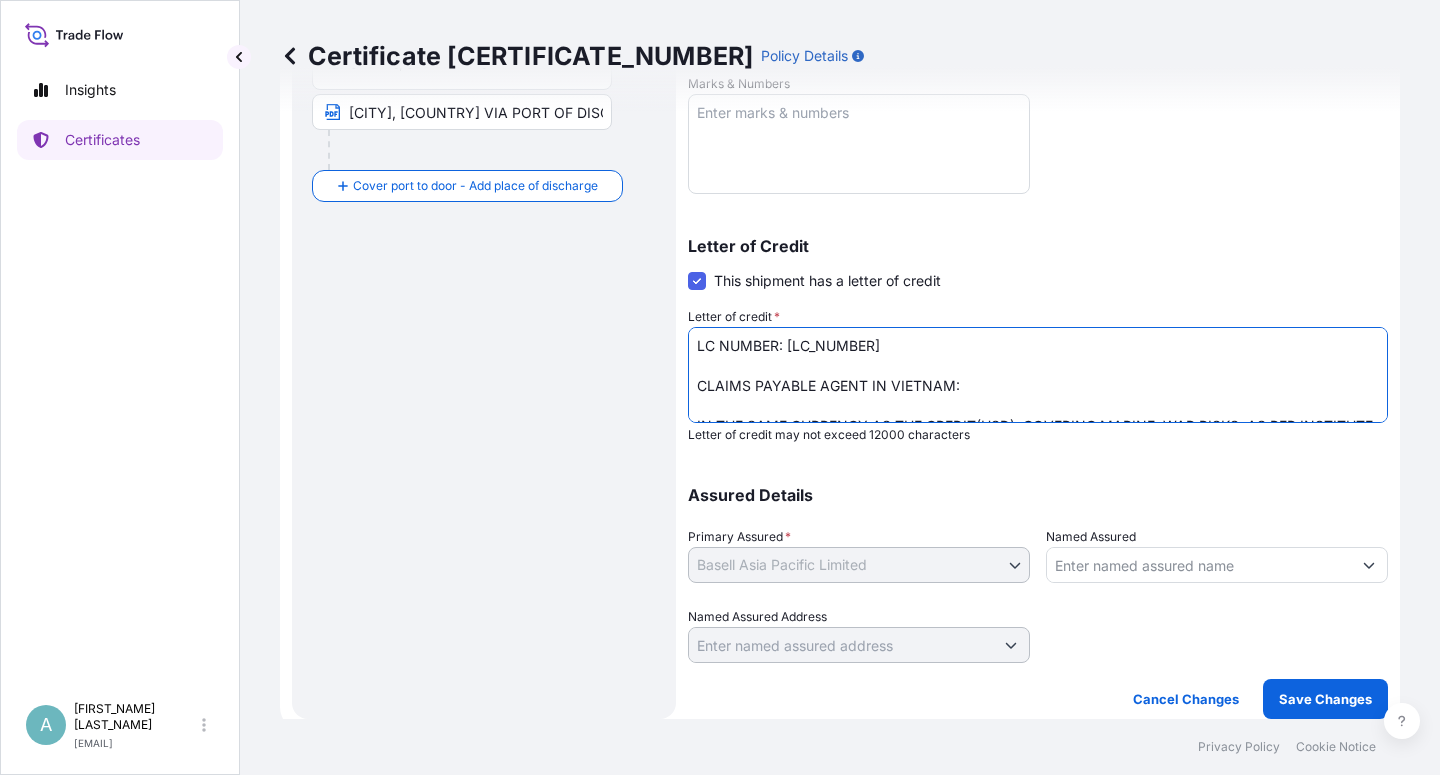 paste on "[AGENT_NAME]
[AGENT_ADDRESS]" 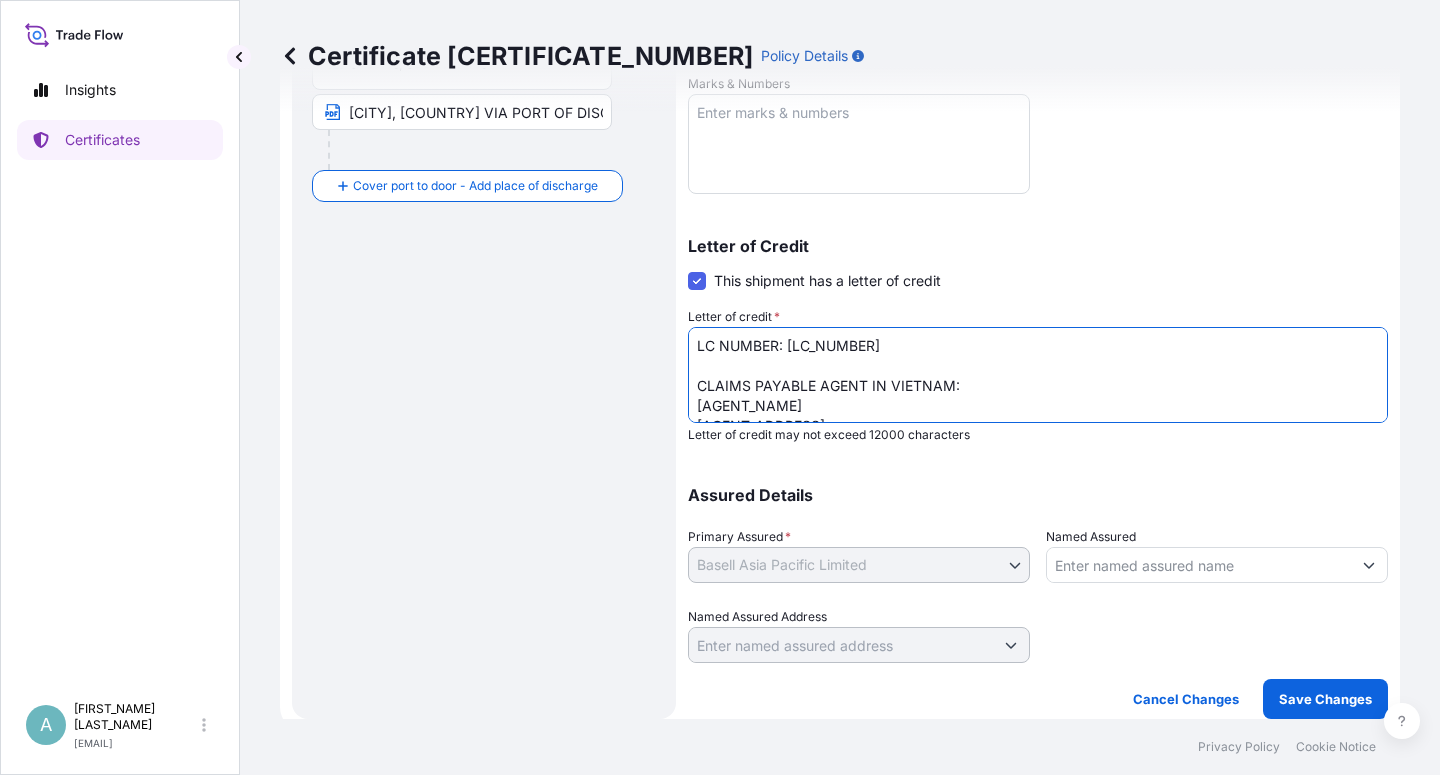 scroll, scrollTop: 13, scrollLeft: 0, axis: vertical 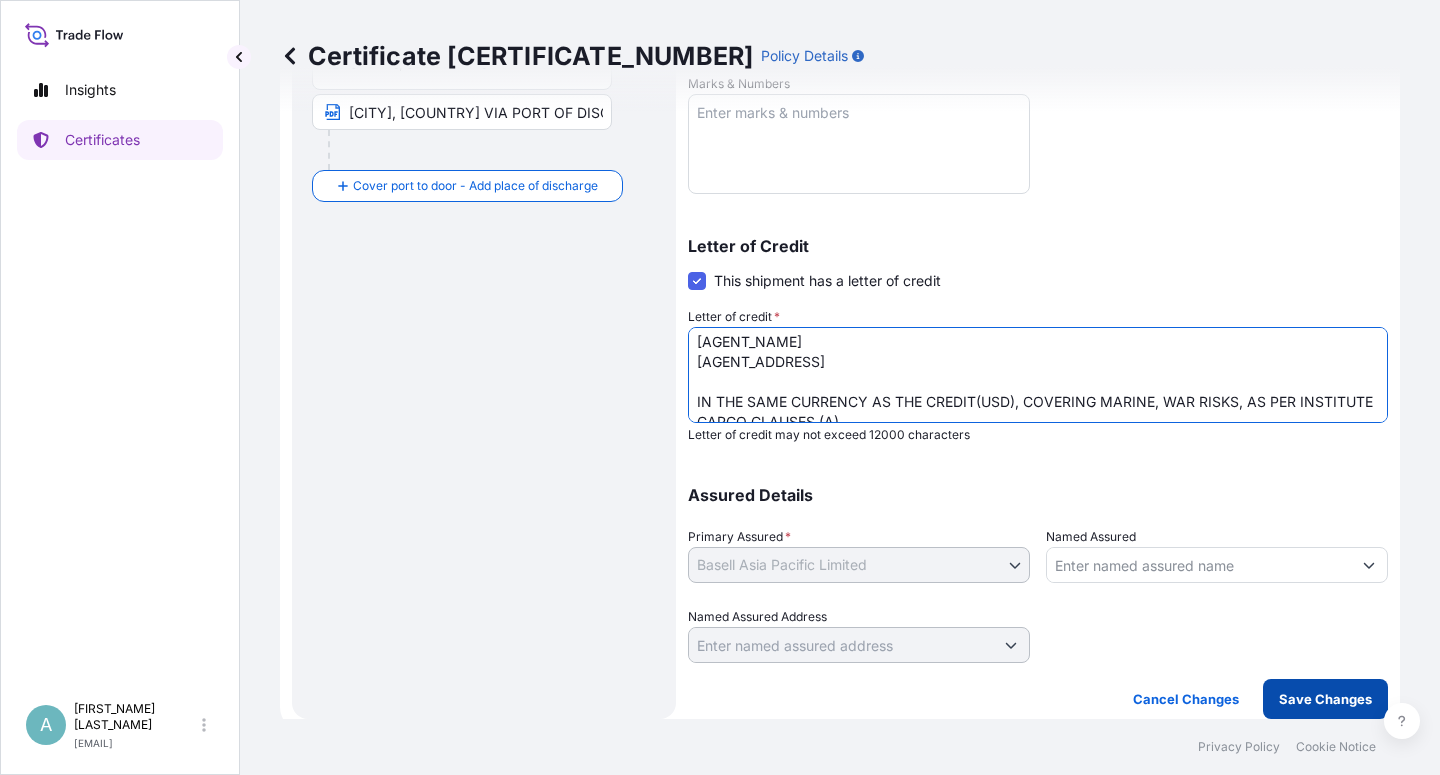 type on "LC NUMBER: [LC_NUMBER]
CLAIMS PAYABLE AGENT IN VIETNAM:
[AGENT_NAME]
[AGENT_ADDRESS]
IN THE SAME CURRENCY AS THE CREDIT(USD), COVERING MARINE, WAR RISKS, AS PER INSTITUTE CARGO CLAUSES (A).
NUMBER OF ORIGINALS ISSUED: 02 ( ONE ORIGINAL AND ONE DUPLICATE )" 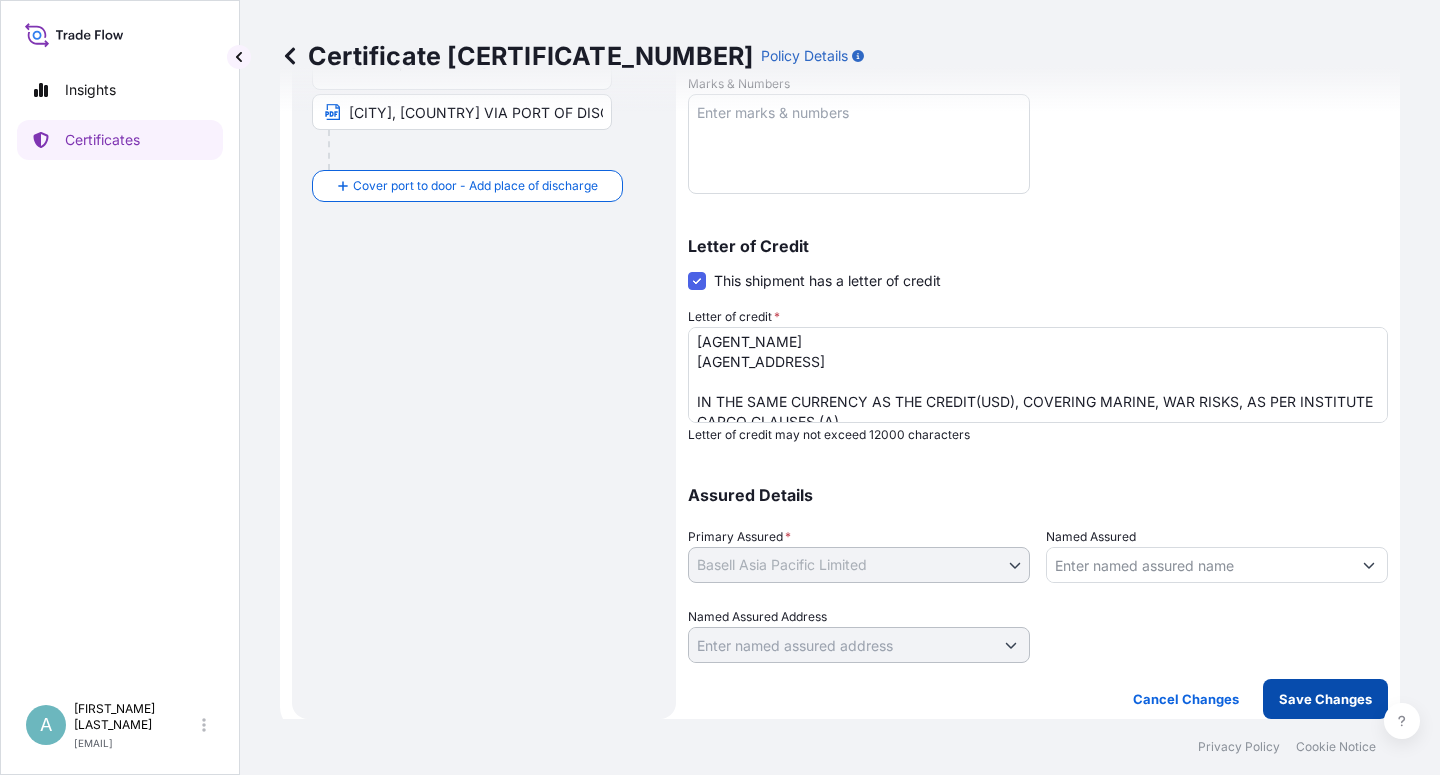click on "Save Changes" at bounding box center [1325, 699] 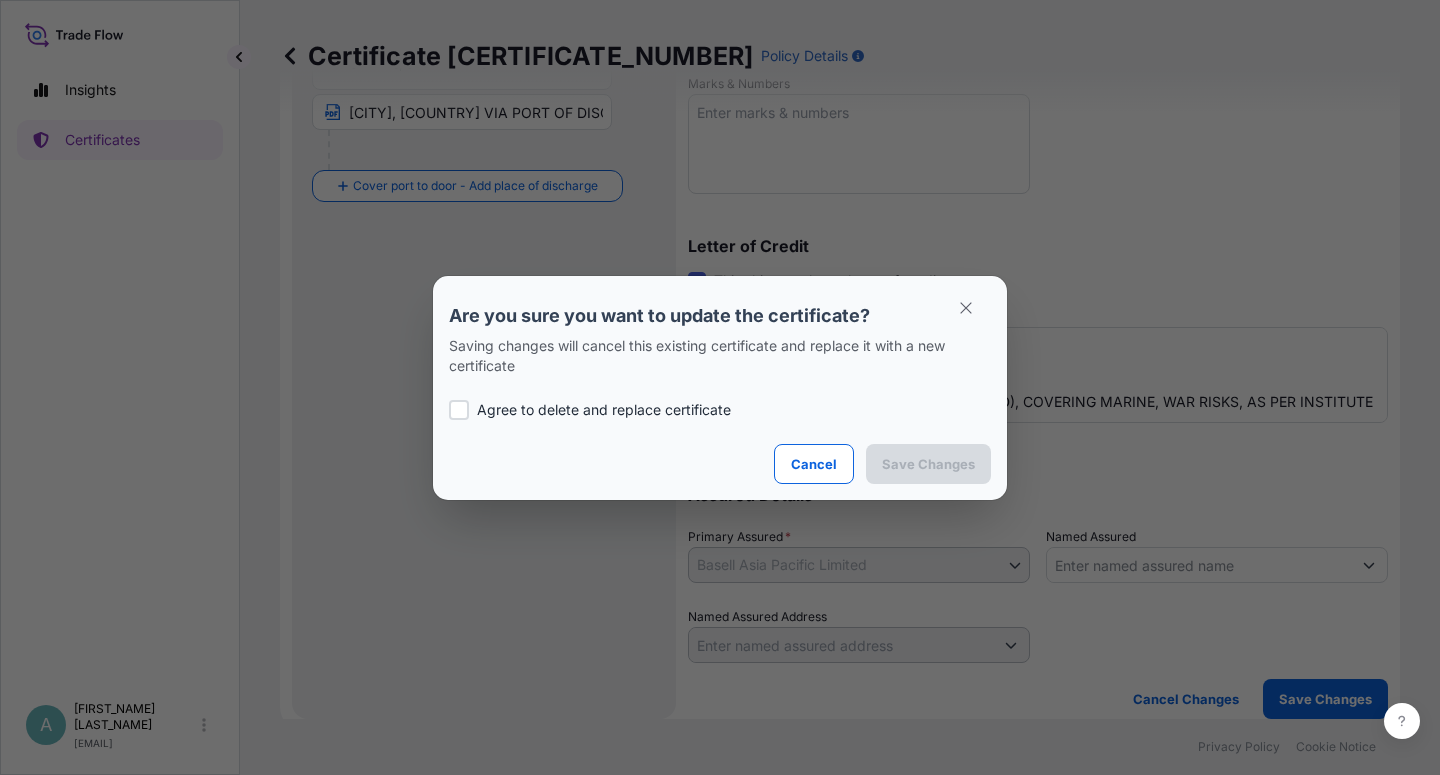 click at bounding box center [459, 410] 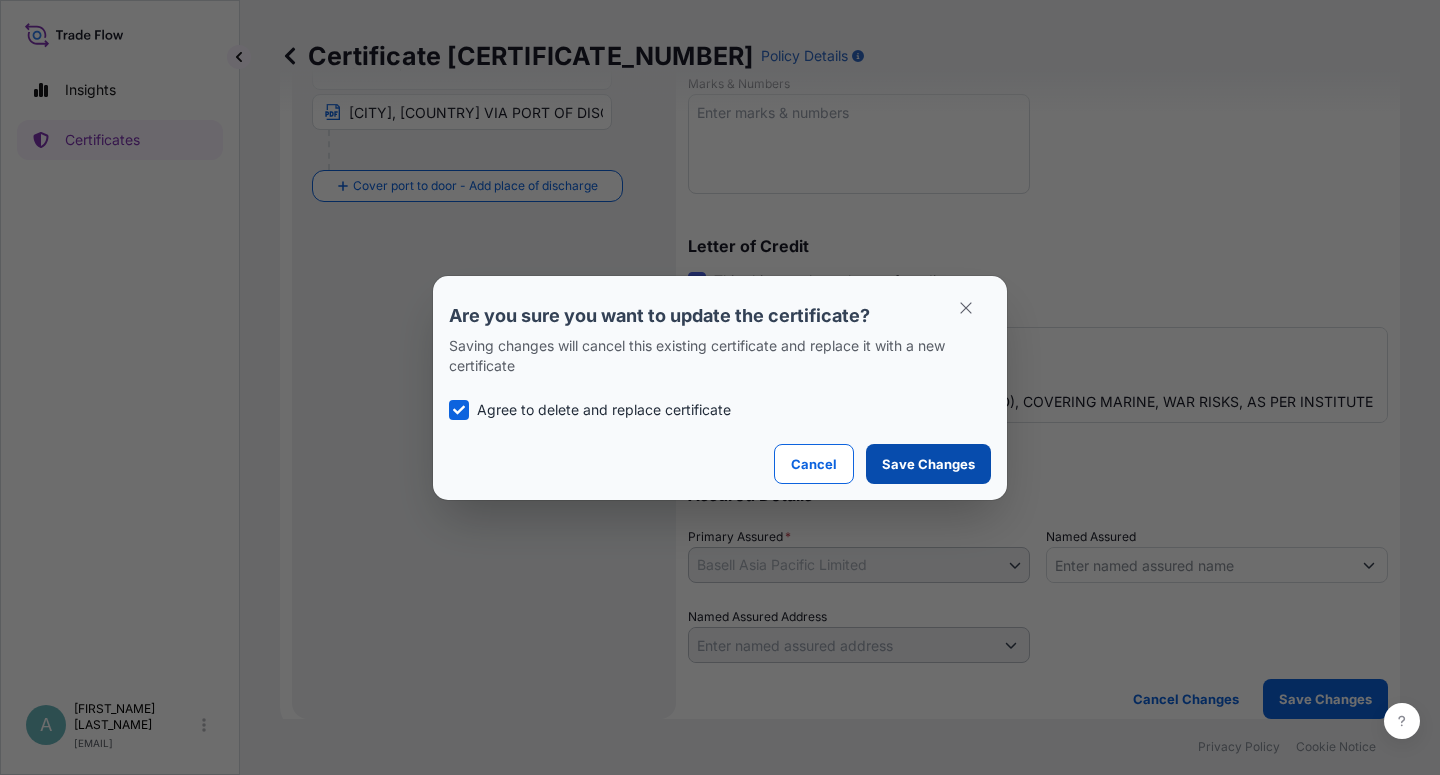 click on "Save Changes" at bounding box center (928, 464) 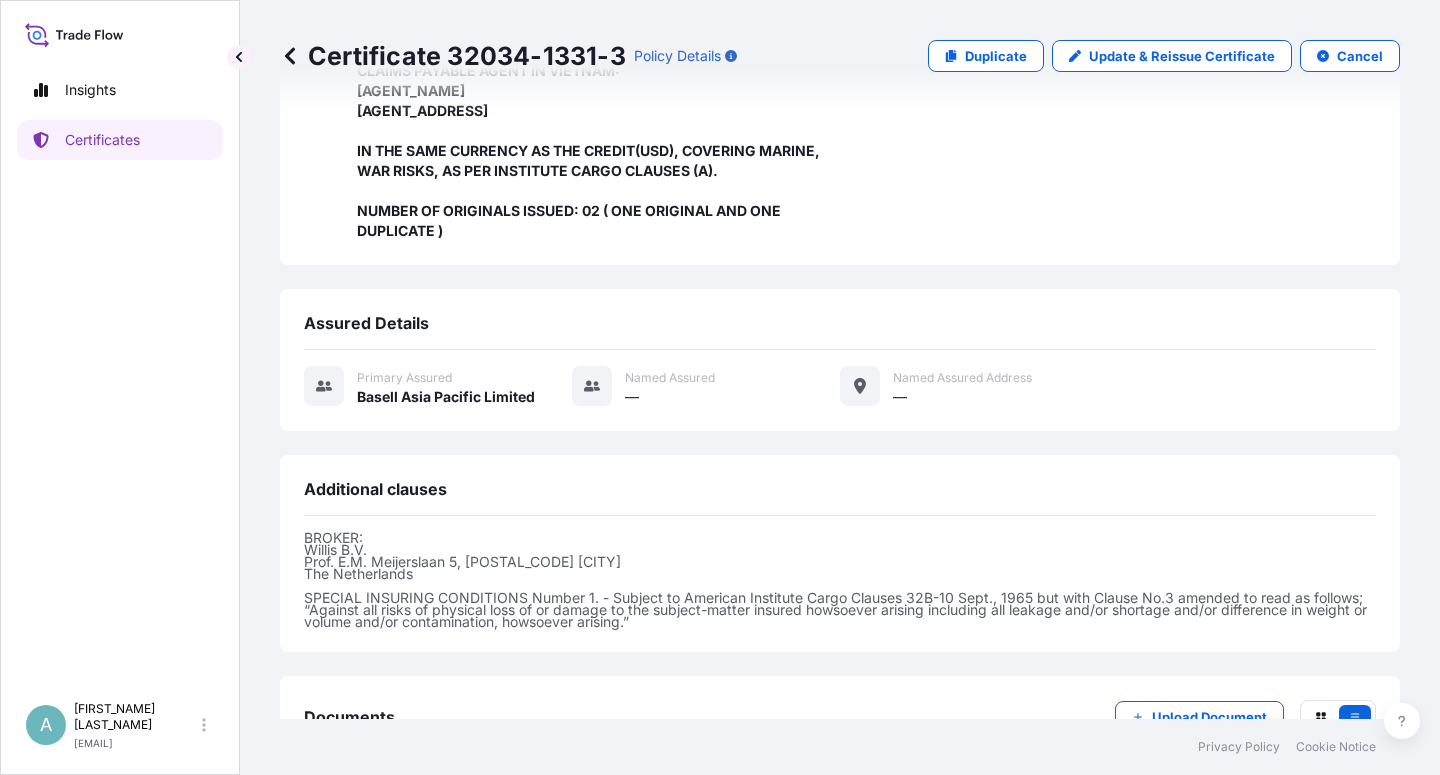 scroll, scrollTop: 654, scrollLeft: 0, axis: vertical 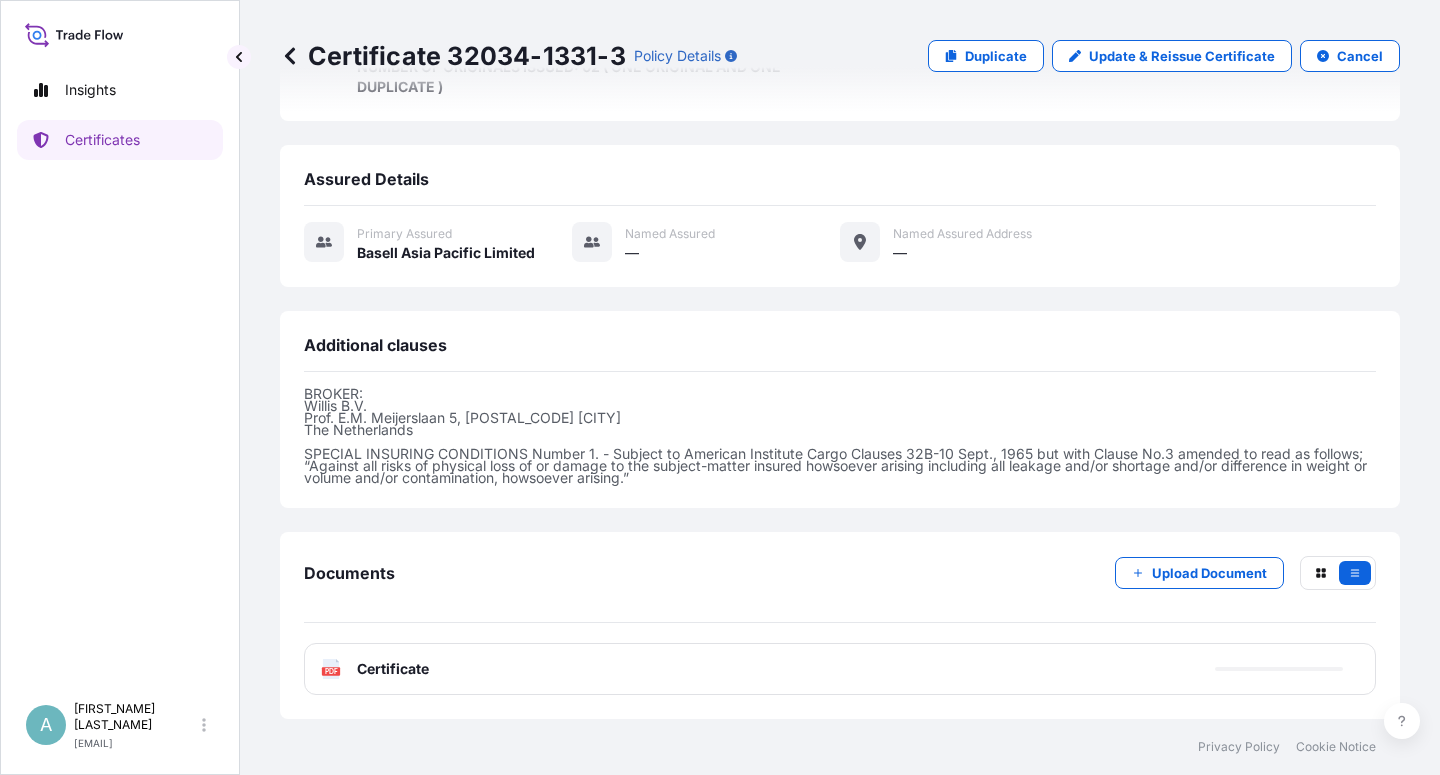 drag, startPoint x: 530, startPoint y: 549, endPoint x: 515, endPoint y: 543, distance: 16.155495 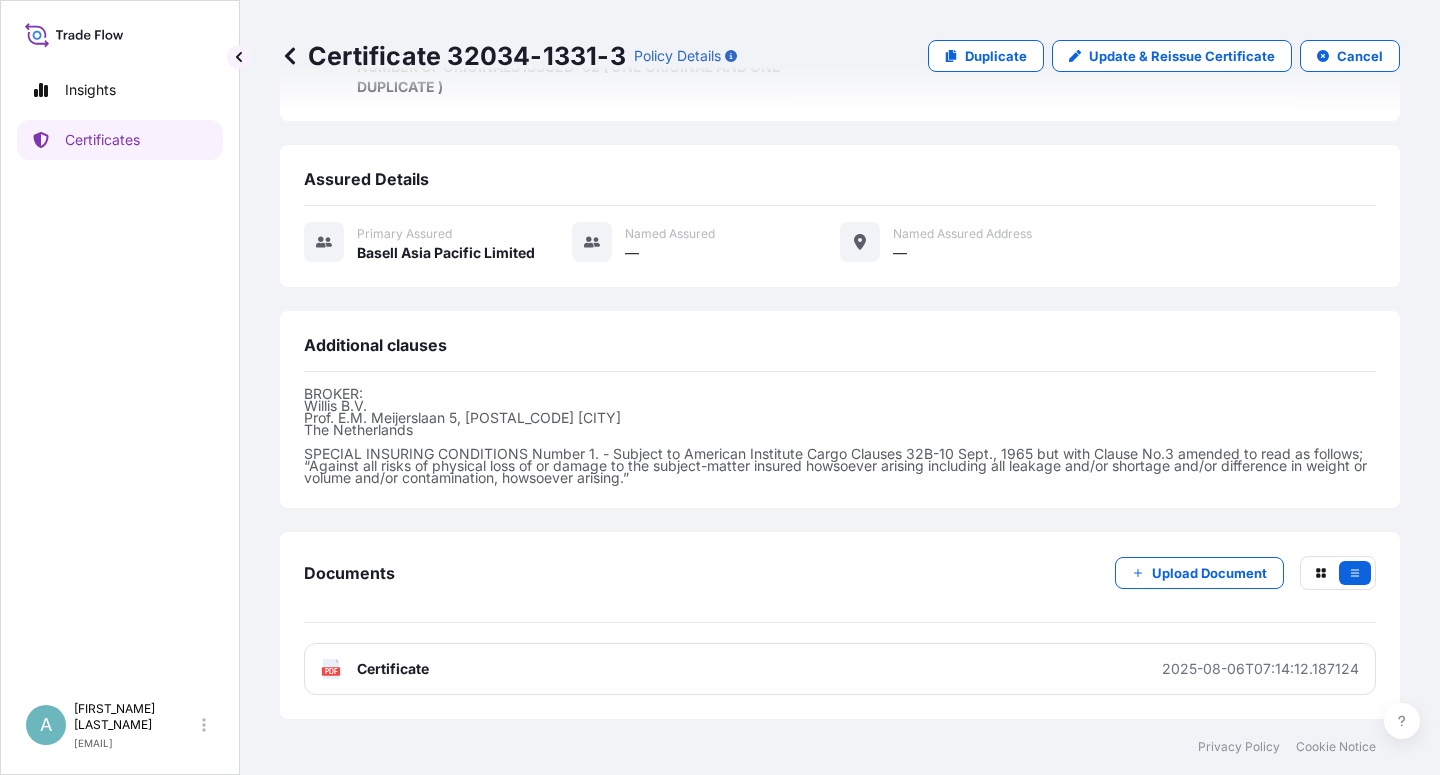 click on "Certificate" at bounding box center (393, 669) 